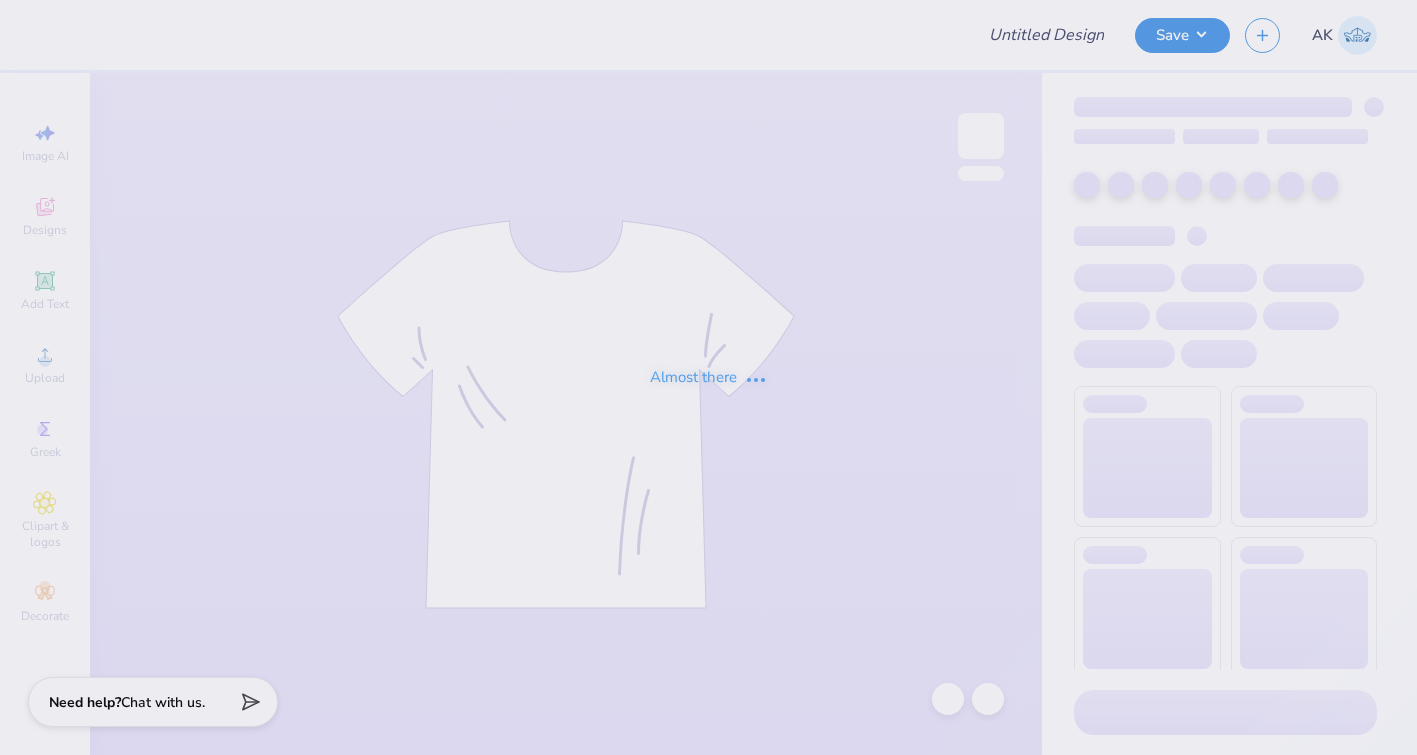 scroll, scrollTop: 0, scrollLeft: 0, axis: both 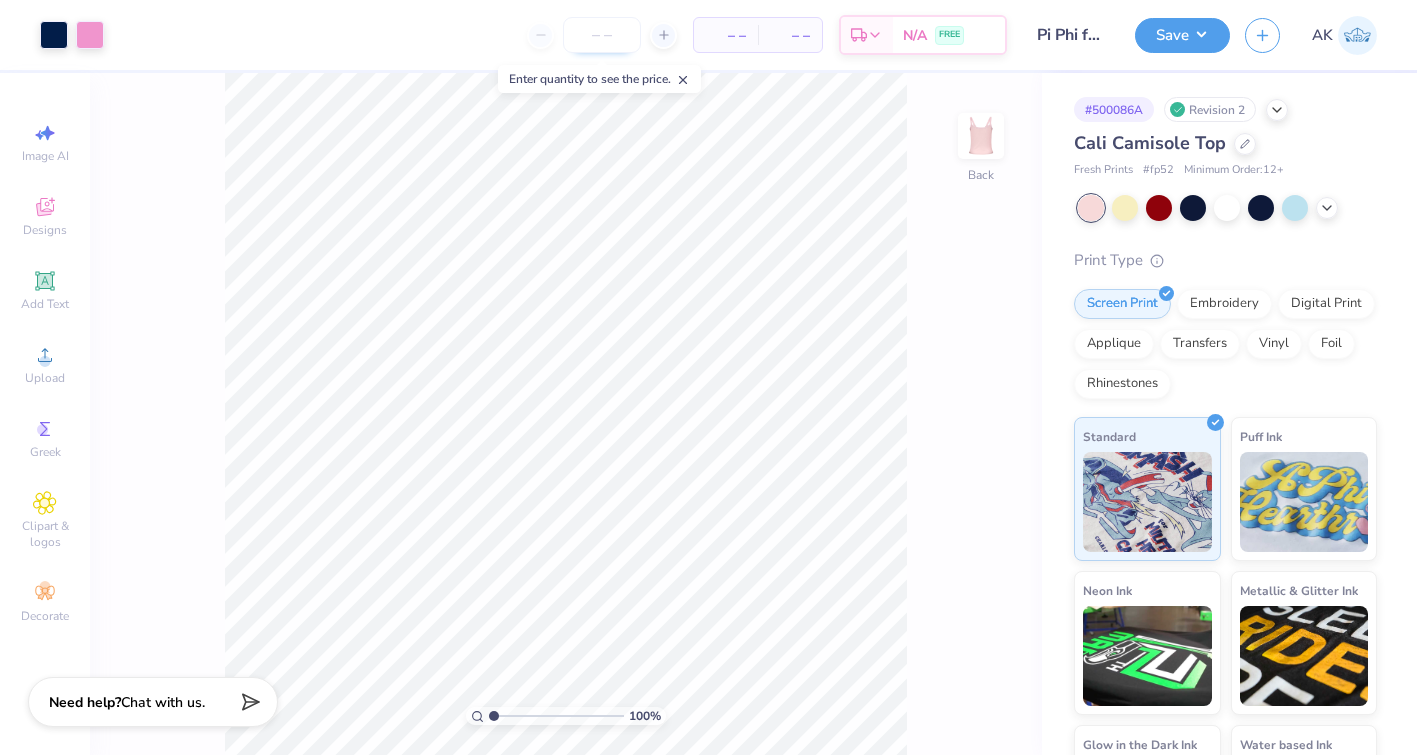 click at bounding box center [602, 35] 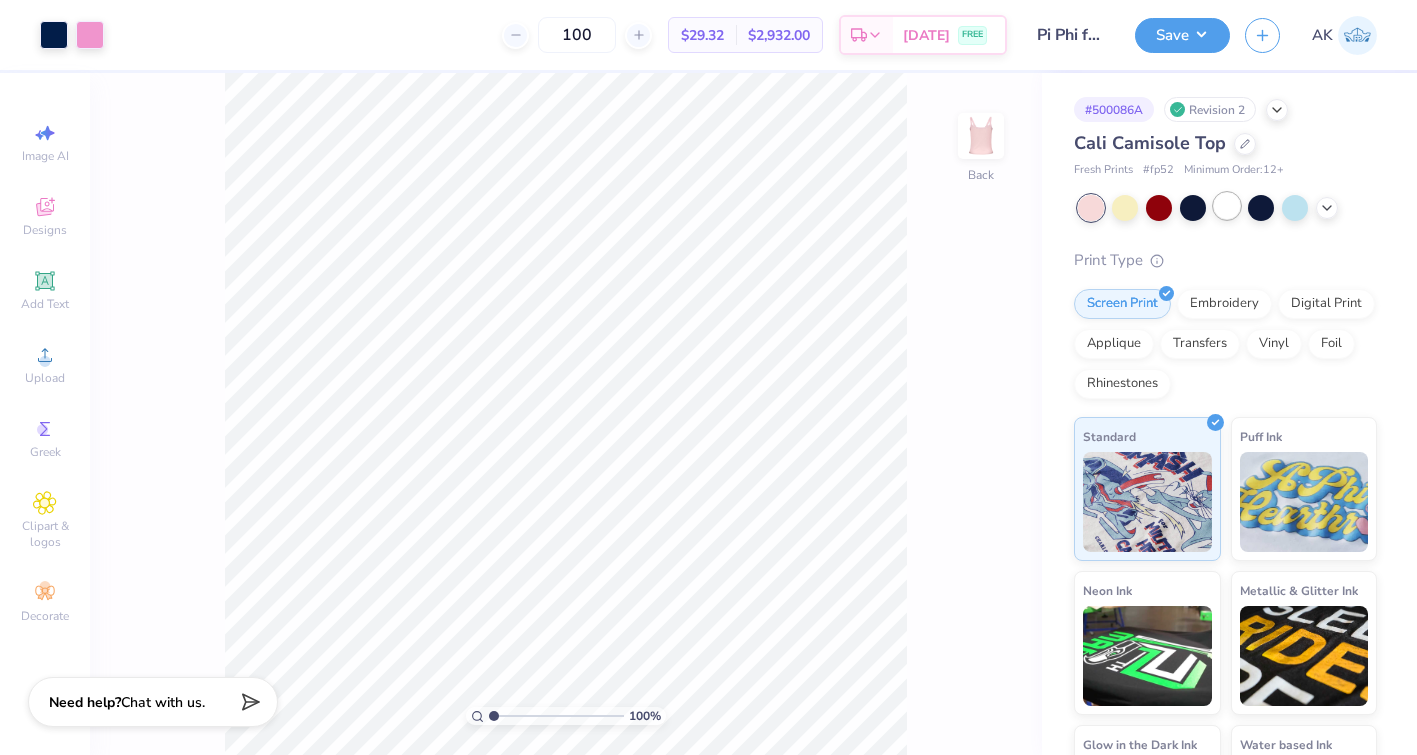 type on "100" 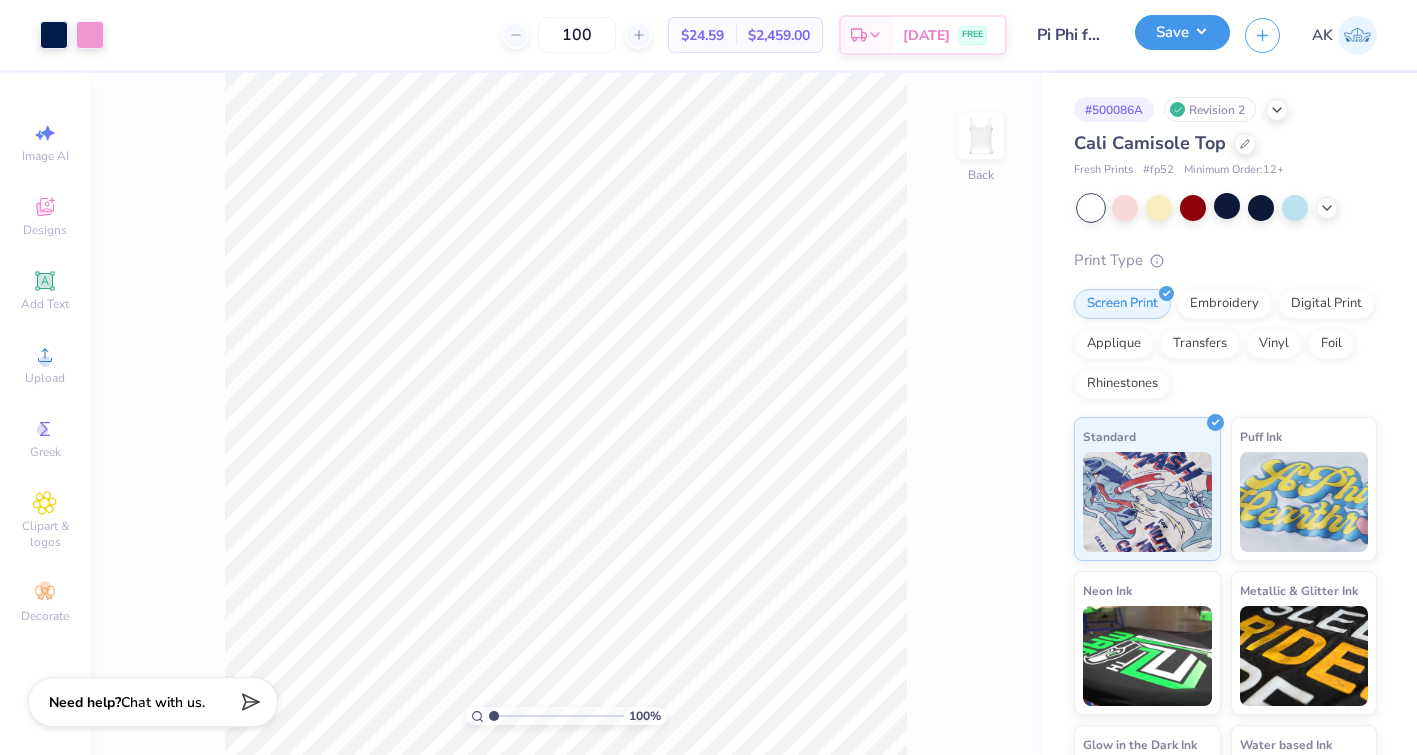 click on "Save" at bounding box center [1182, 32] 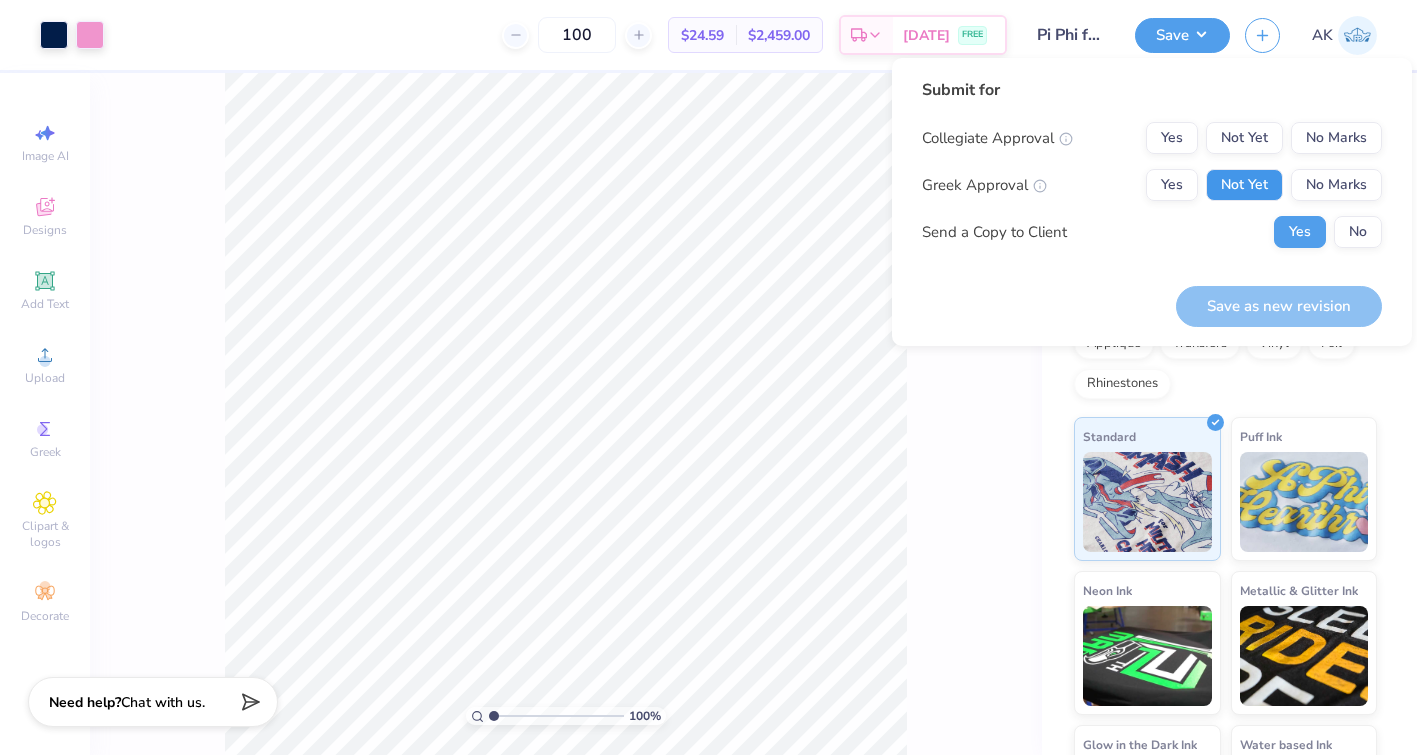 click on "Not Yet" at bounding box center (1244, 185) 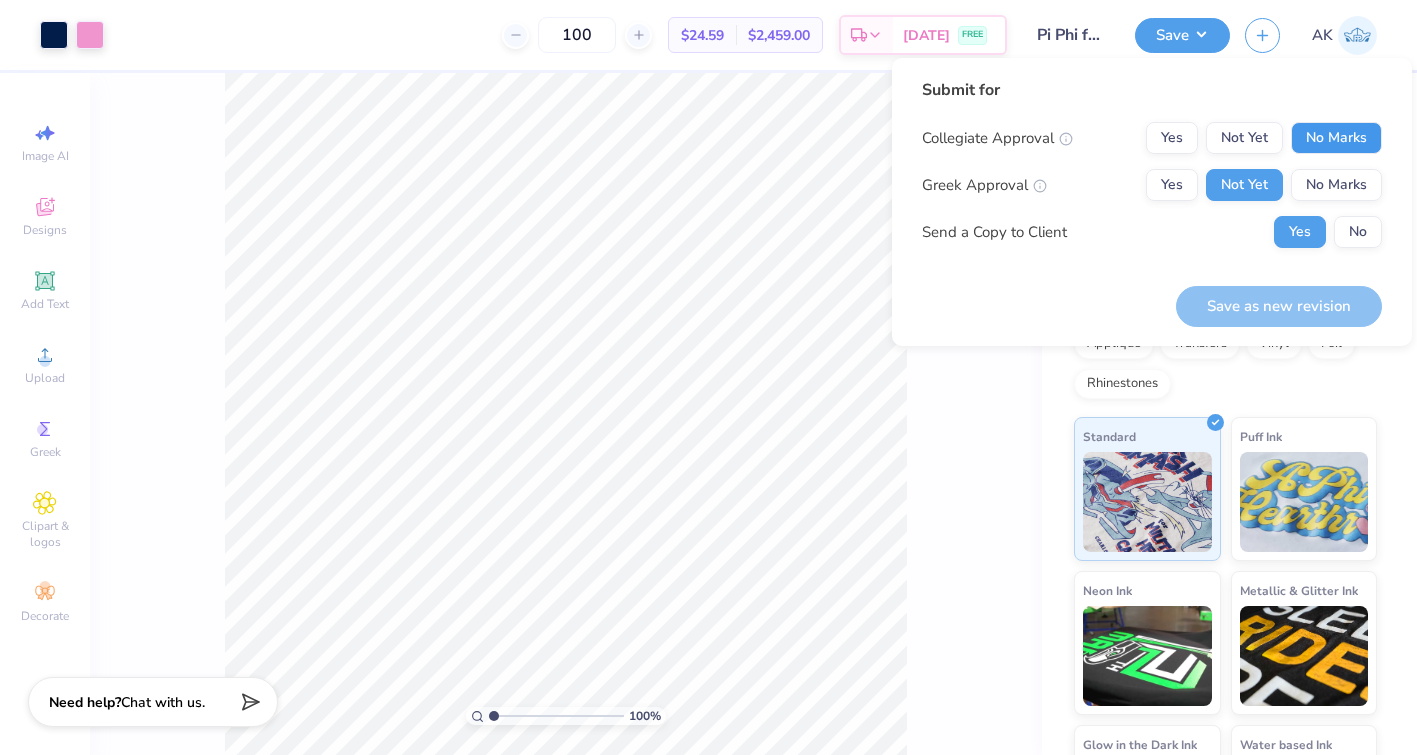 click on "No Marks" at bounding box center [1336, 138] 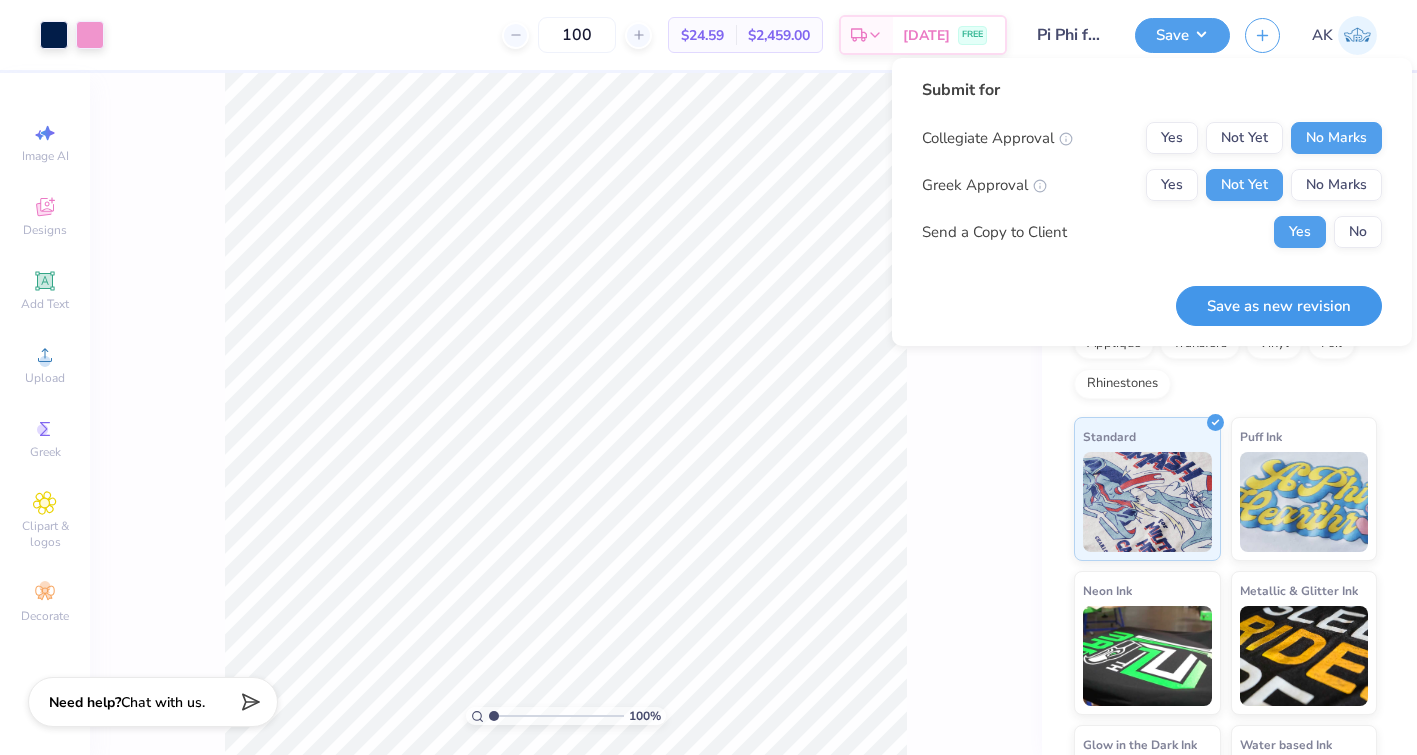 click on "Save as new revision" at bounding box center [1279, 306] 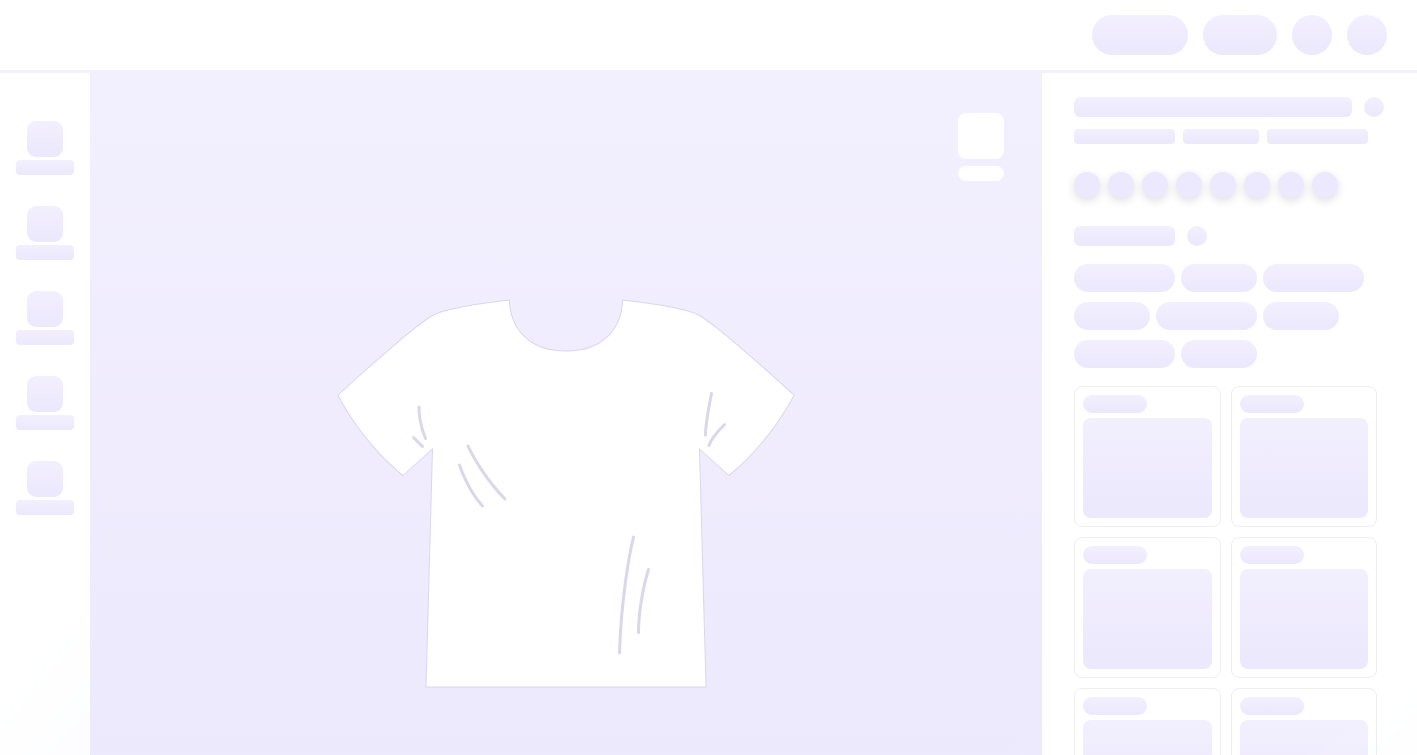 scroll, scrollTop: 0, scrollLeft: 0, axis: both 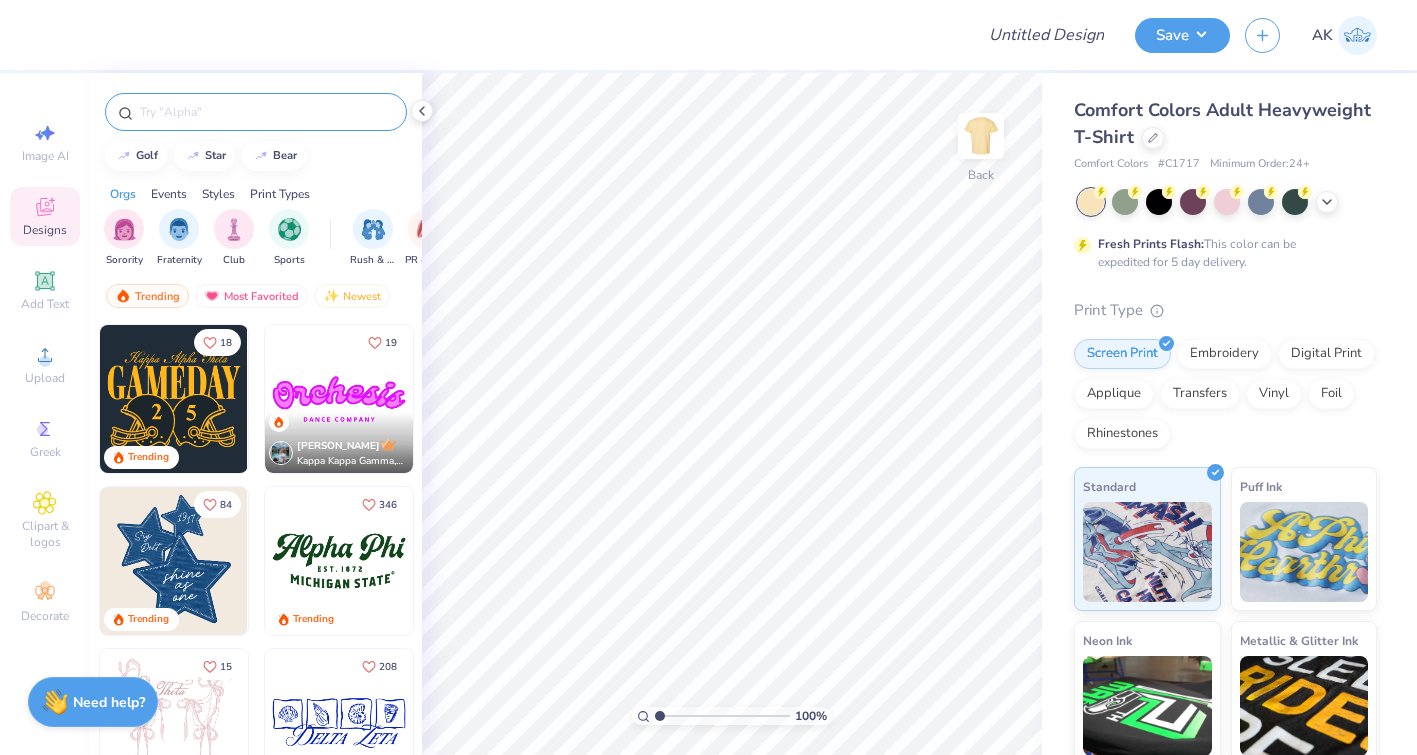 click at bounding box center [266, 112] 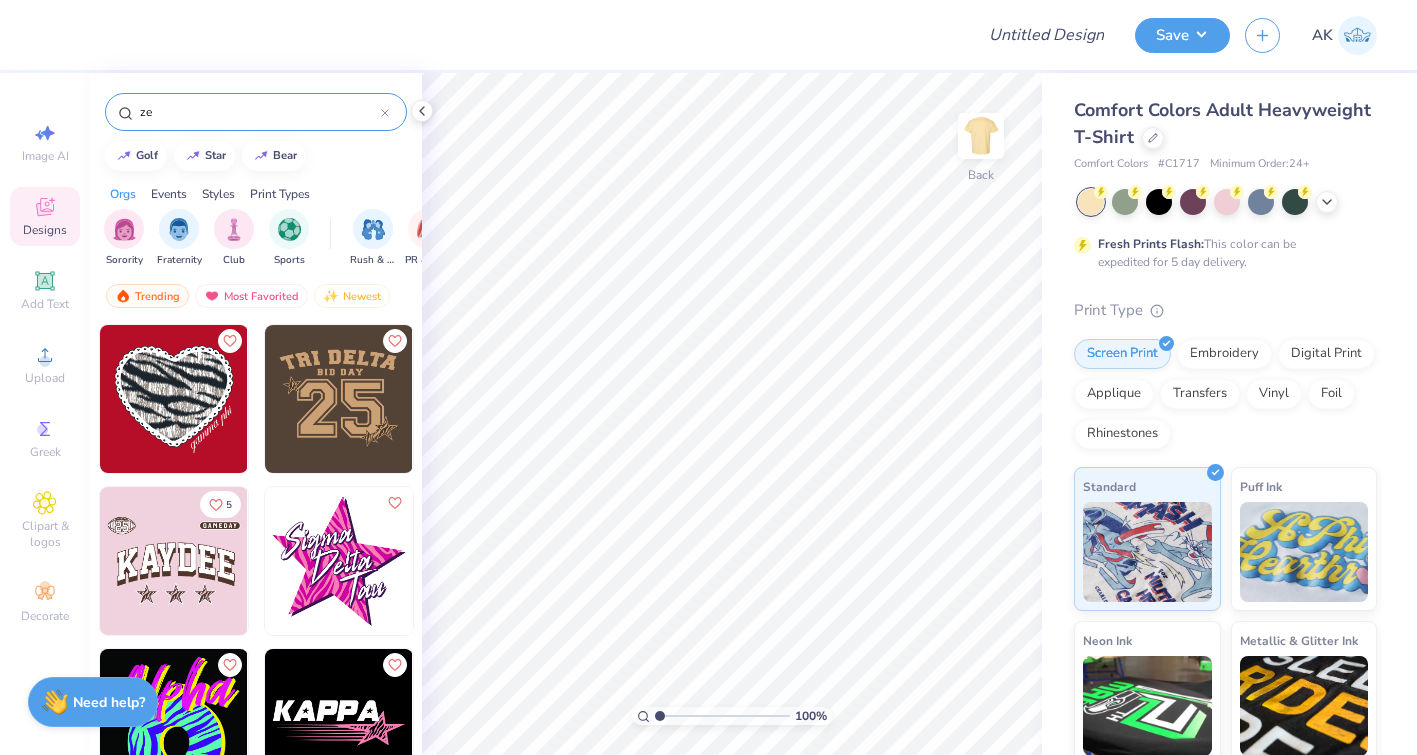 type on "z" 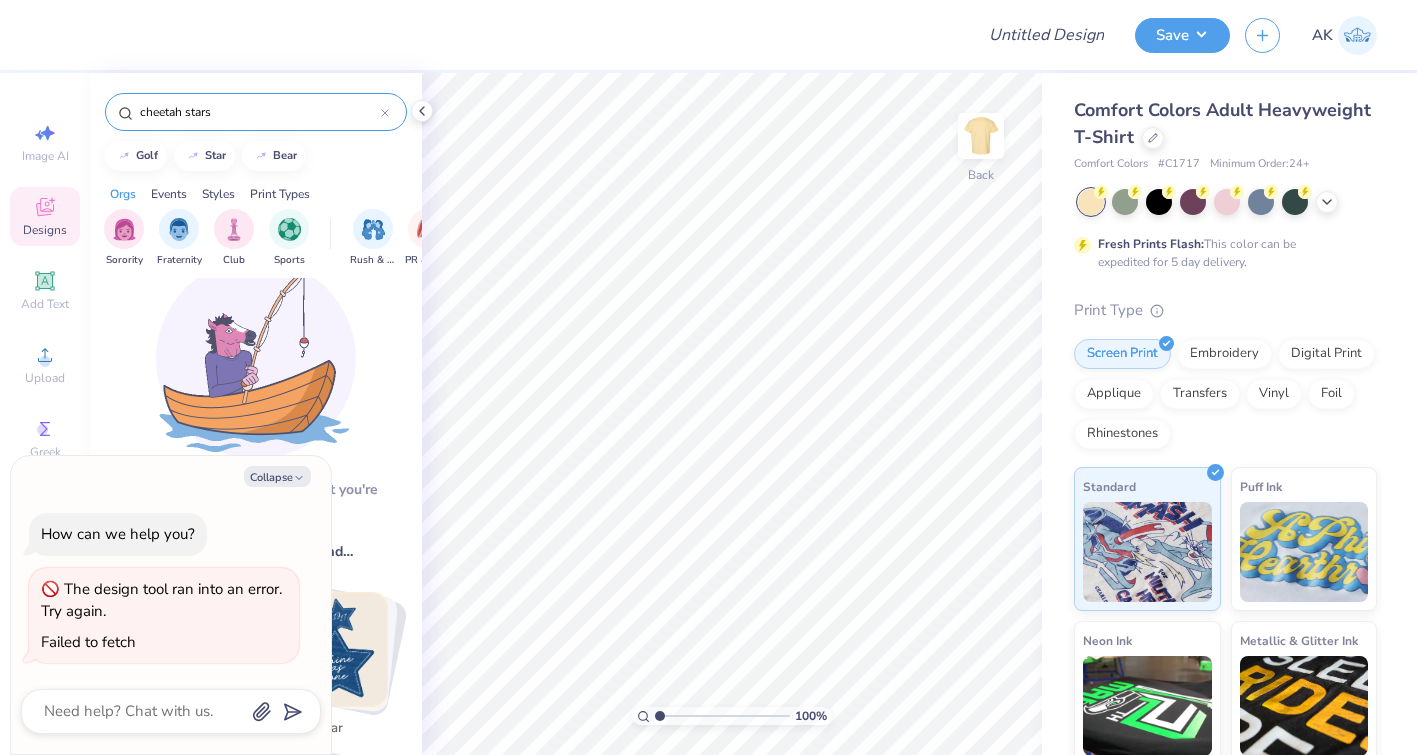 scroll, scrollTop: 0, scrollLeft: 0, axis: both 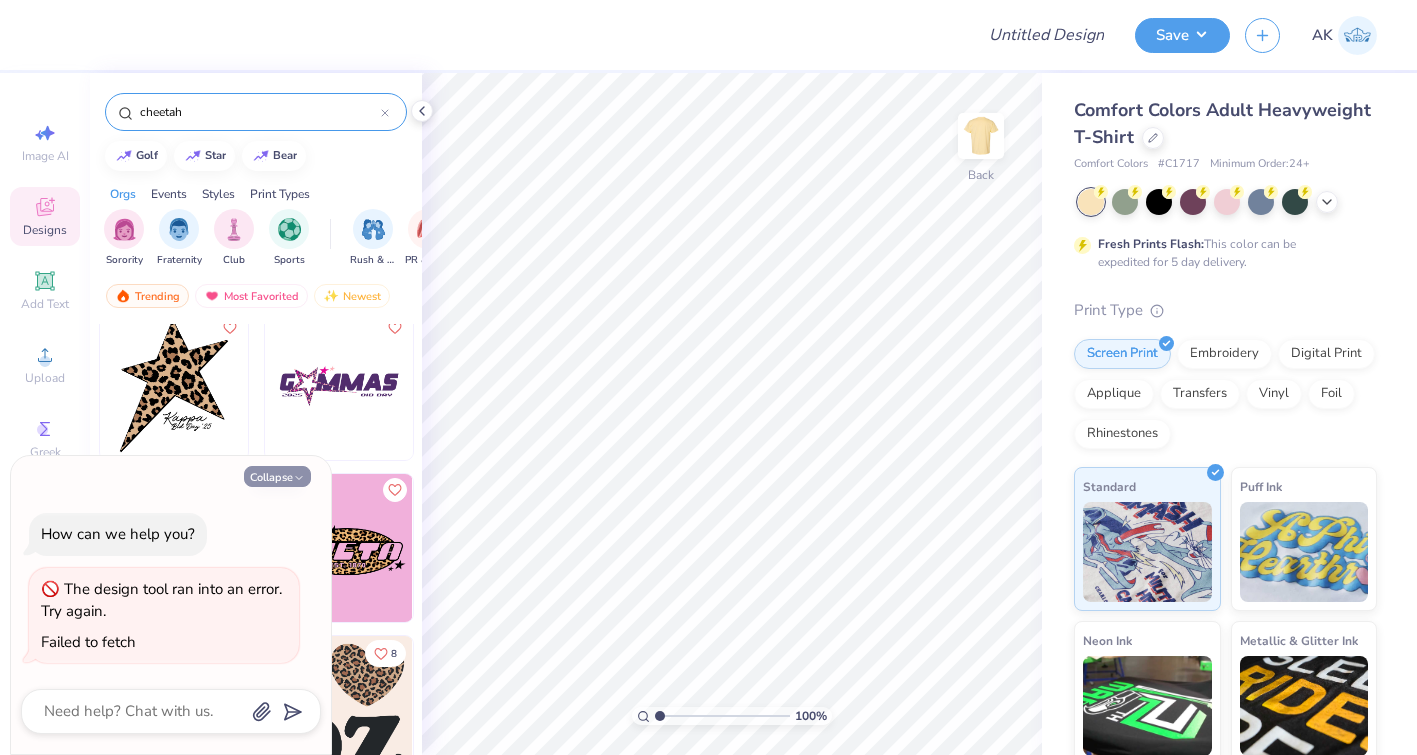 type on "cheetah" 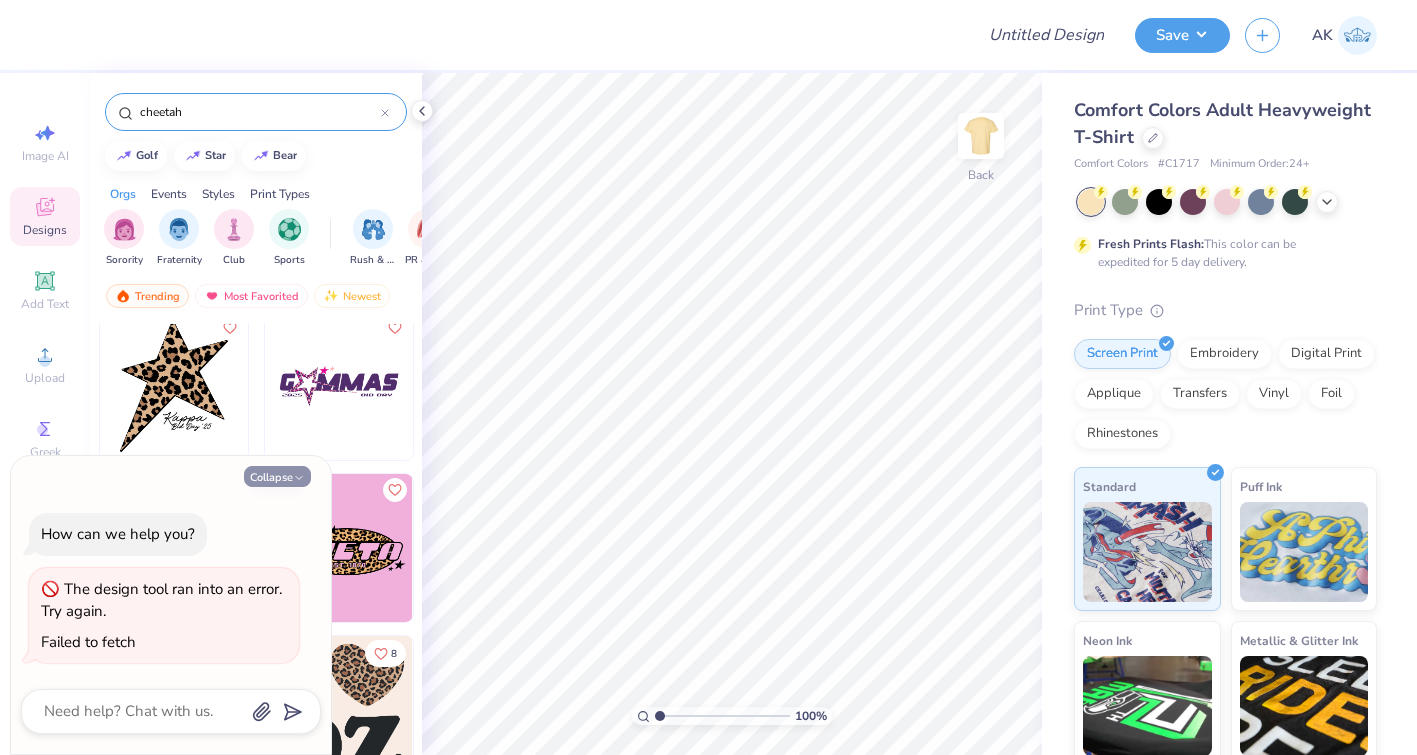click on "Collapse" at bounding box center (277, 476) 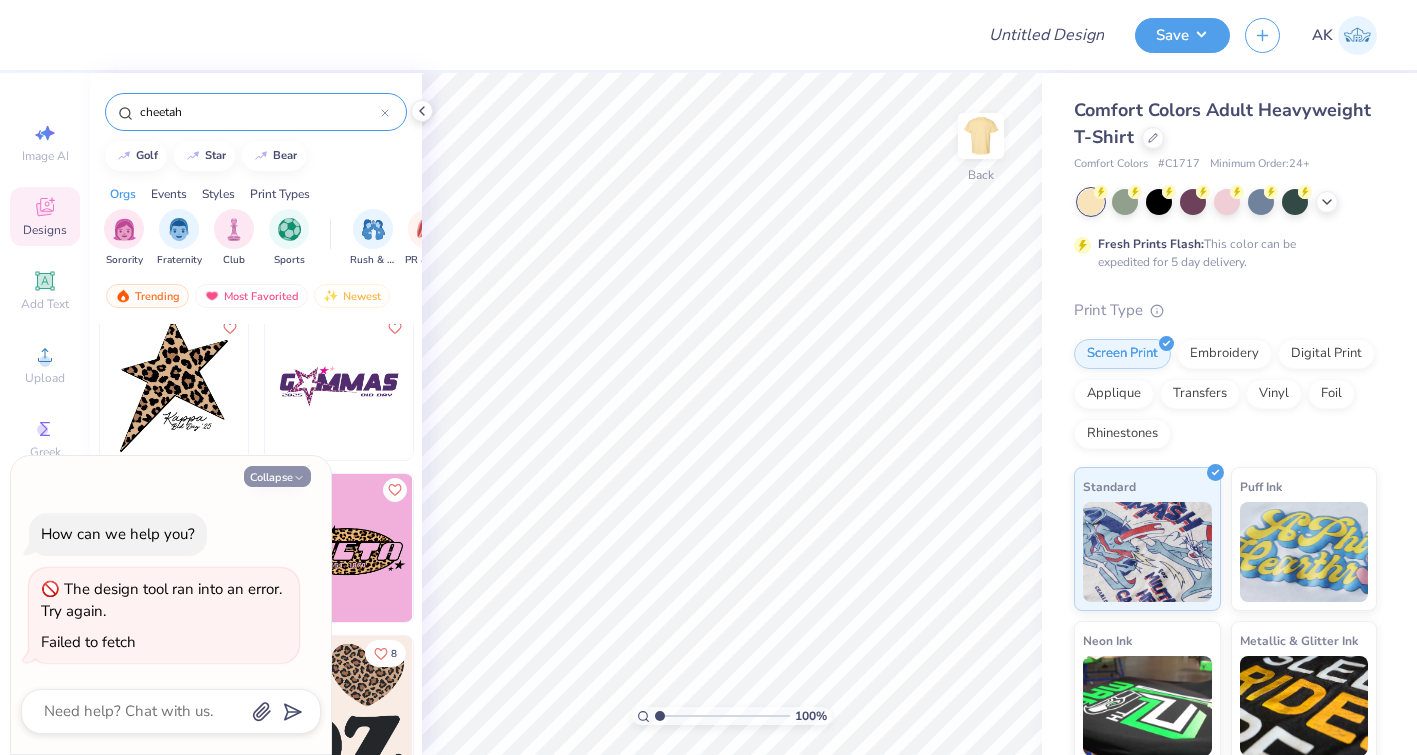 type on "x" 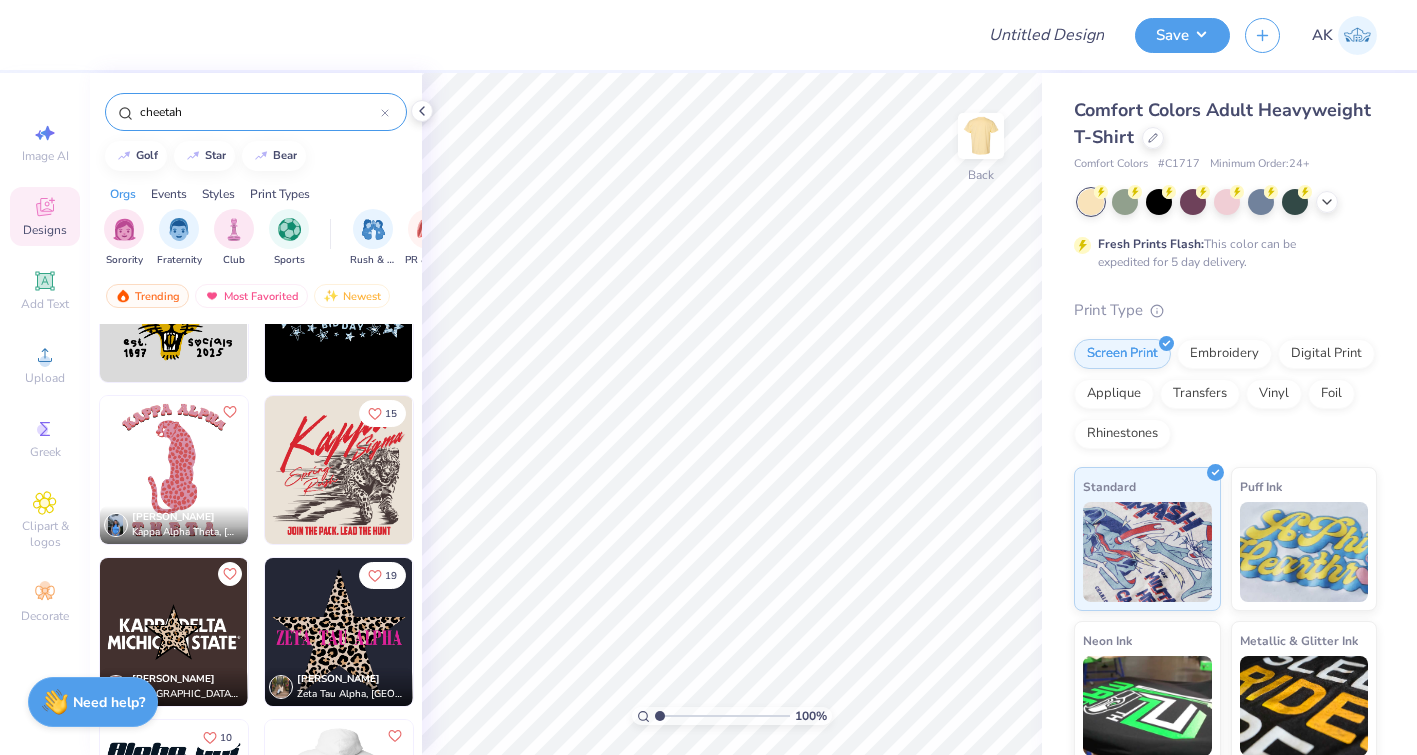 scroll, scrollTop: 1276, scrollLeft: 0, axis: vertical 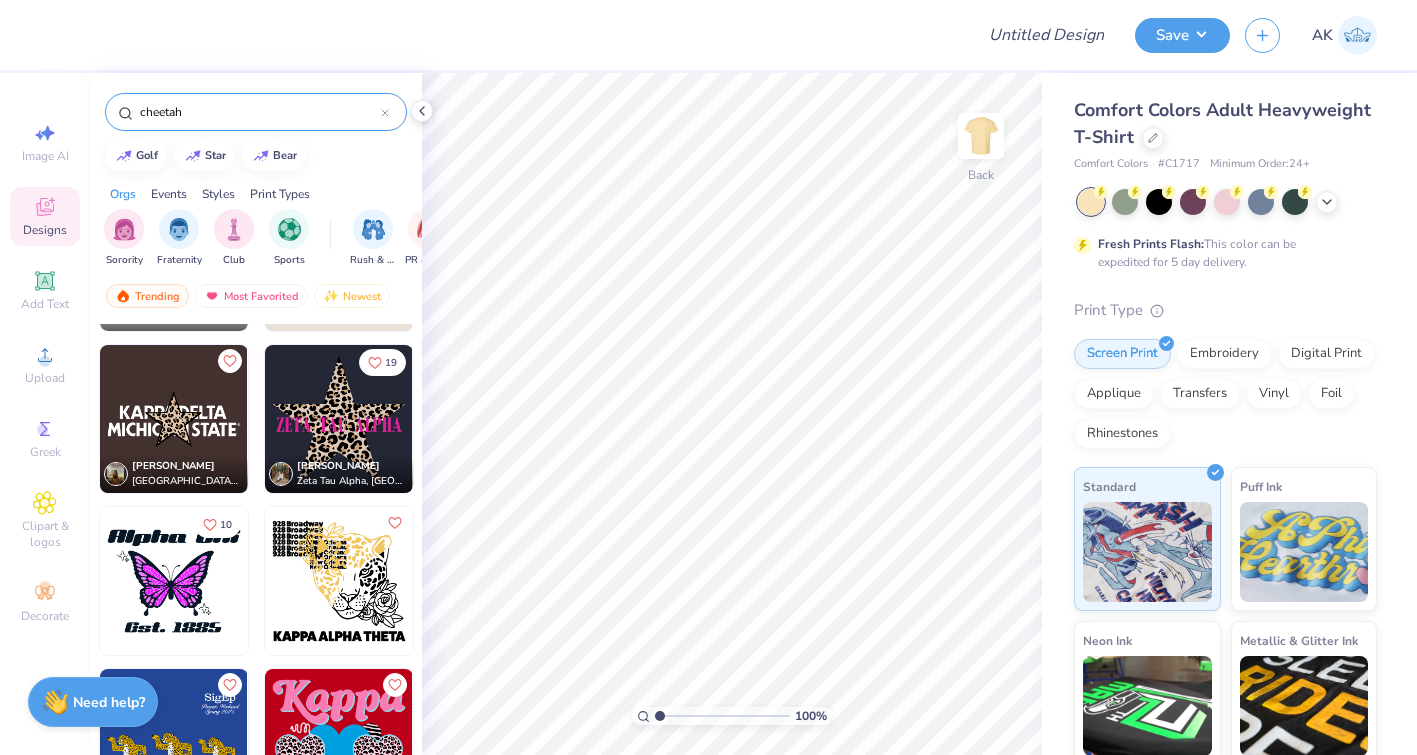 click on "cheetah" at bounding box center (259, 112) 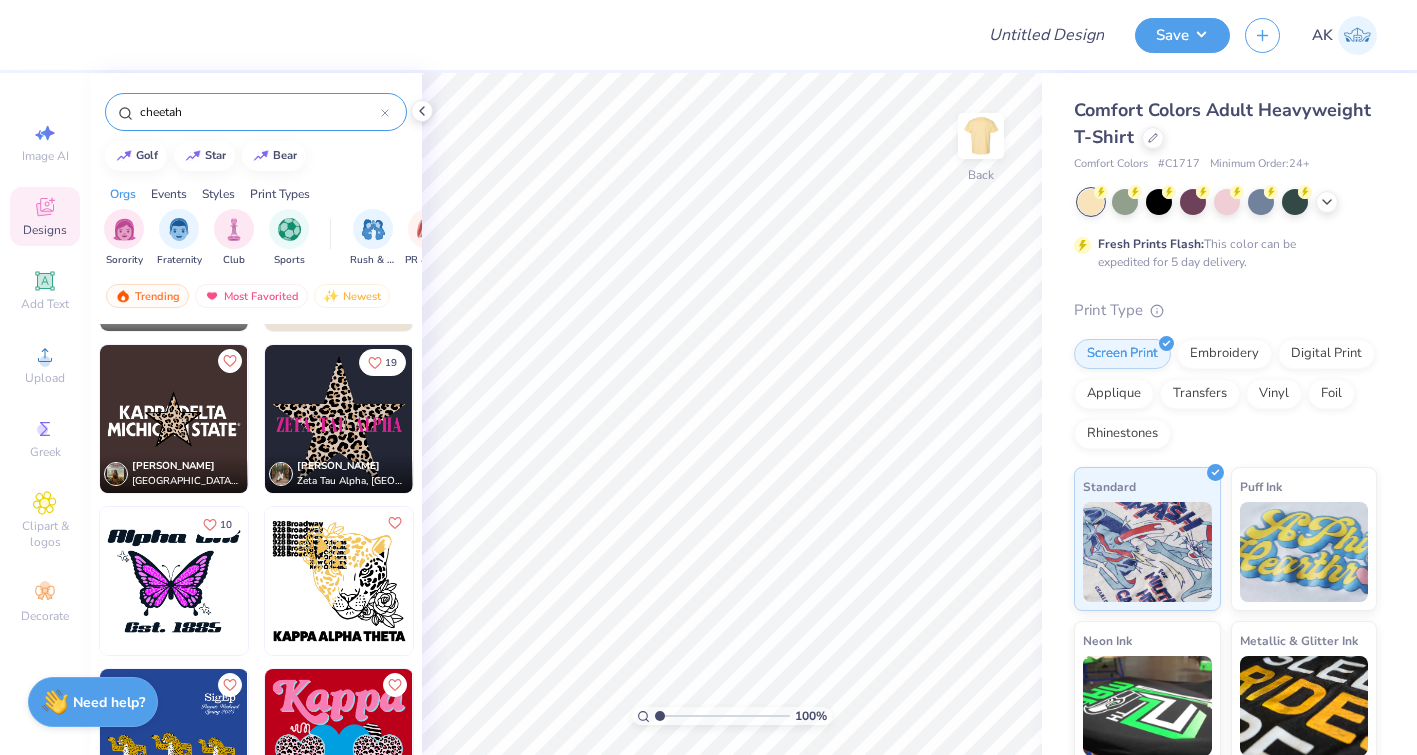 click on "cheetah" at bounding box center (259, 112) 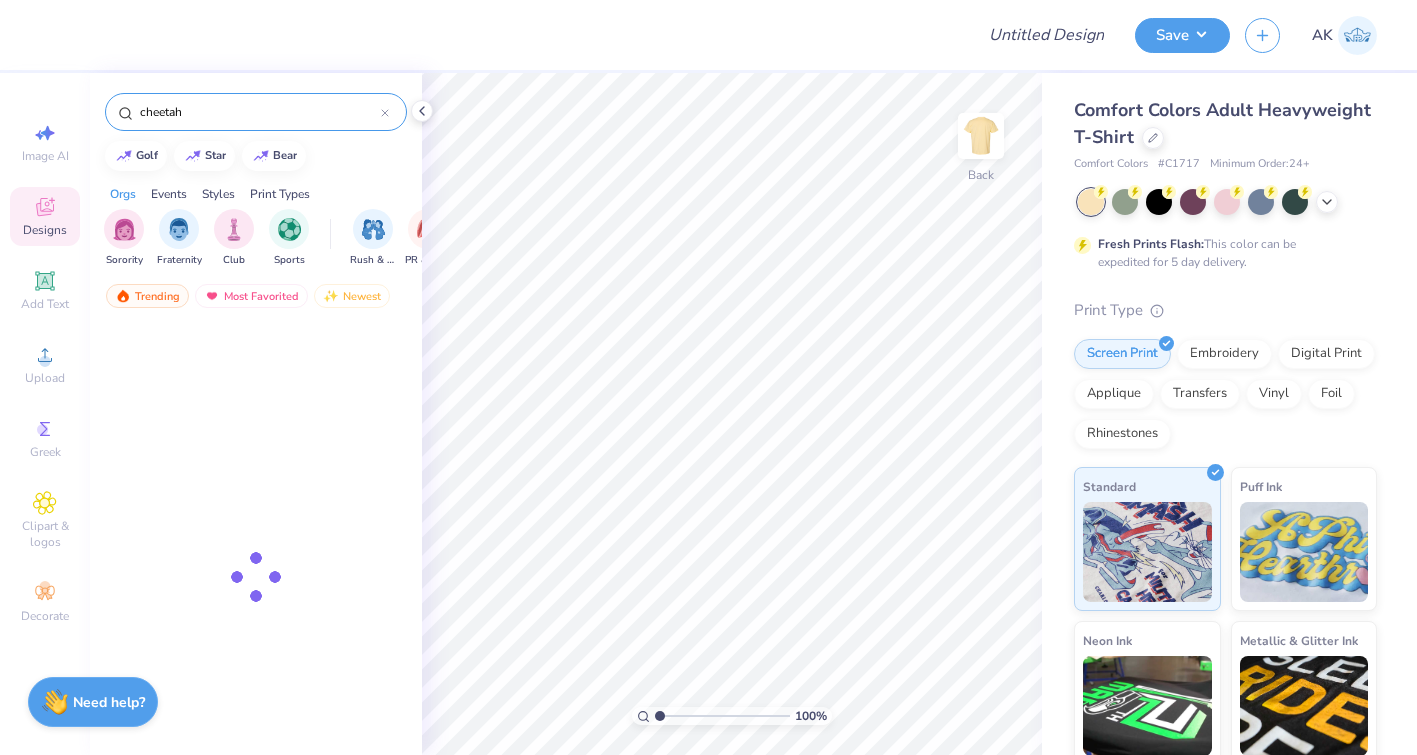 click on "cheetah" at bounding box center [259, 112] 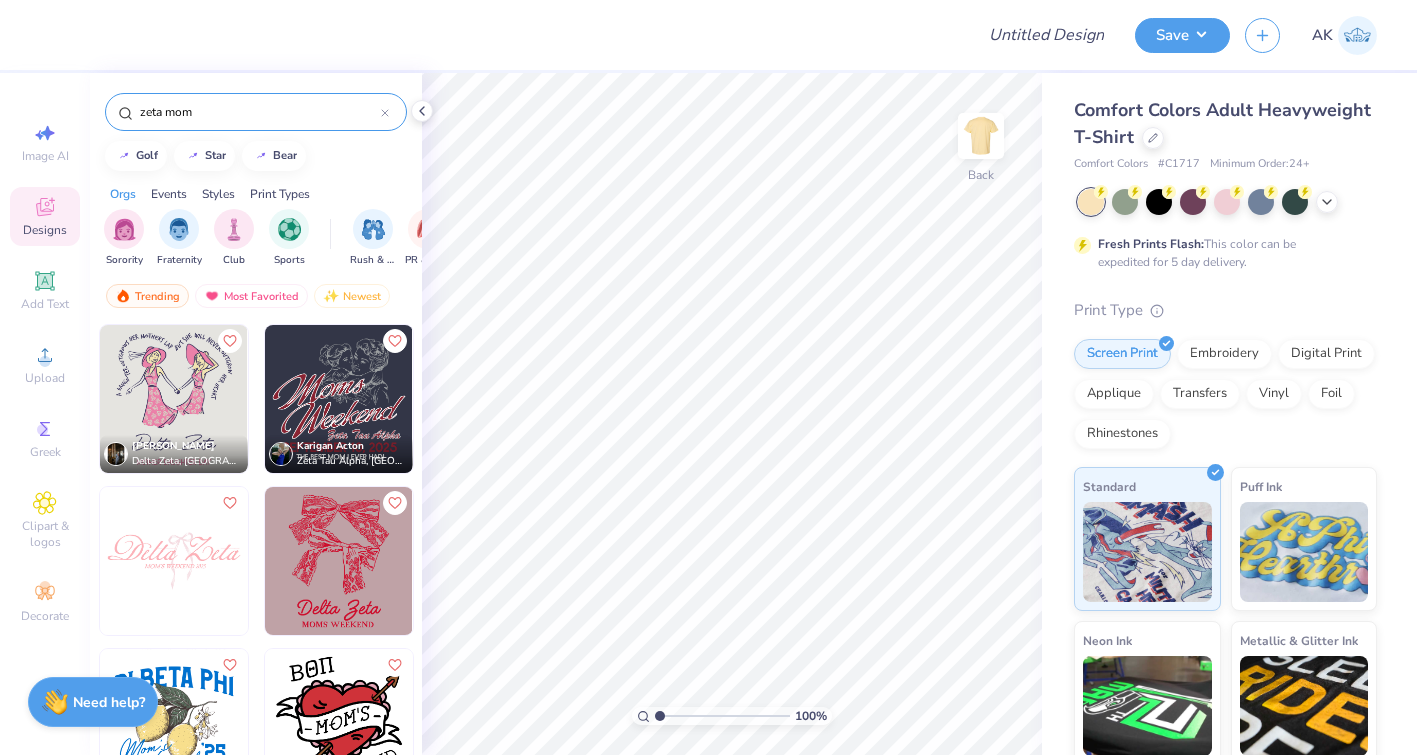 type on "zeta mom" 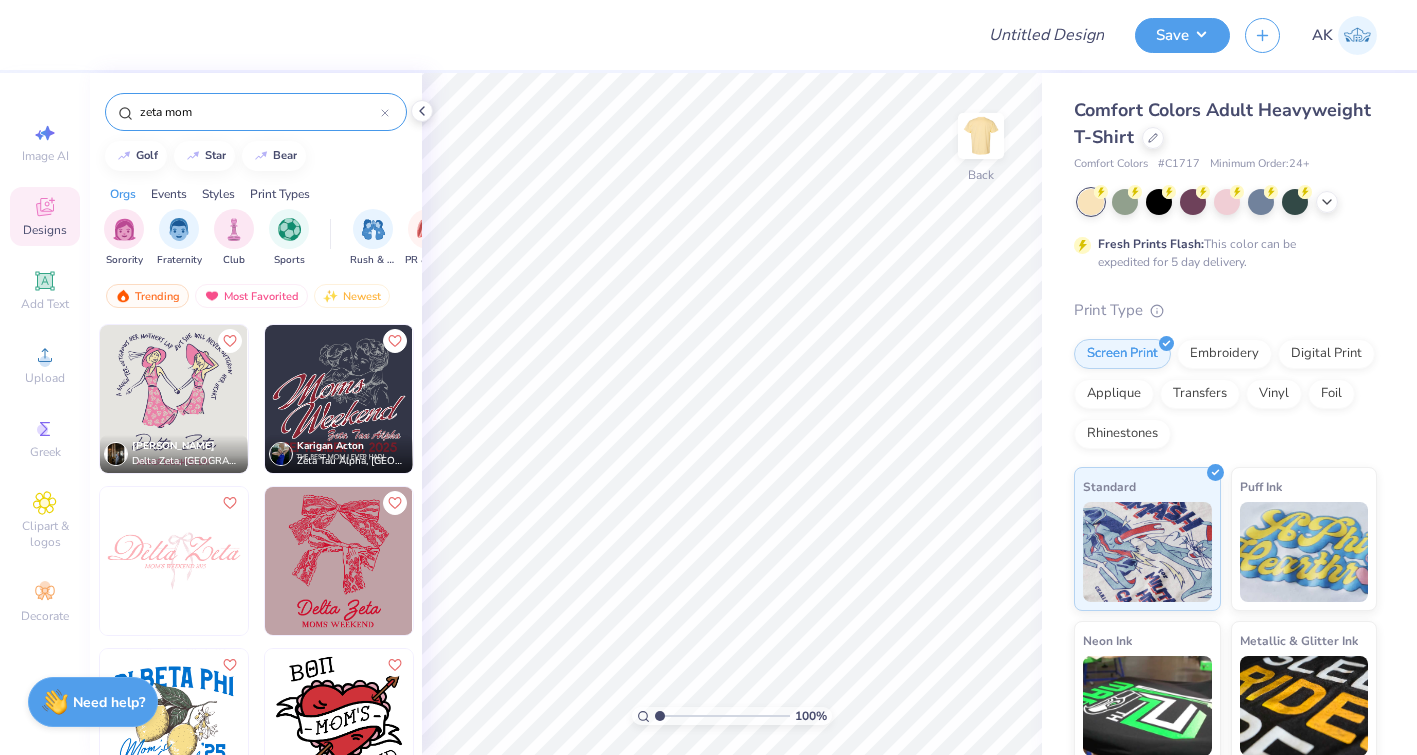 click at bounding box center (174, 723) 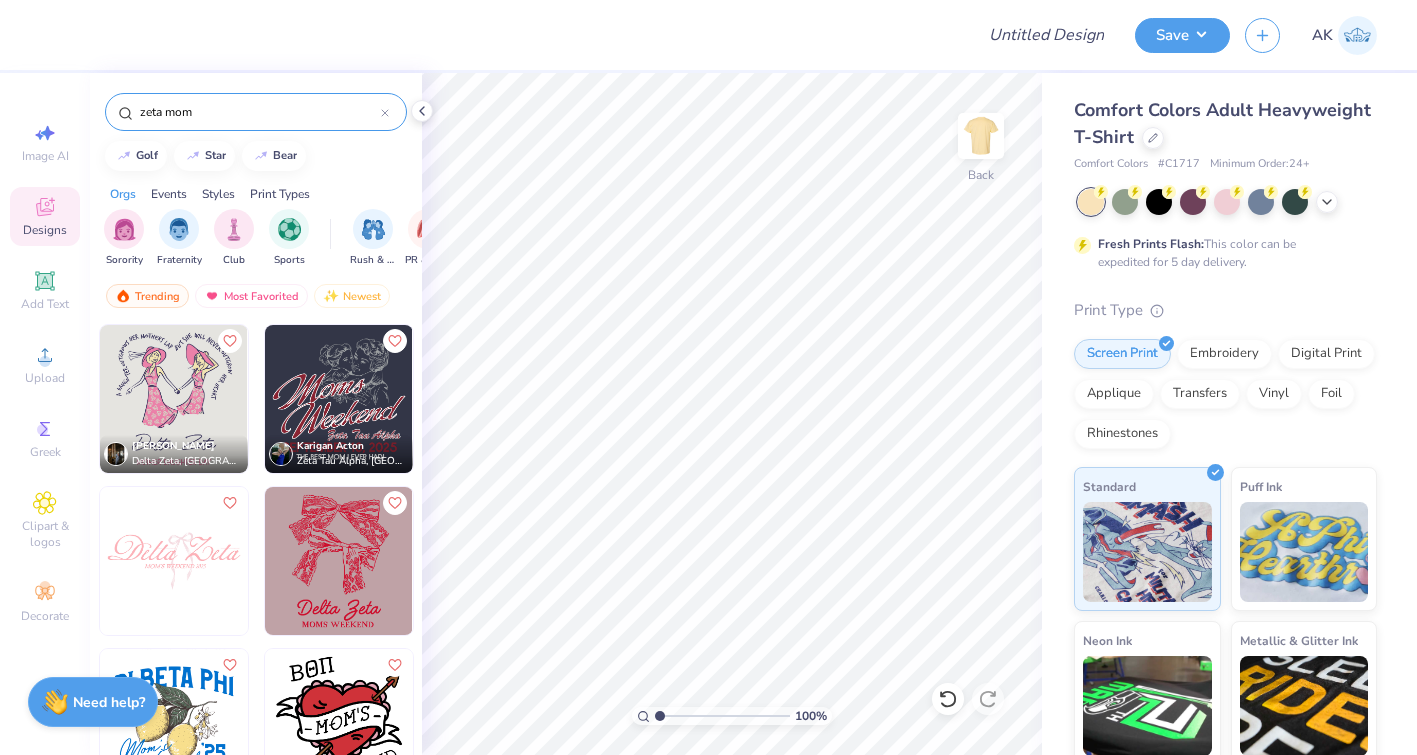 click on "Designs" at bounding box center (45, 216) 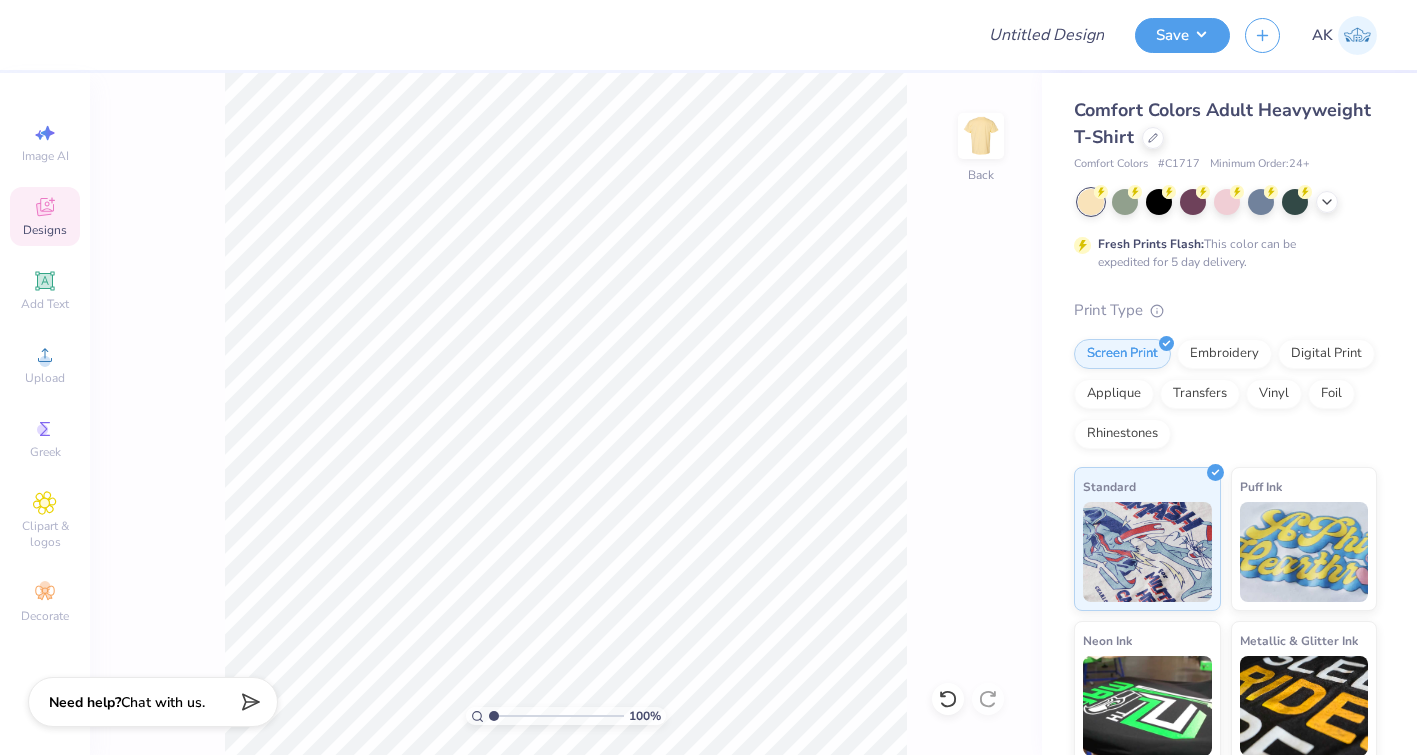 click on "Designs" at bounding box center [45, 216] 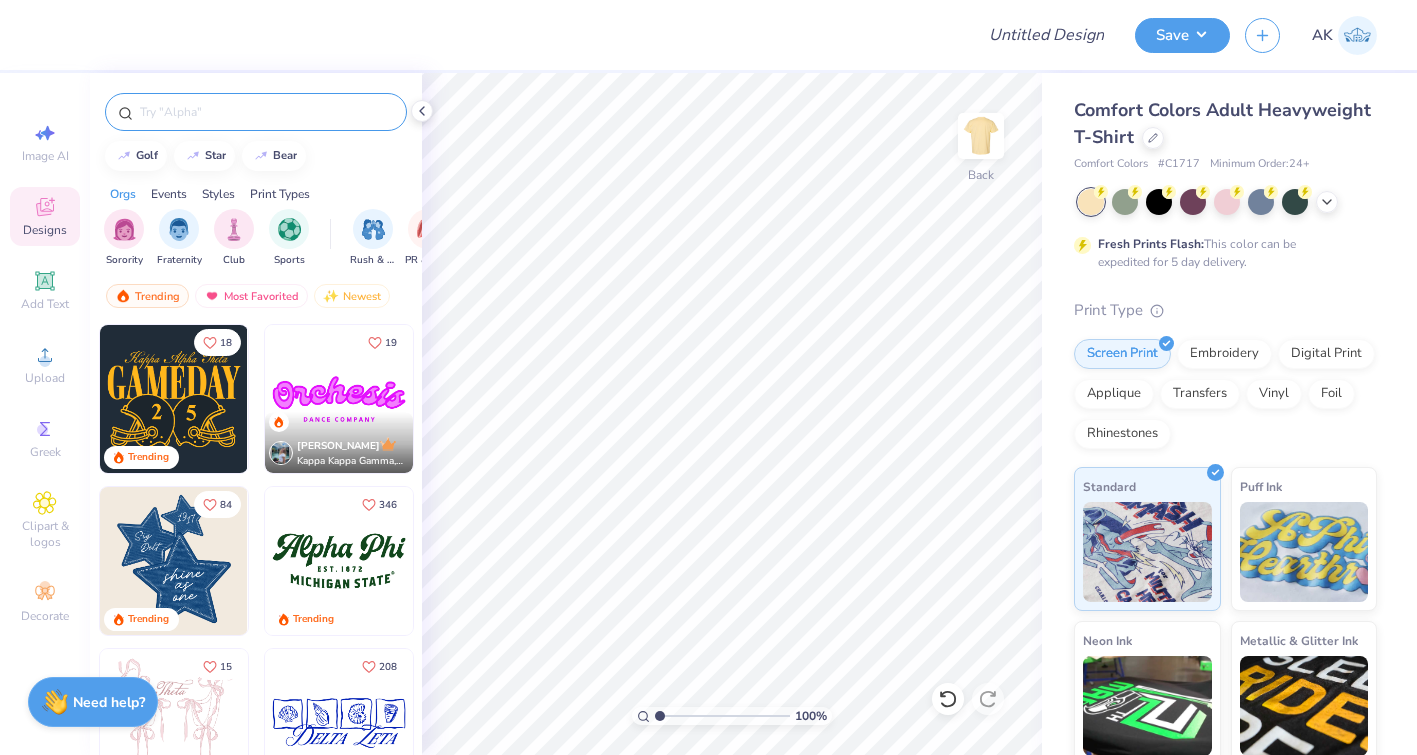 click at bounding box center [266, 112] 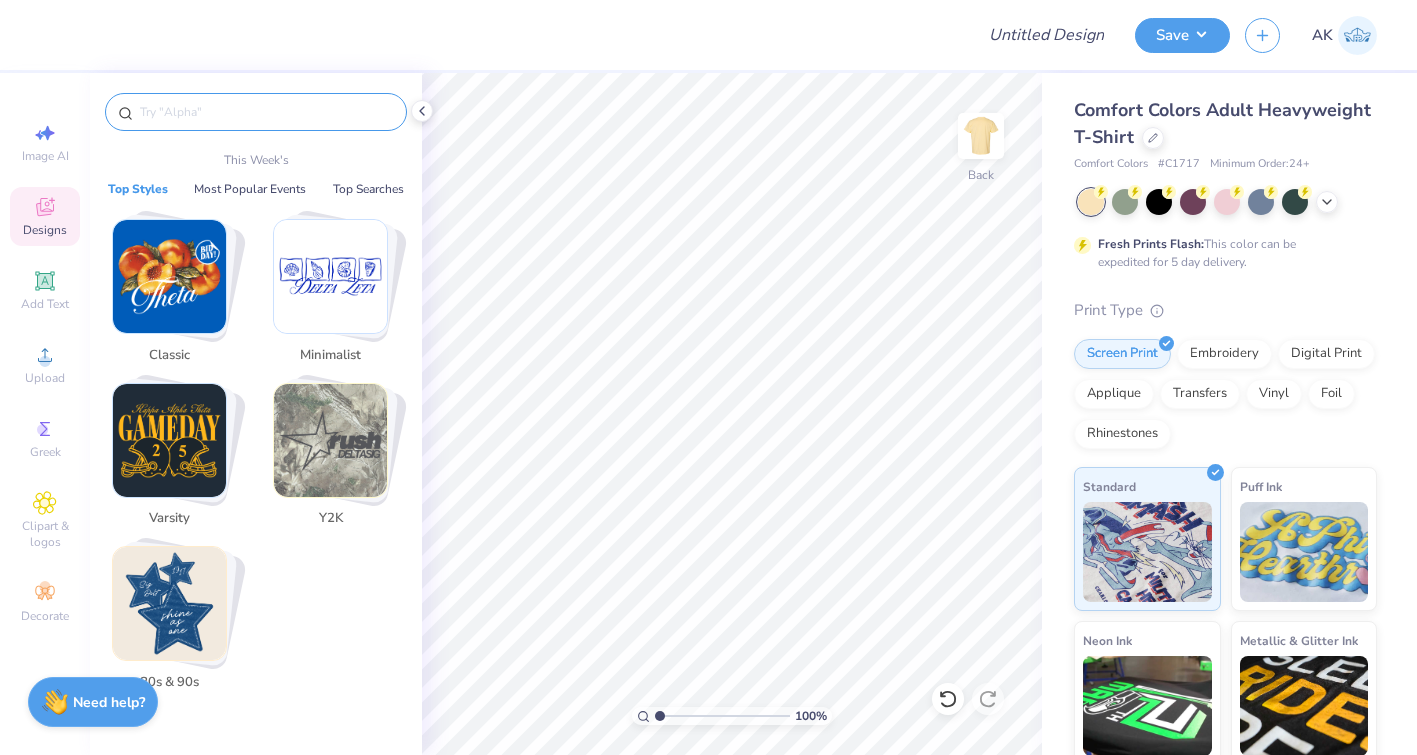 click at bounding box center [169, 603] 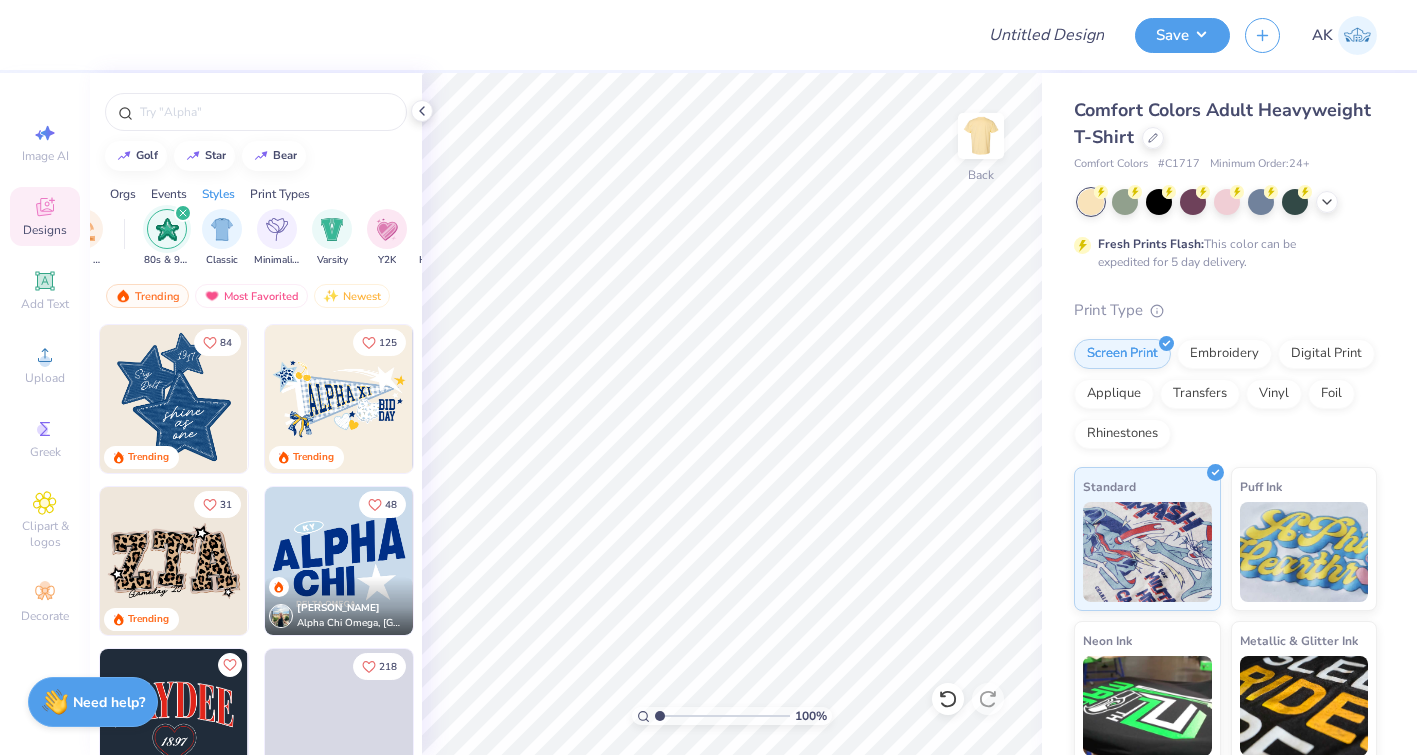 scroll, scrollTop: 0, scrollLeft: 1048, axis: horizontal 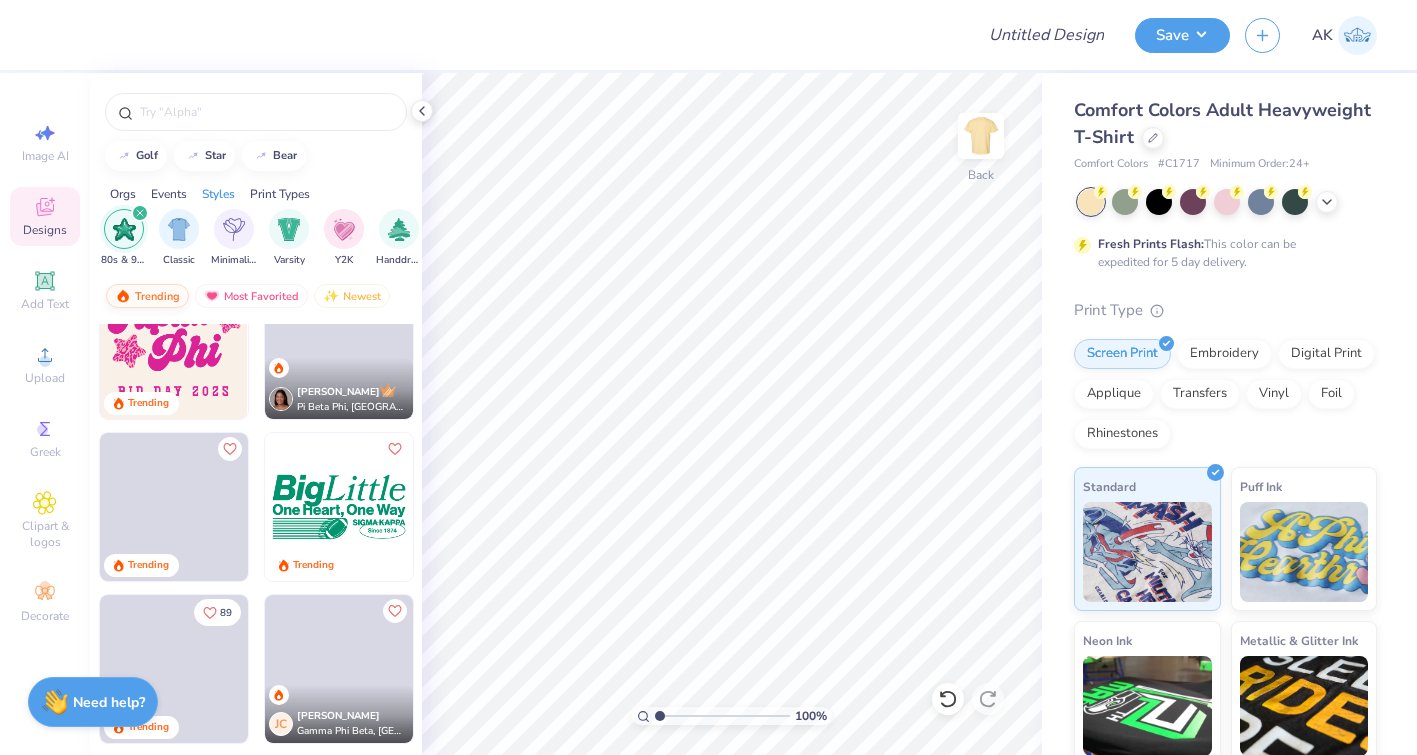 click on "Trending" at bounding box center [147, 296] 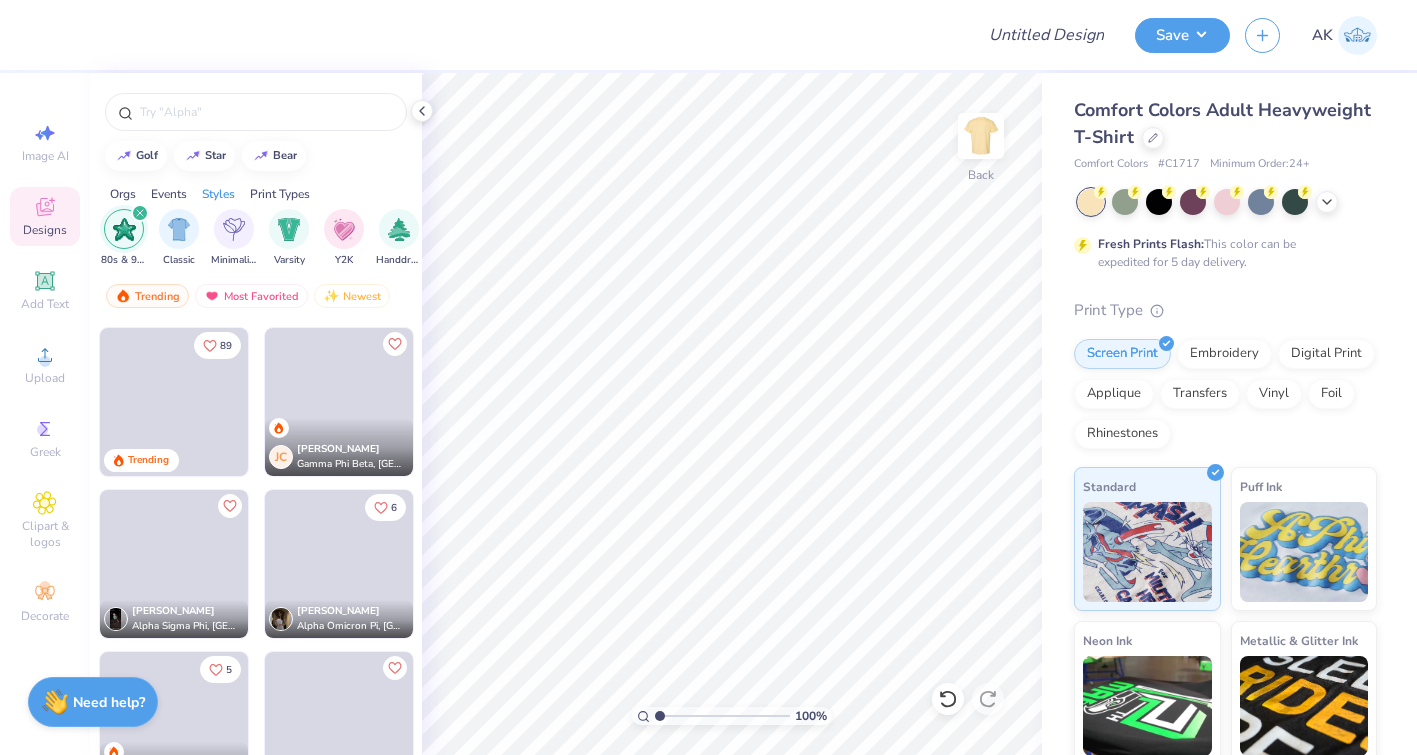 scroll, scrollTop: 771, scrollLeft: 0, axis: vertical 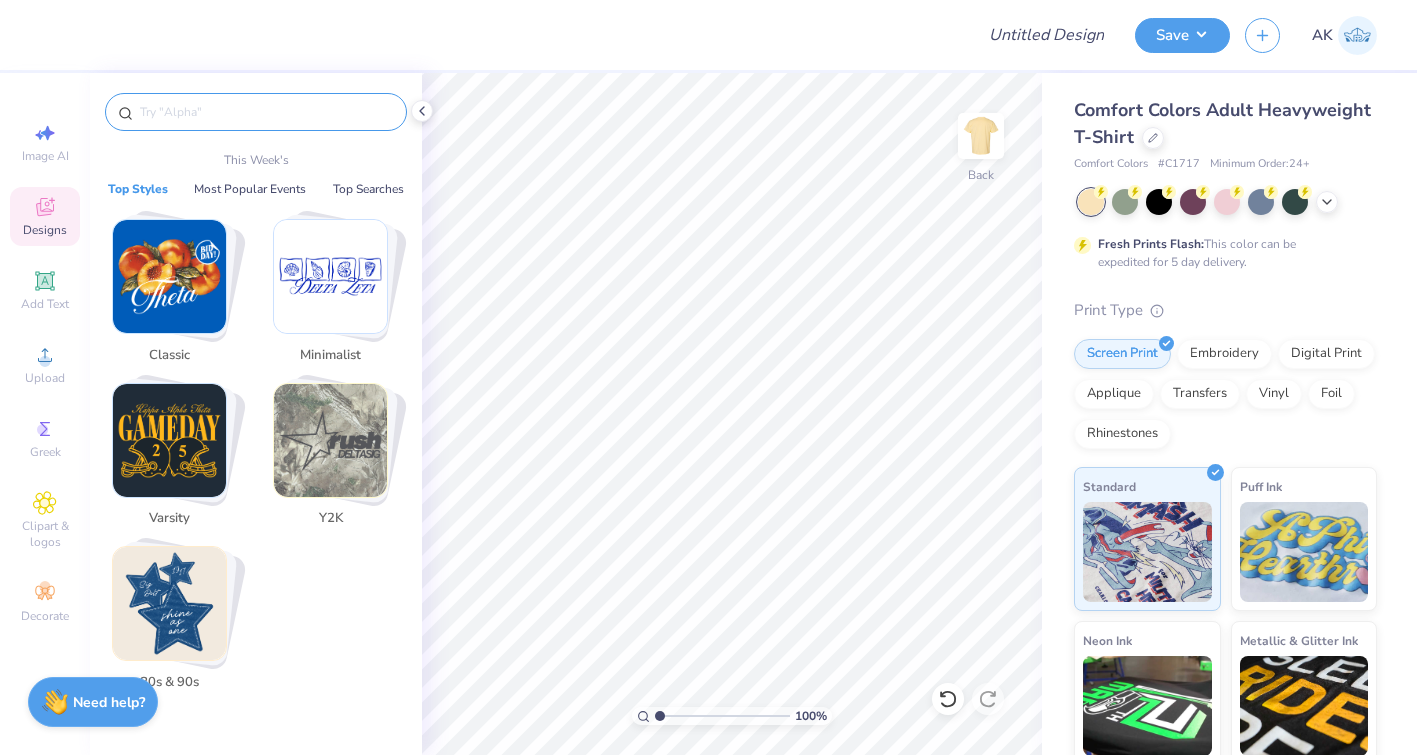 click at bounding box center (266, 112) 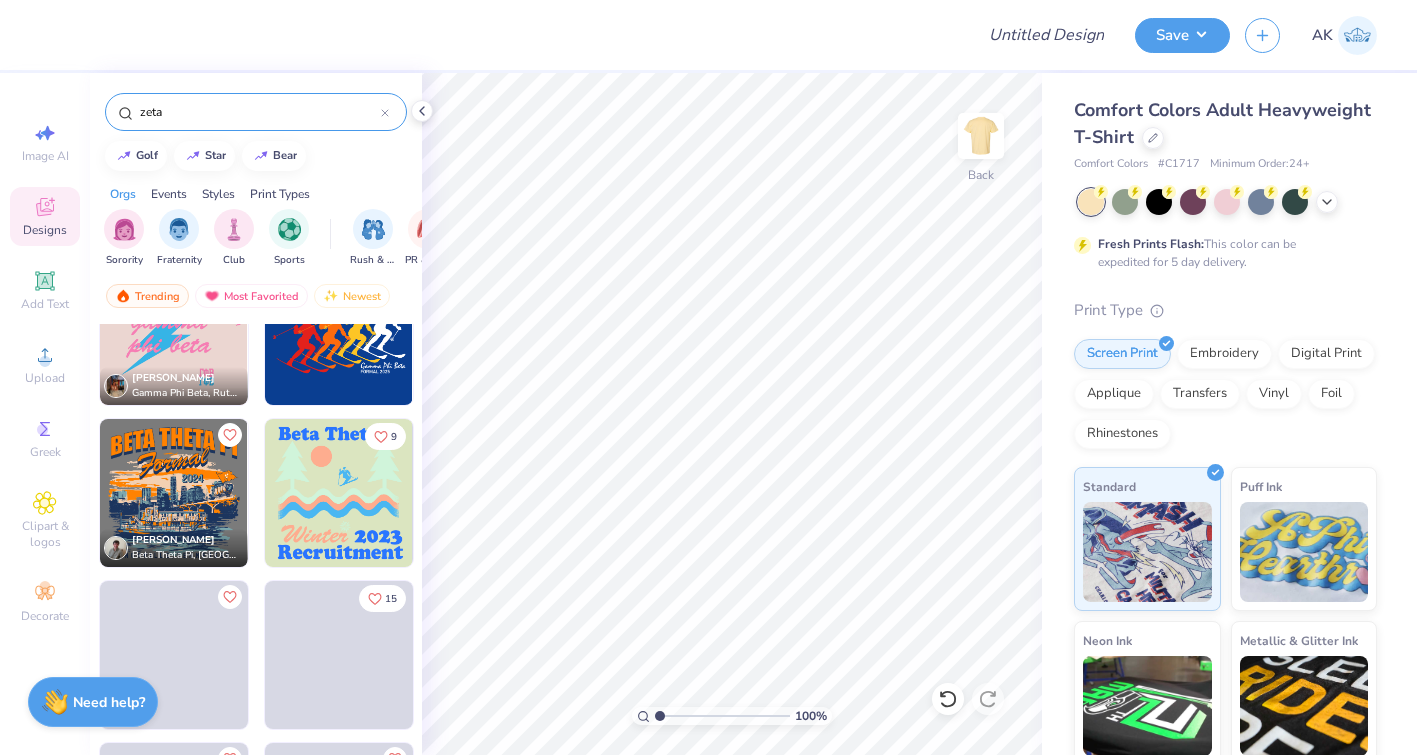 scroll, scrollTop: 4291, scrollLeft: 0, axis: vertical 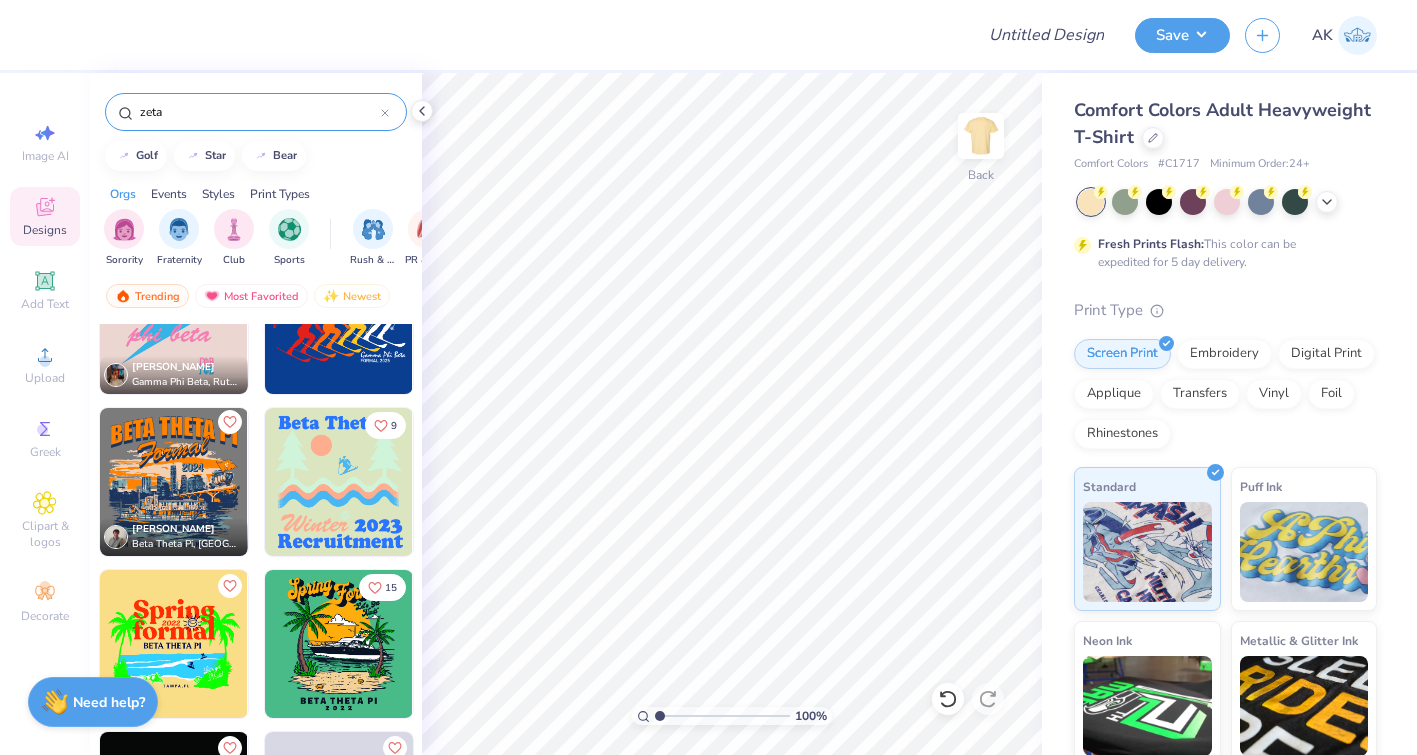 click 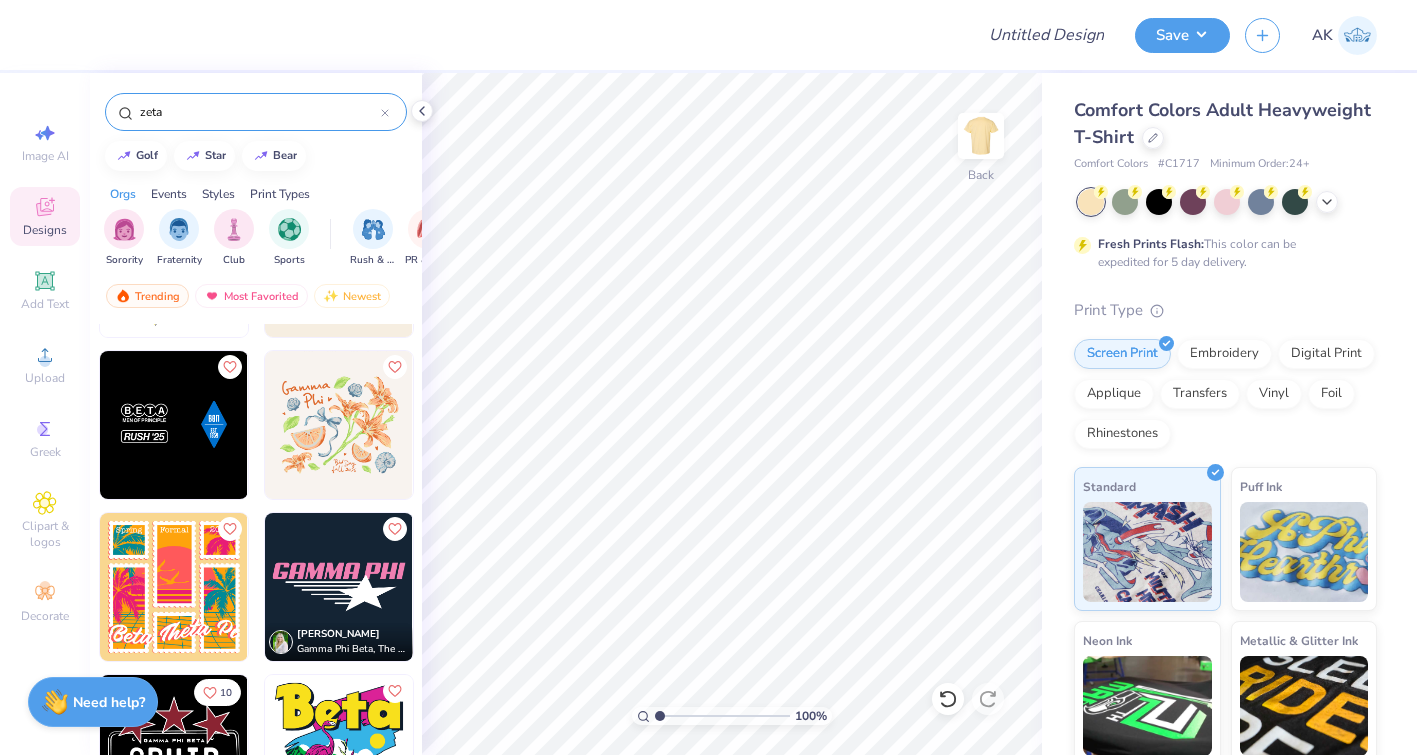 scroll, scrollTop: 2721, scrollLeft: 0, axis: vertical 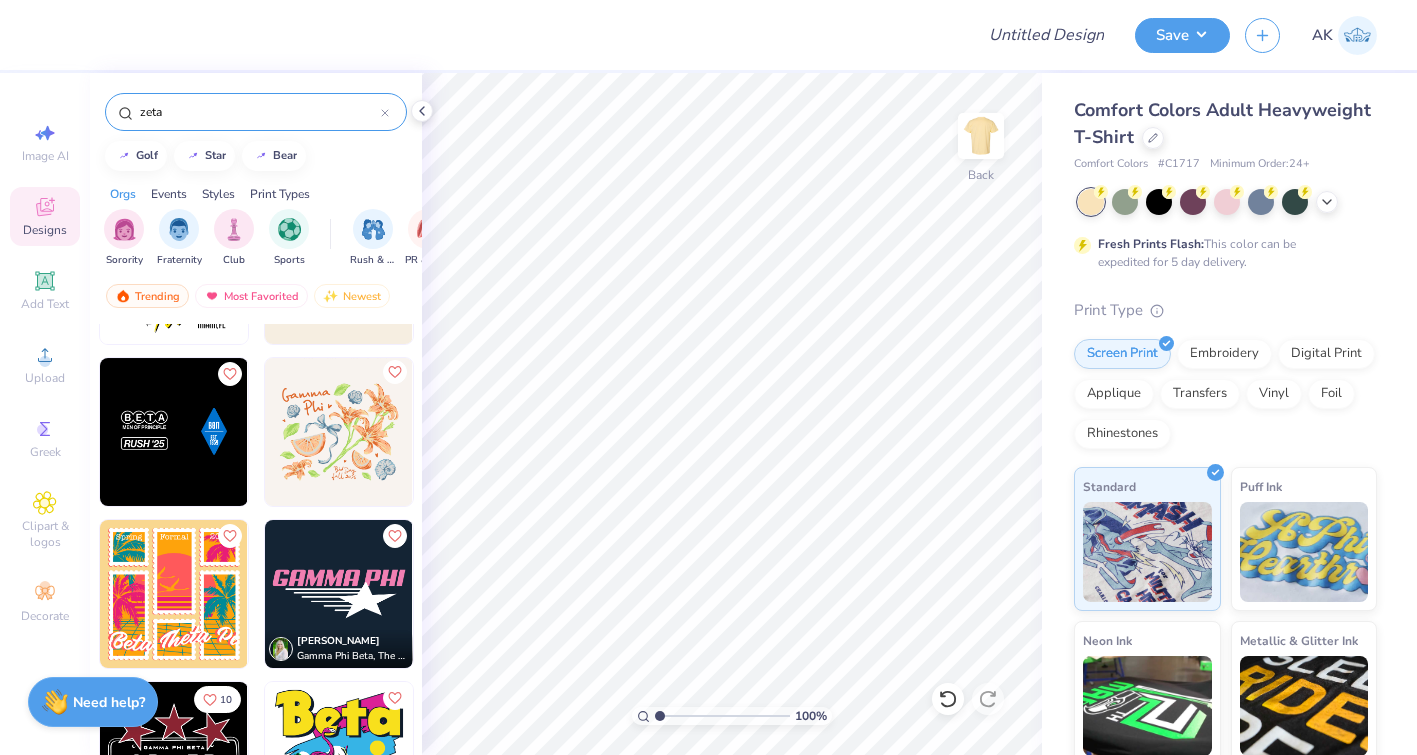click 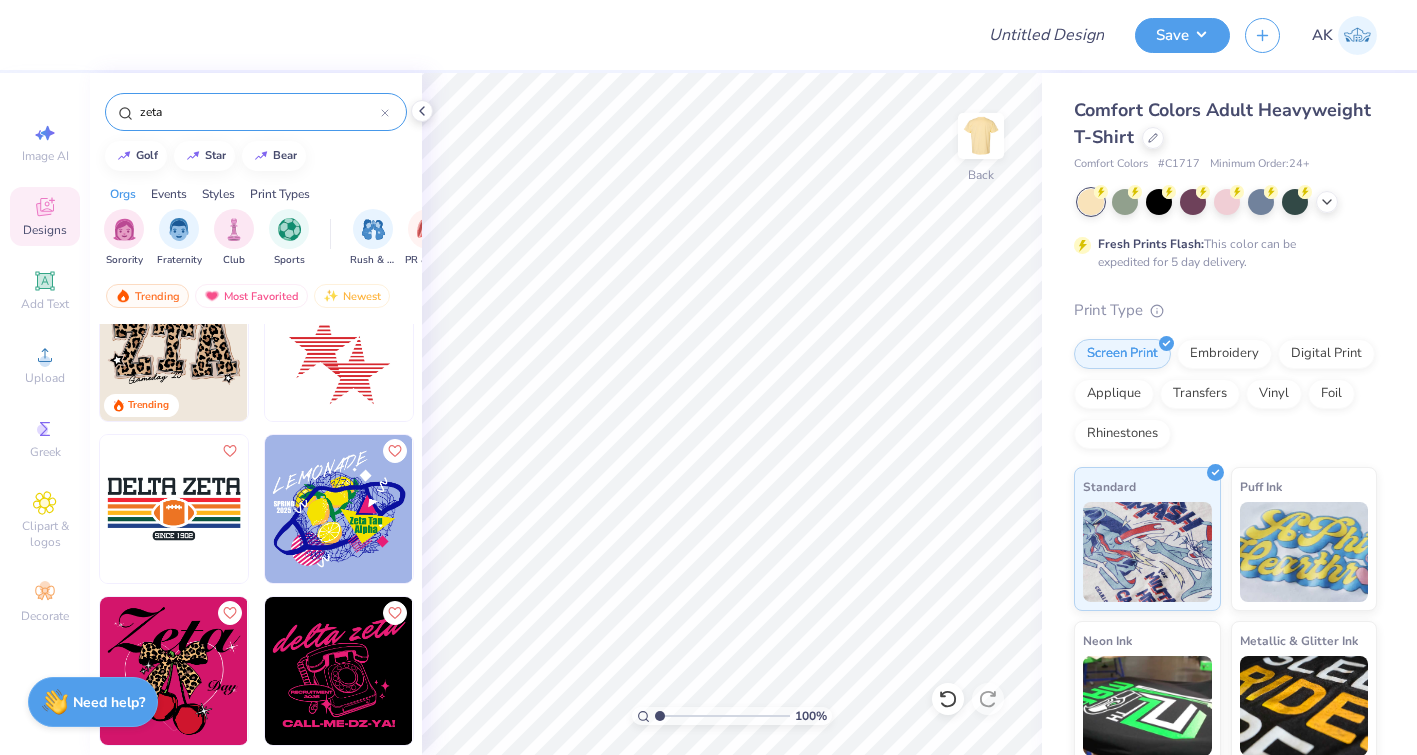 scroll, scrollTop: 0, scrollLeft: 0, axis: both 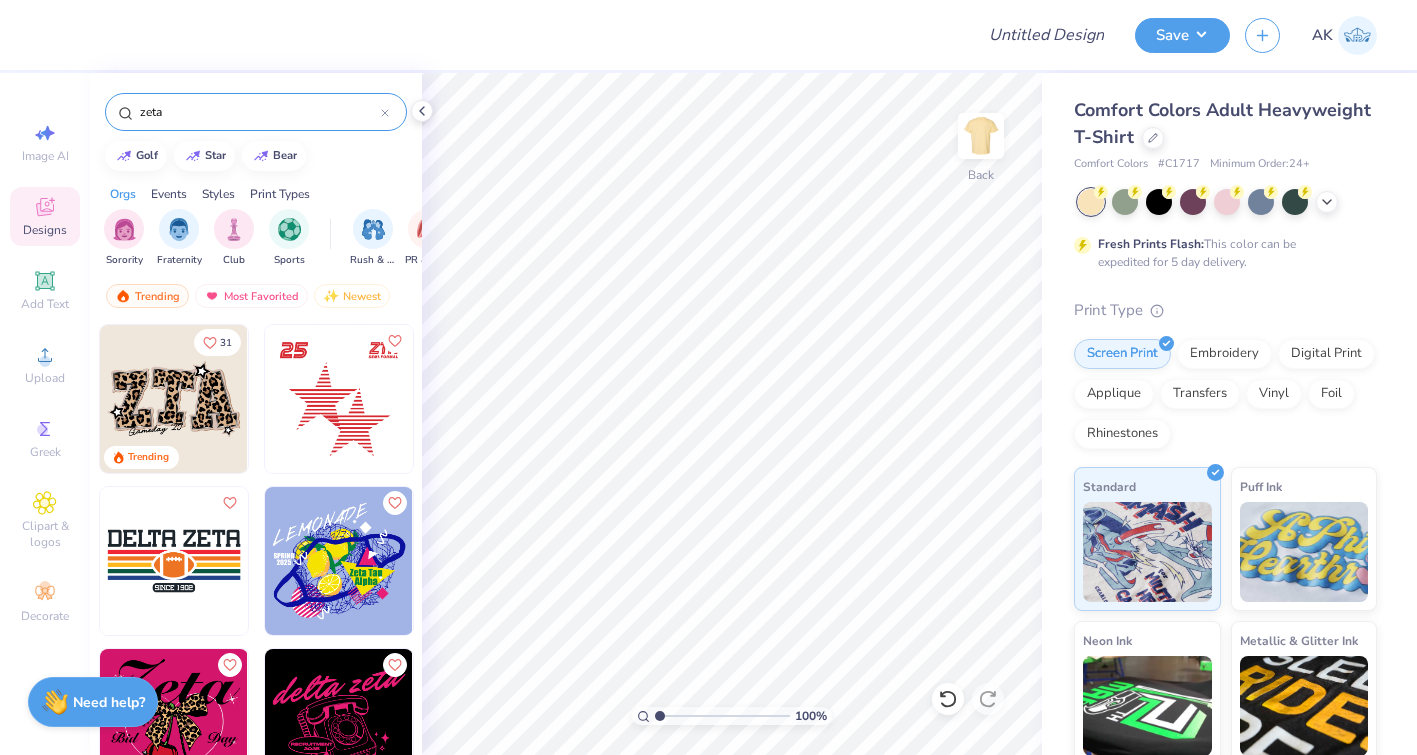 click on "zeta" at bounding box center (259, 112) 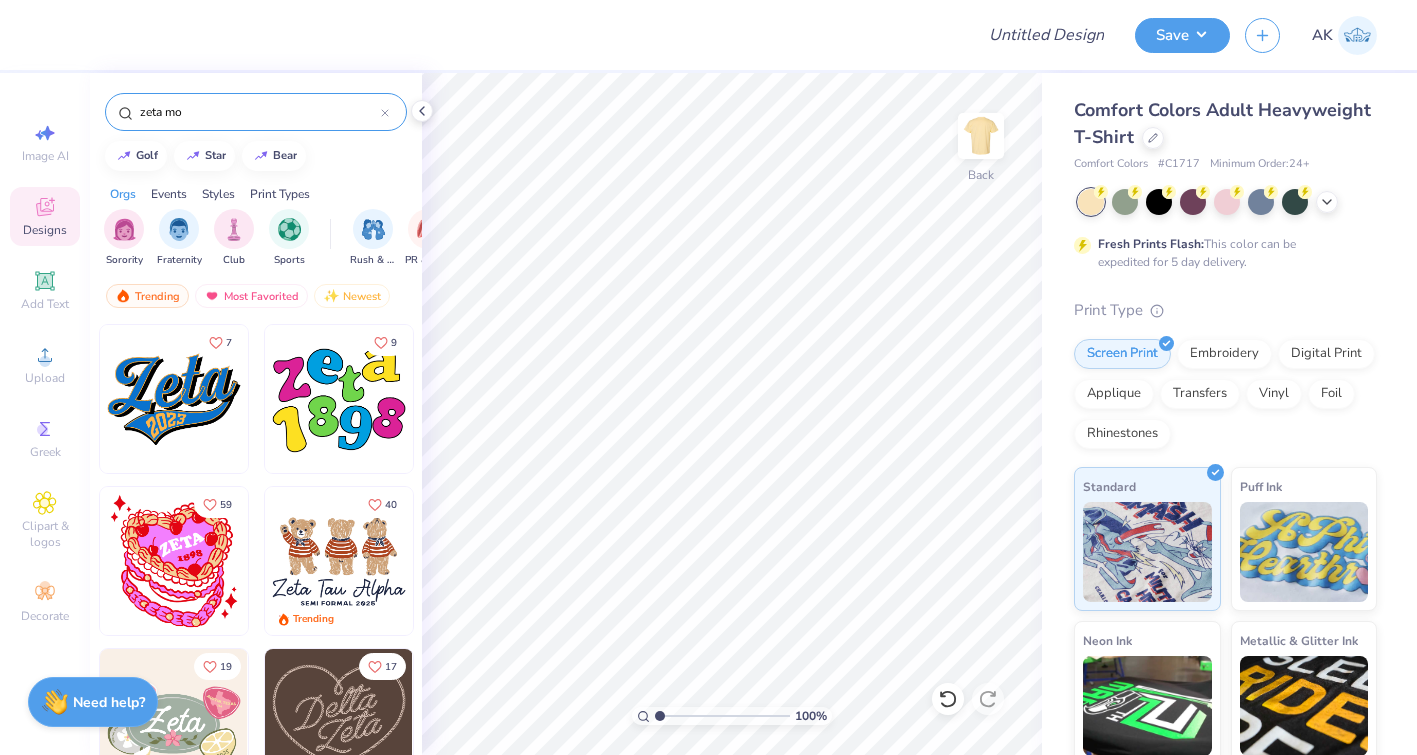 type on "zeta mom" 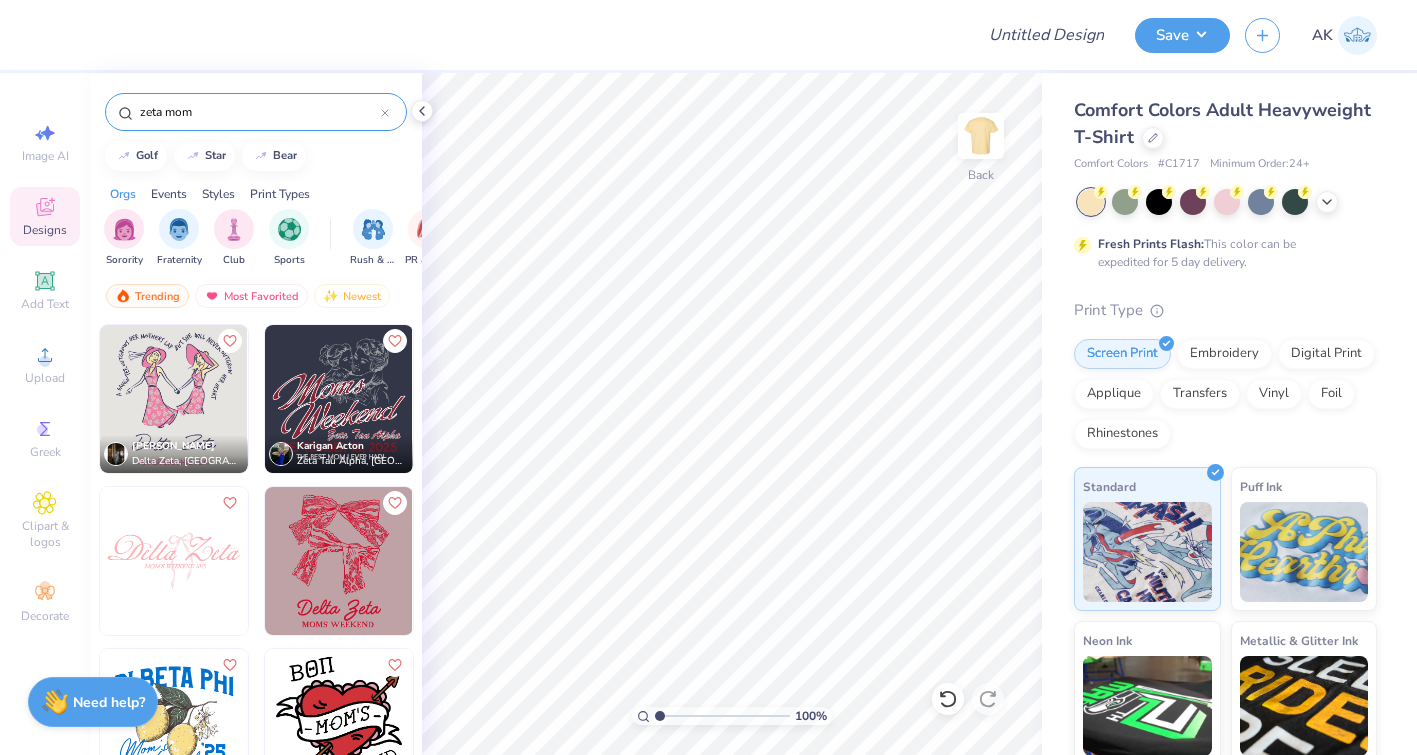 click 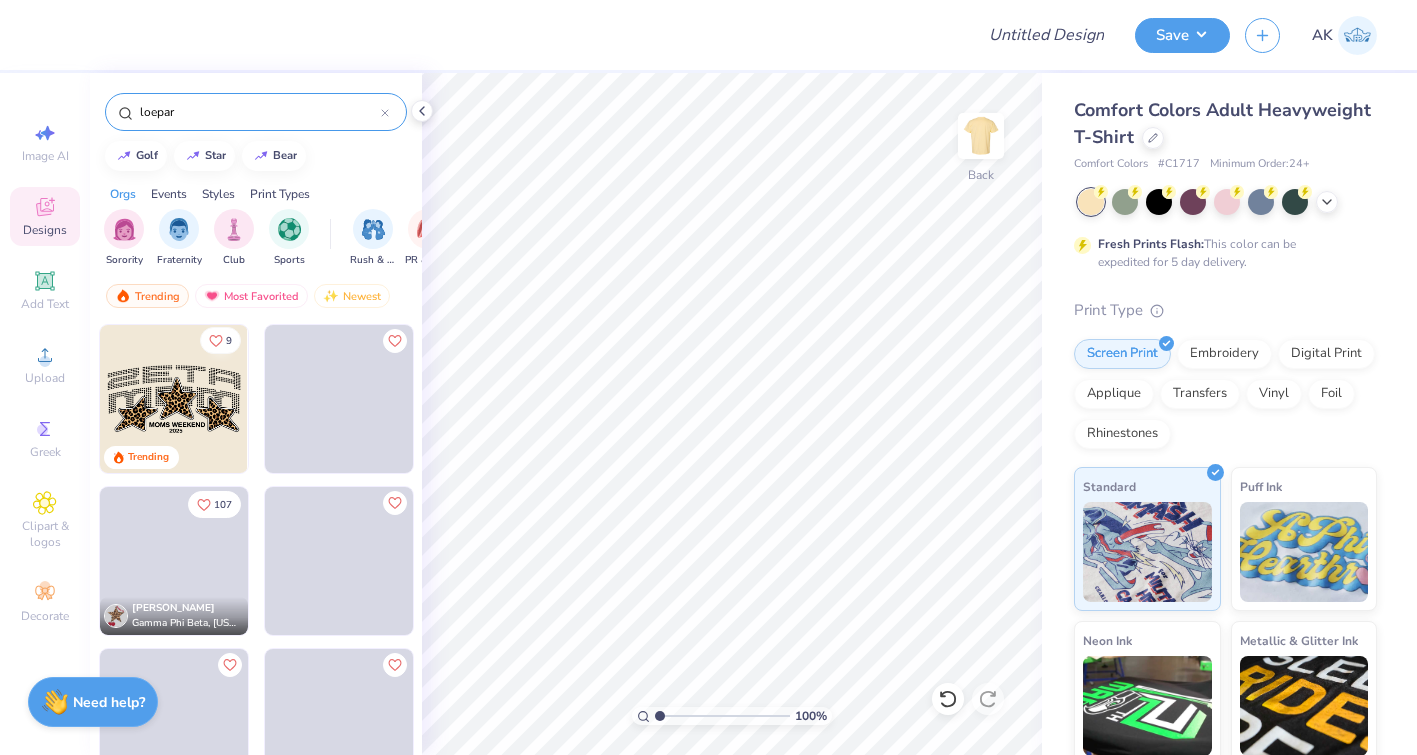 type on "loepar" 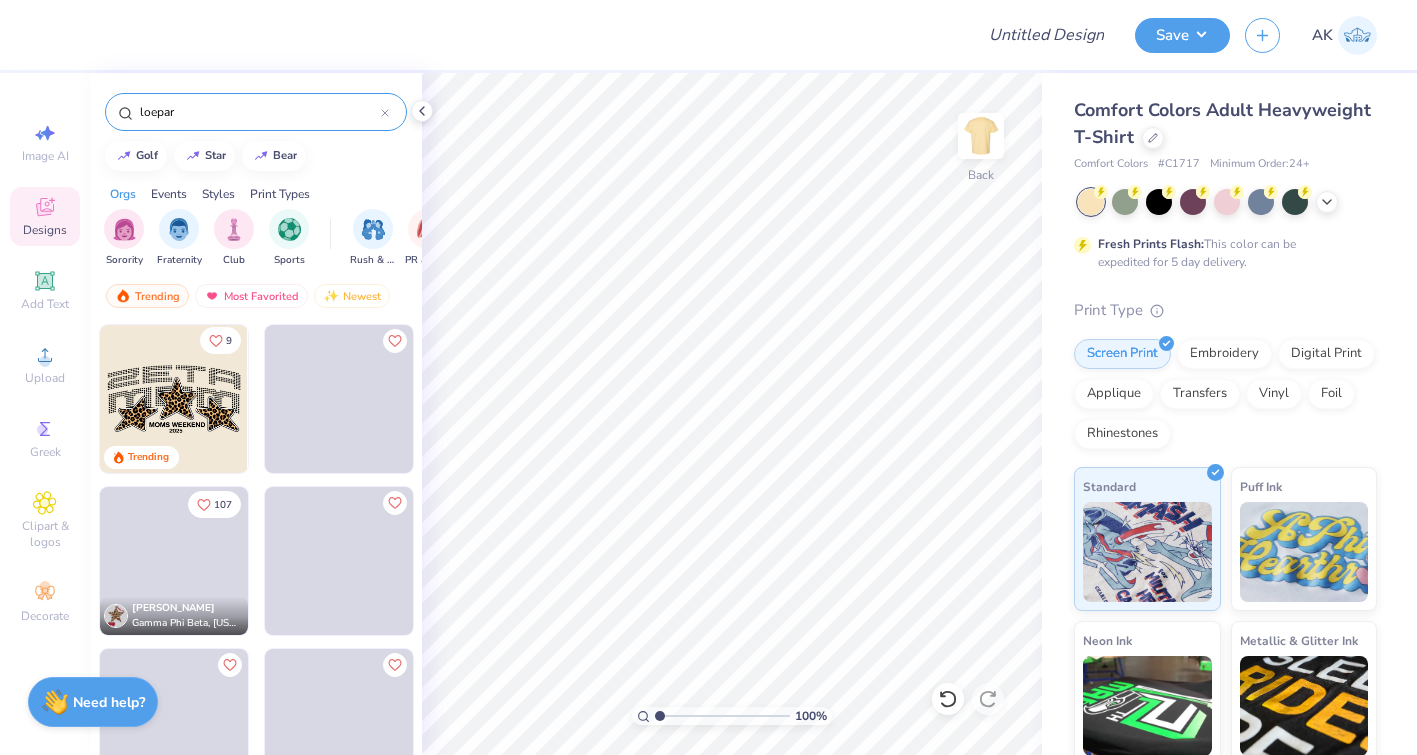 click 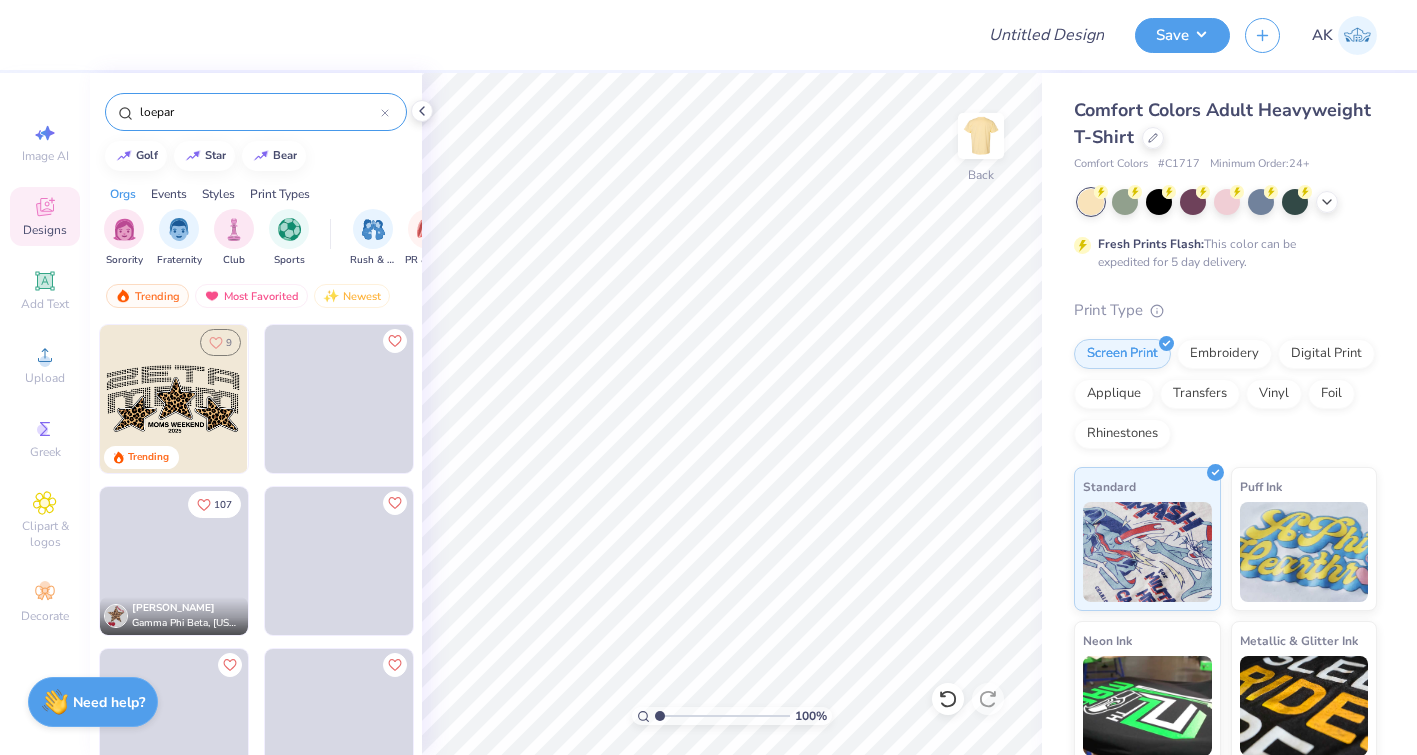click at bounding box center (25, 399) 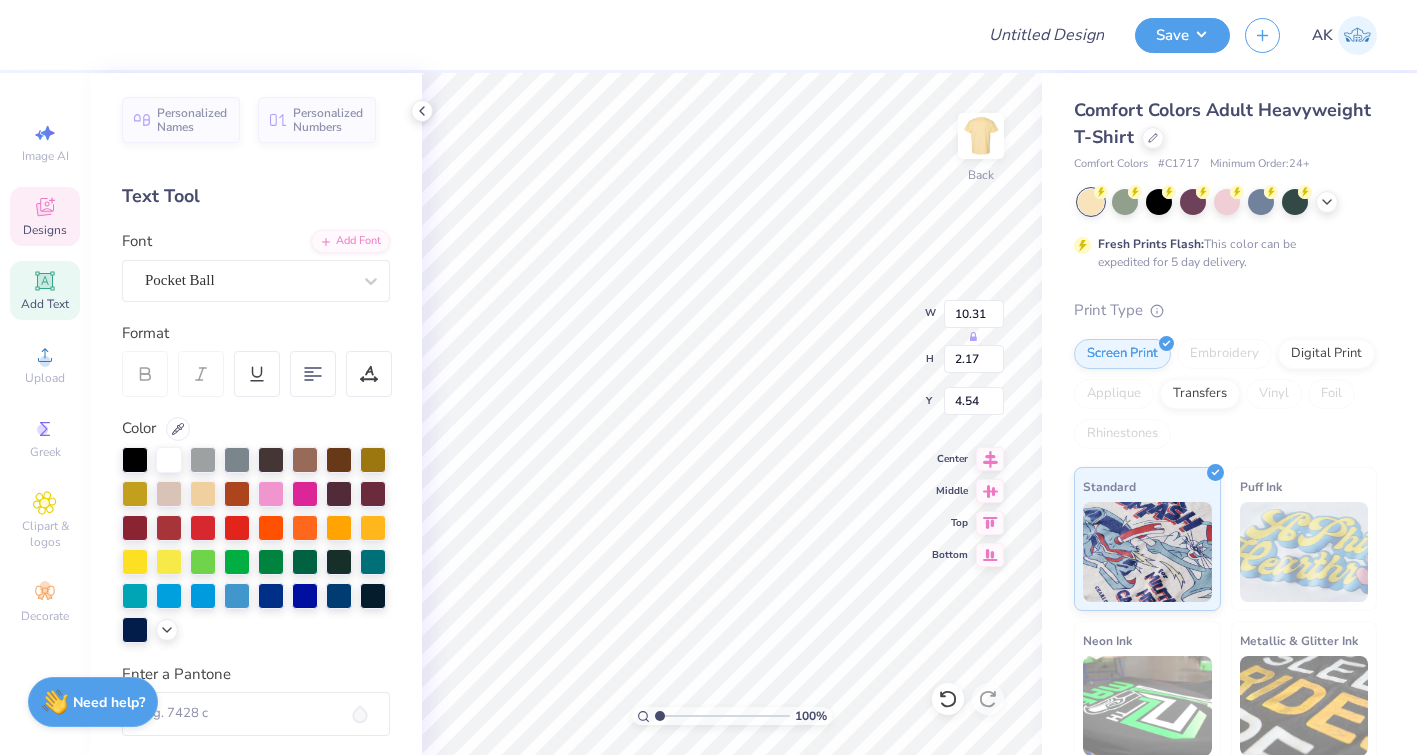type on "10.31" 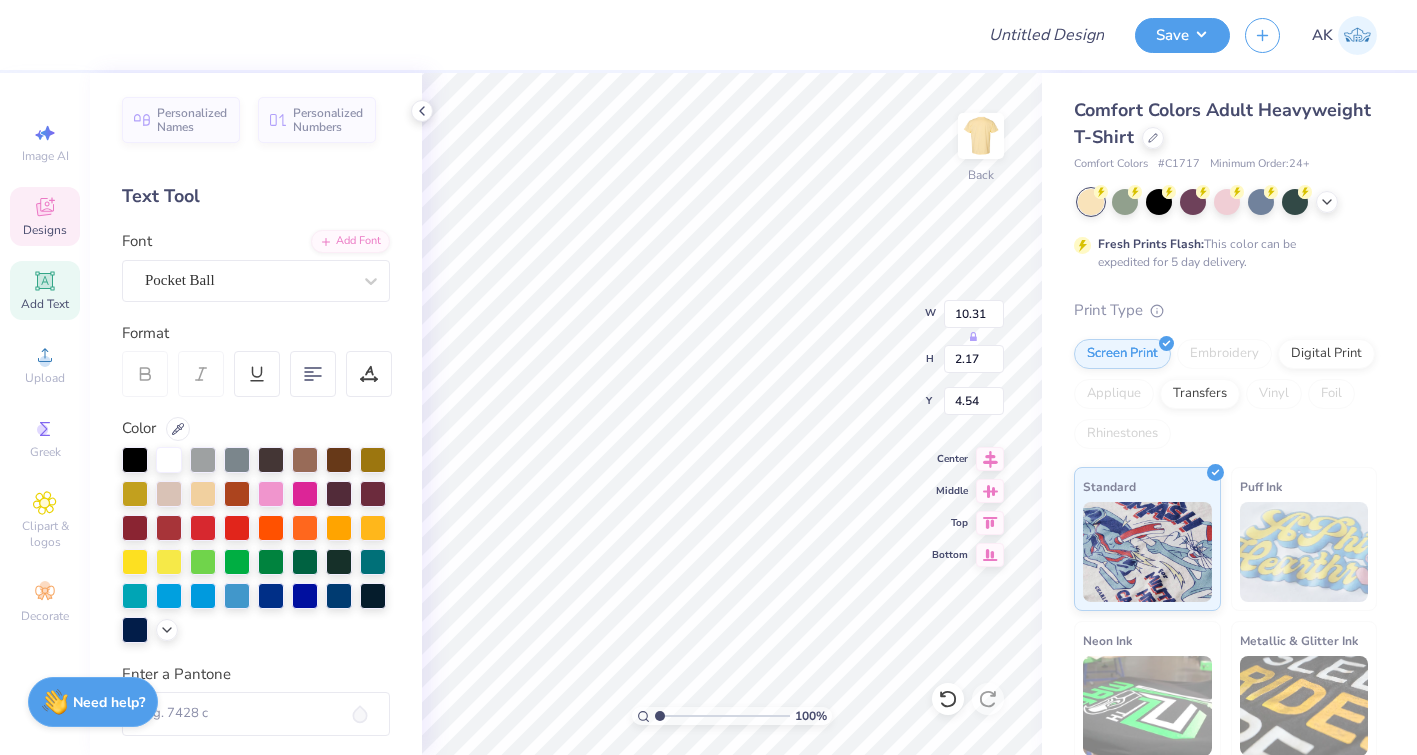type on "2.17" 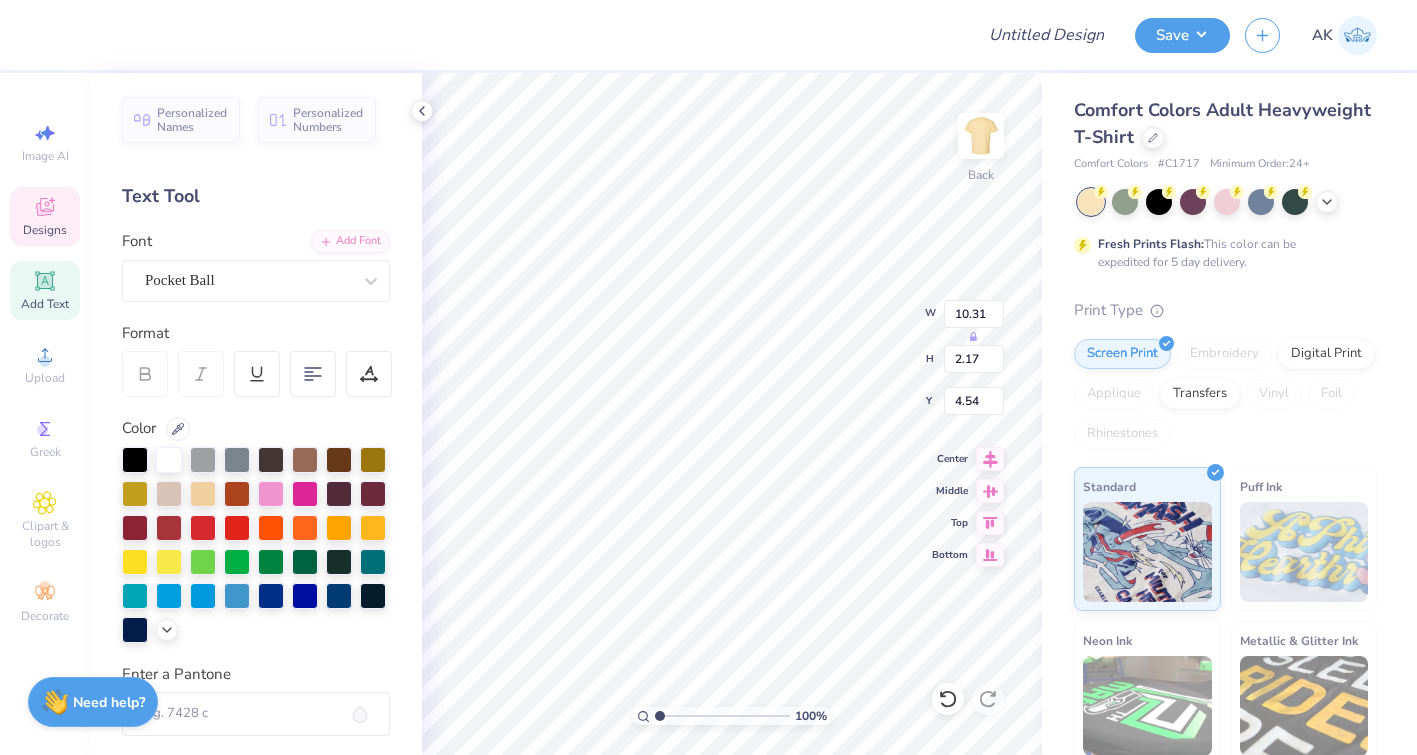 type on "m" 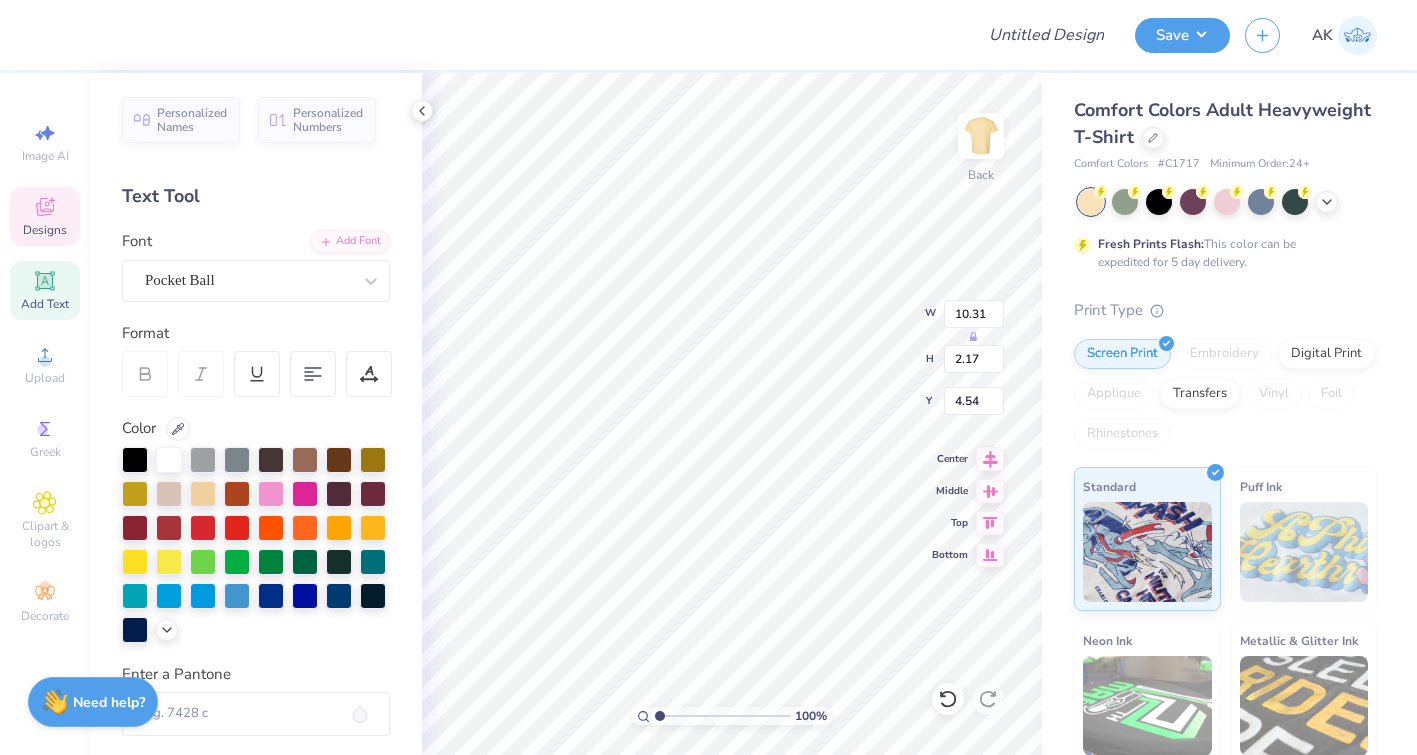 type 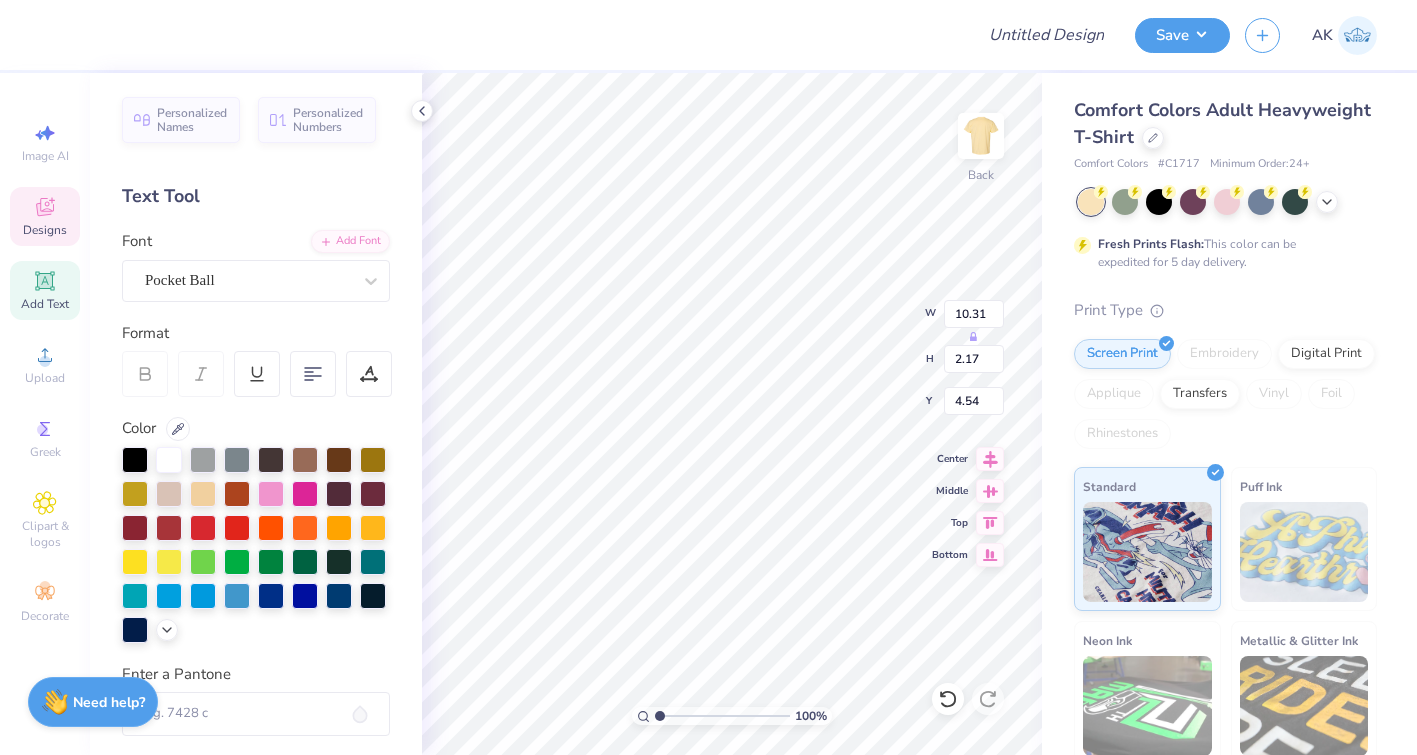type on "10.47" 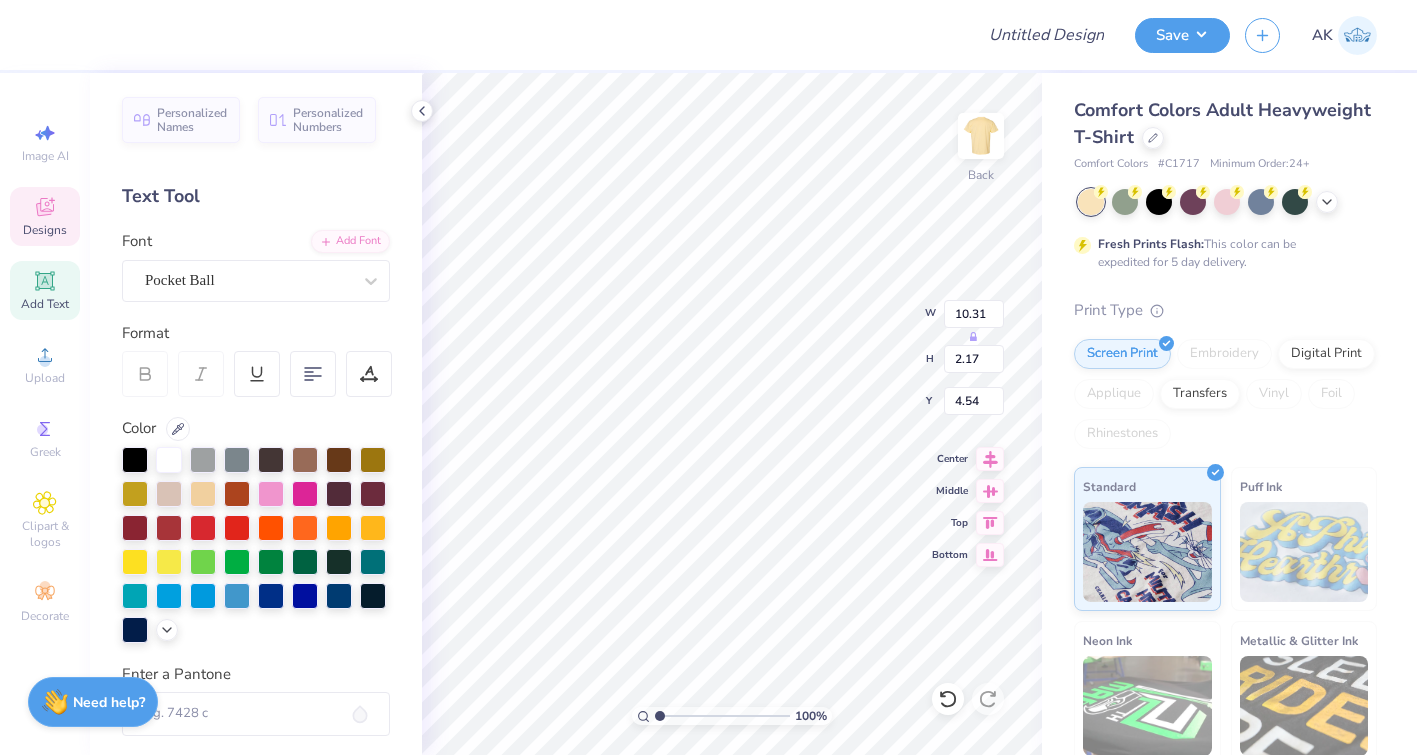 type on "1.95" 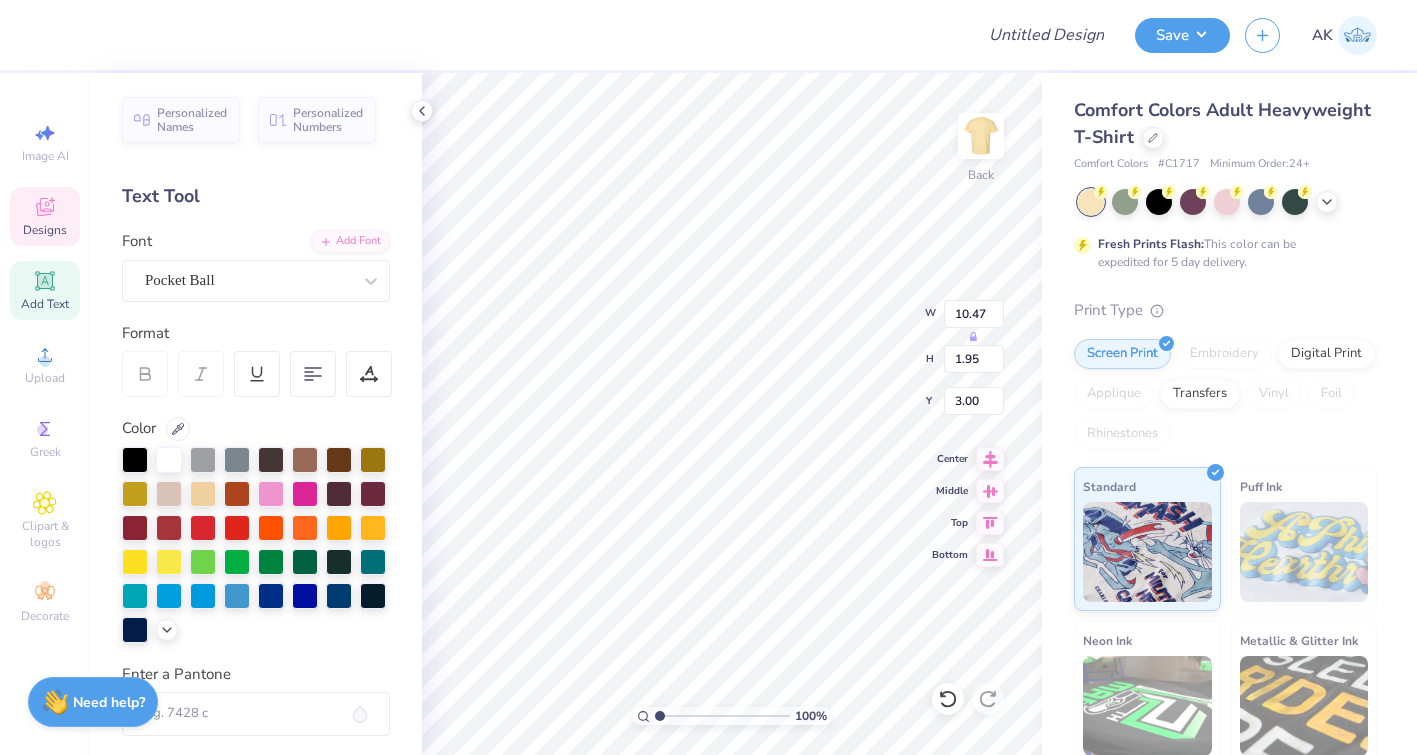 type on "KAPPA" 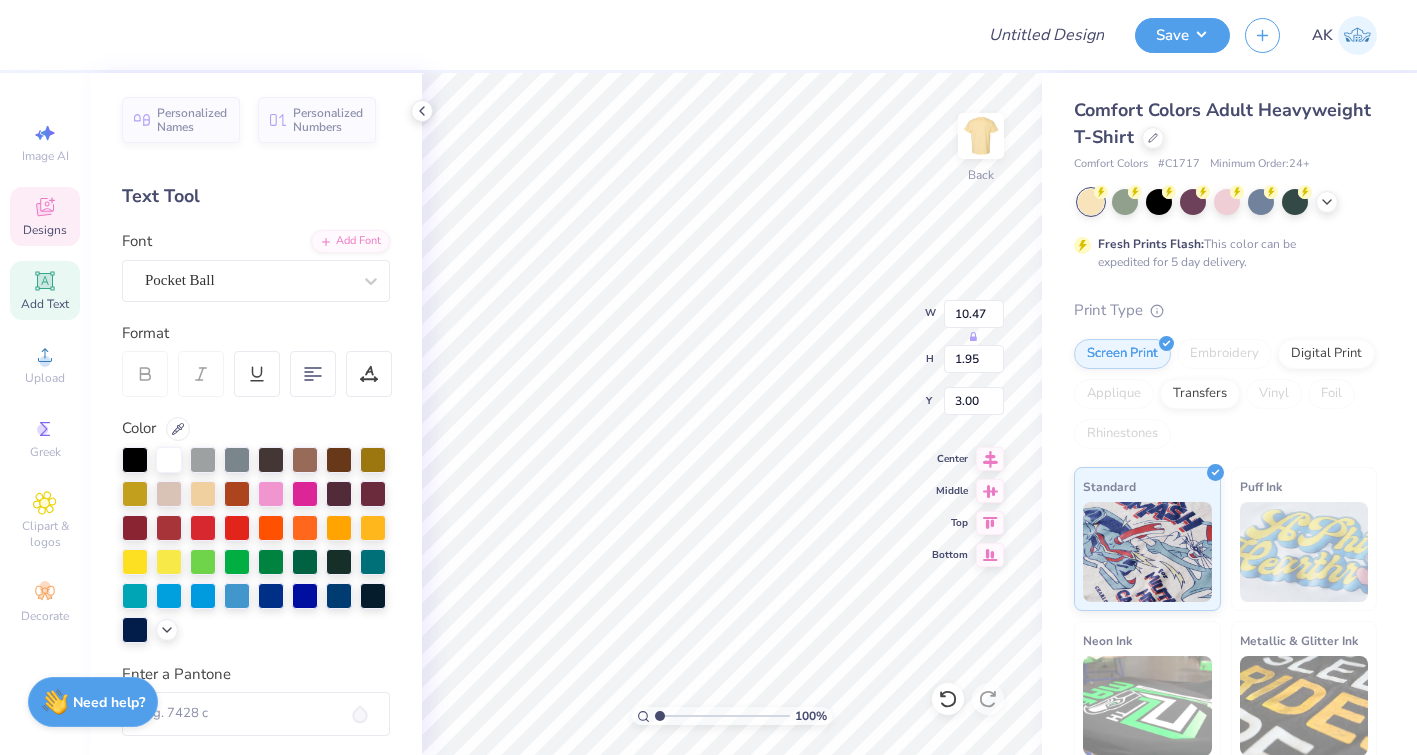 scroll, scrollTop: 0, scrollLeft: 1, axis: horizontal 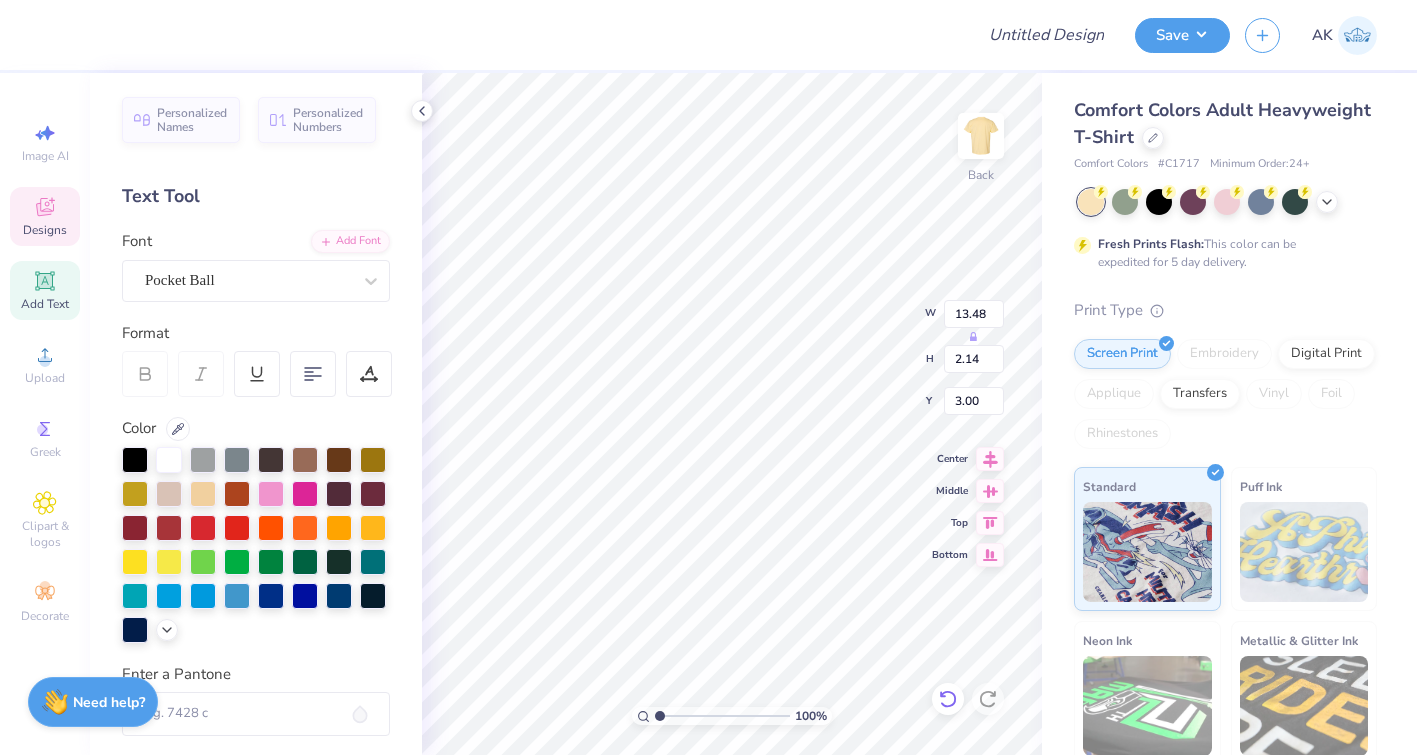 click 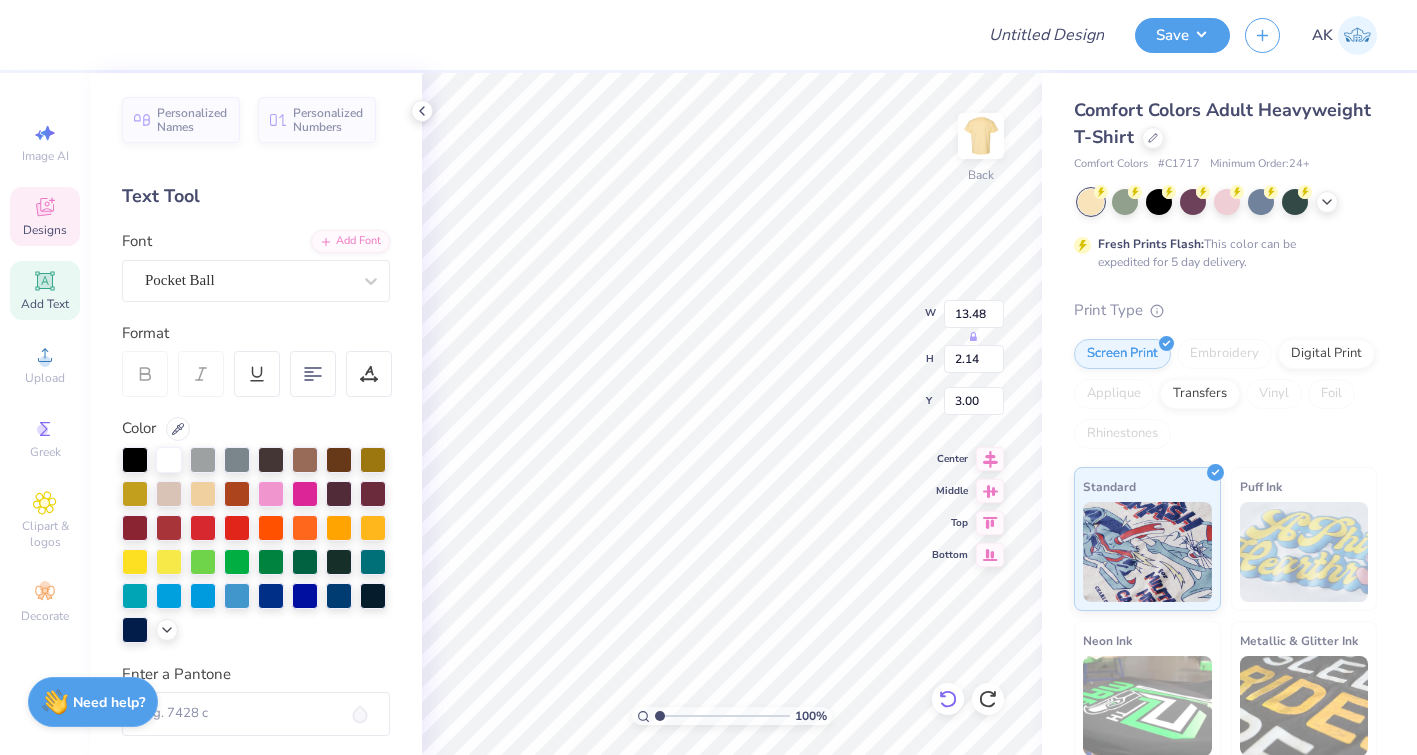 click 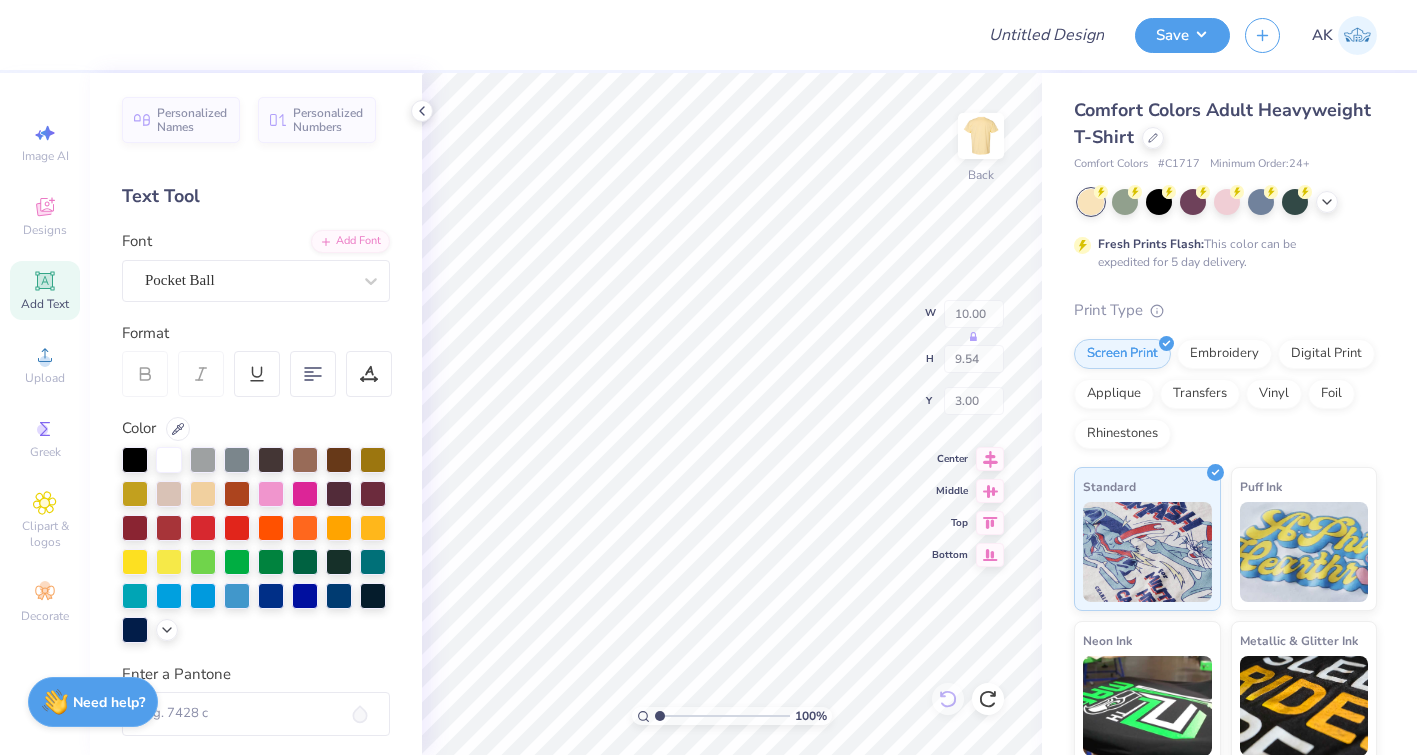 type on "10.00" 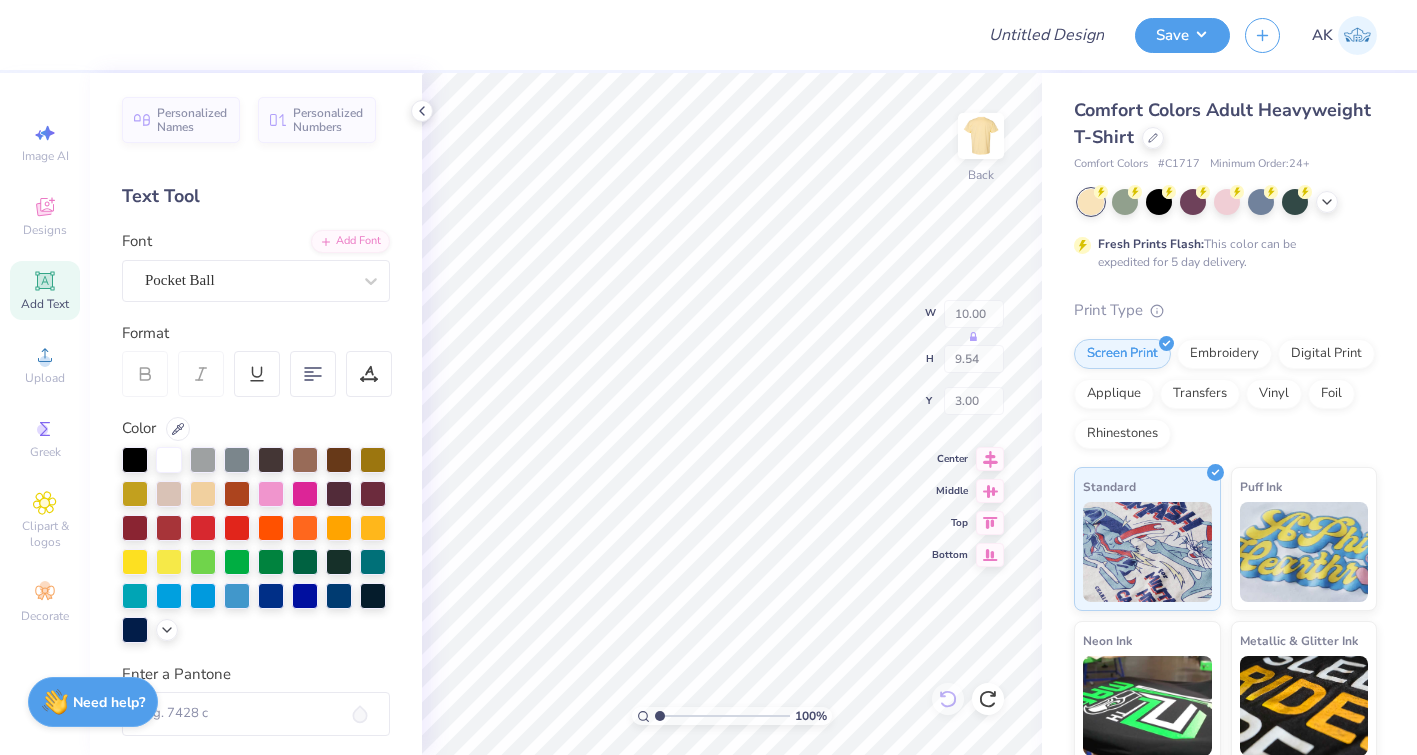 type on "9.54" 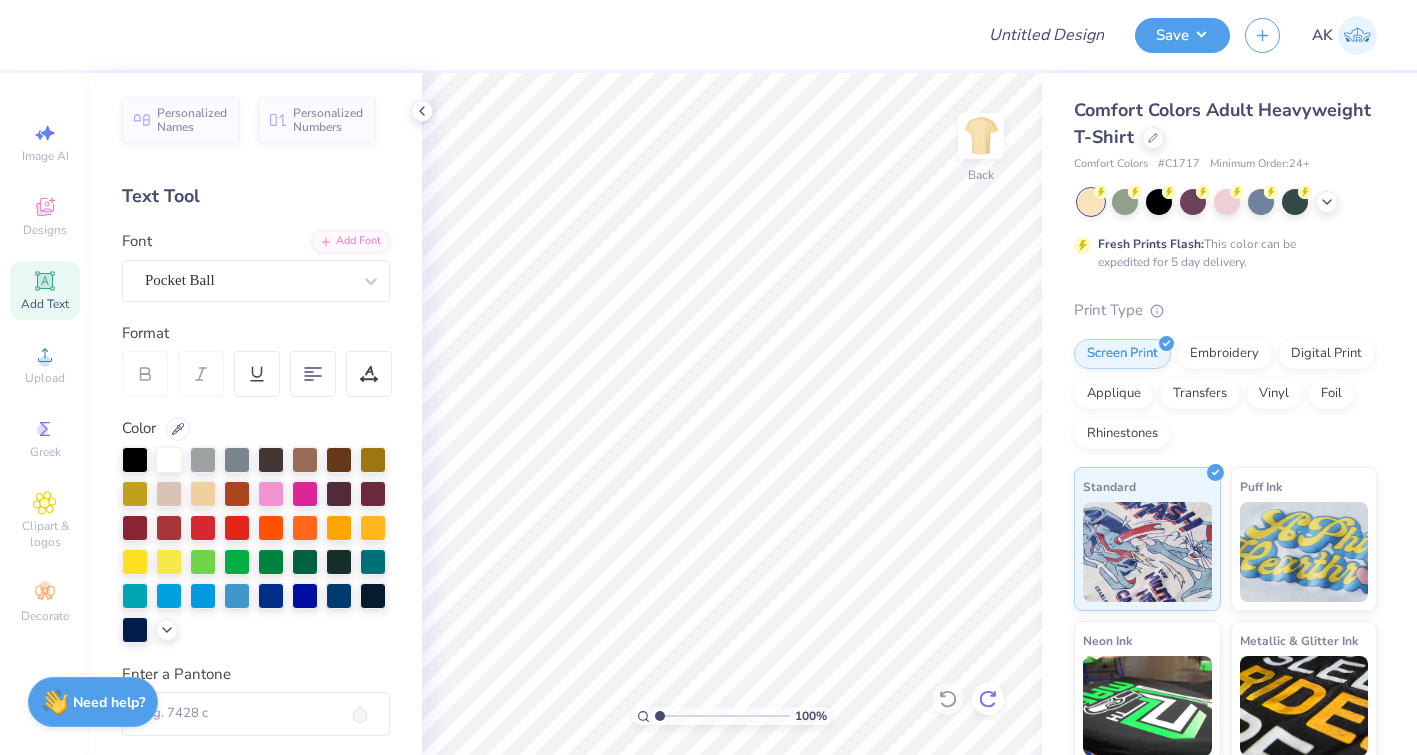 click 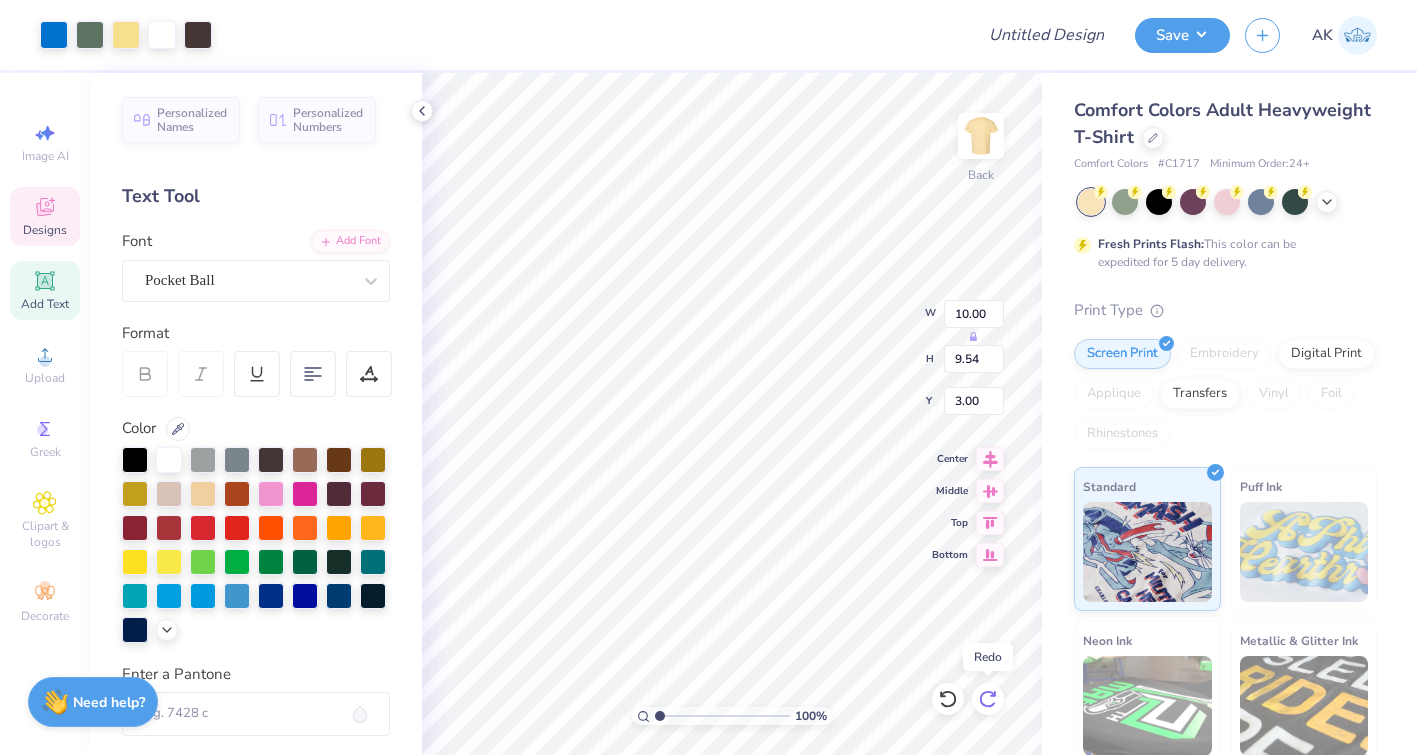 click 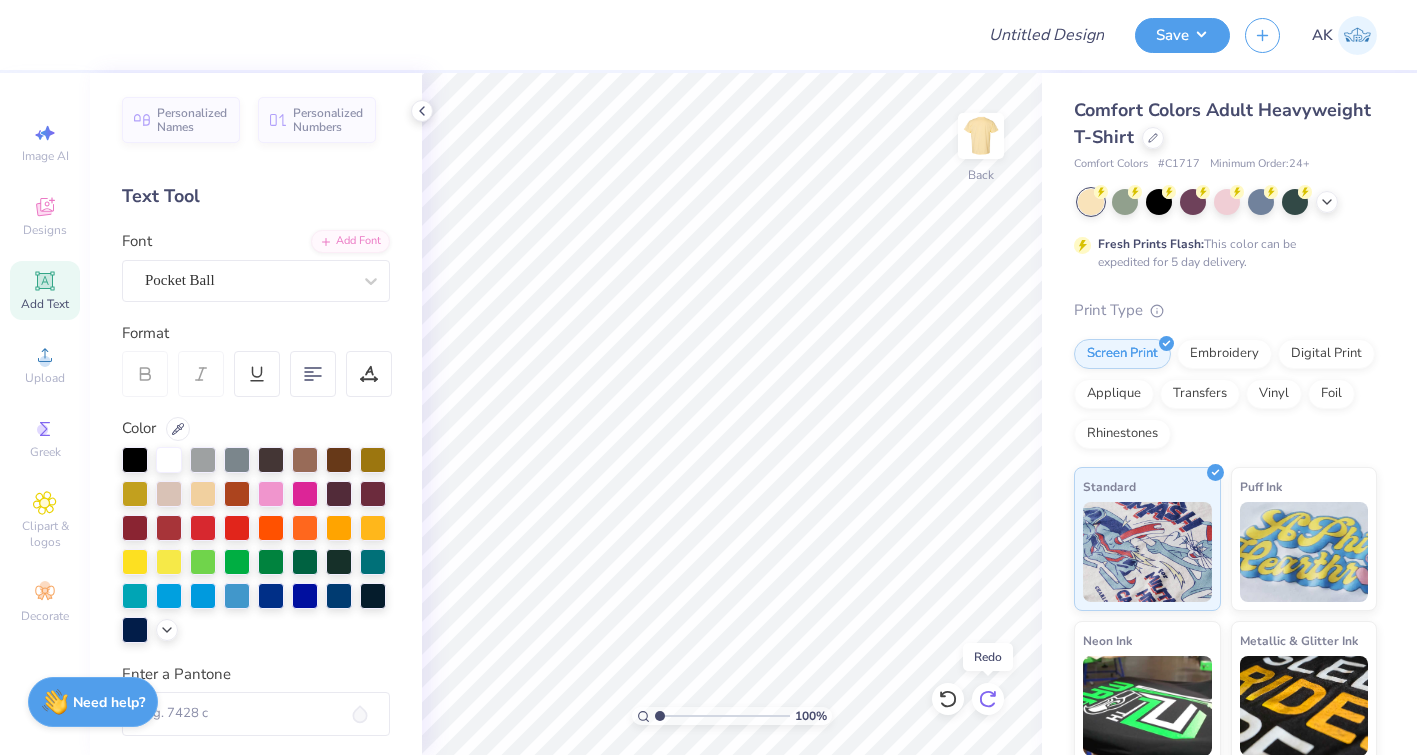 click 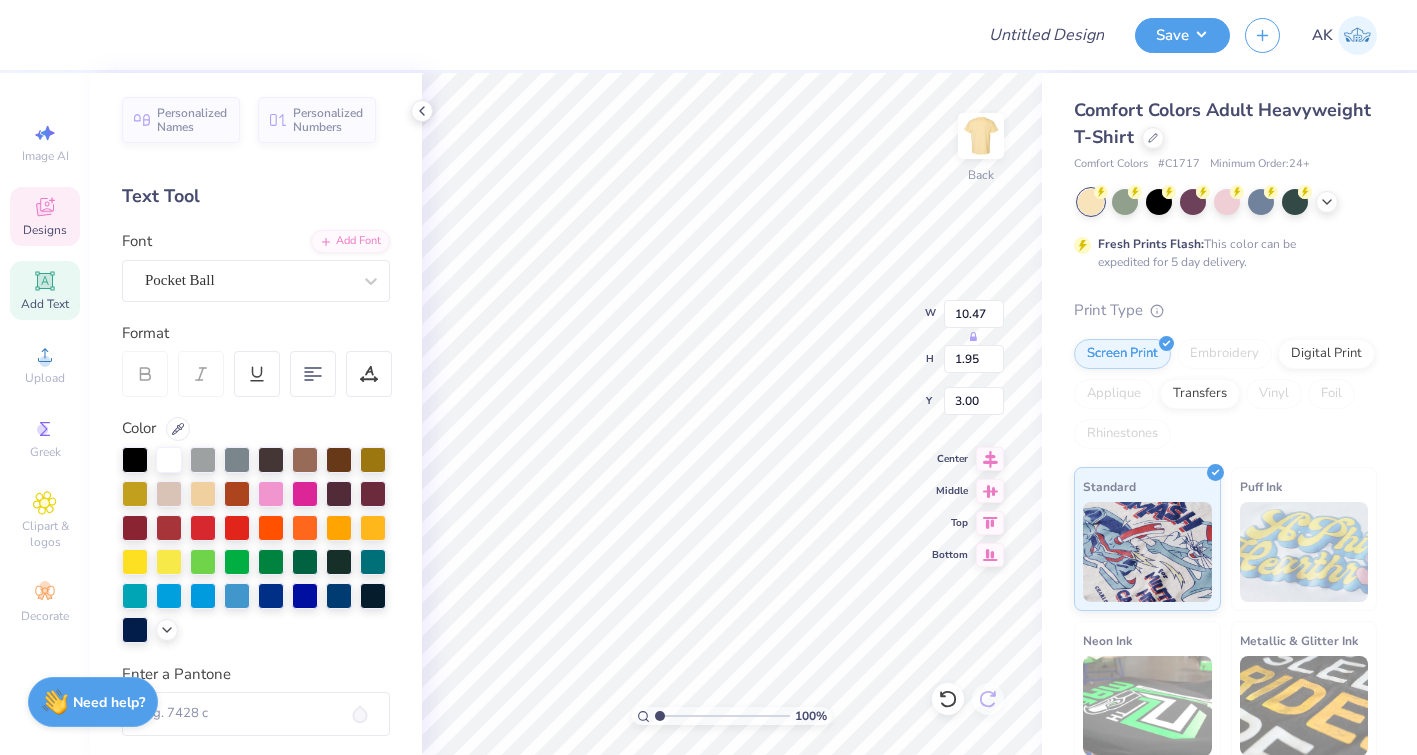 scroll, scrollTop: 1, scrollLeft: 1, axis: both 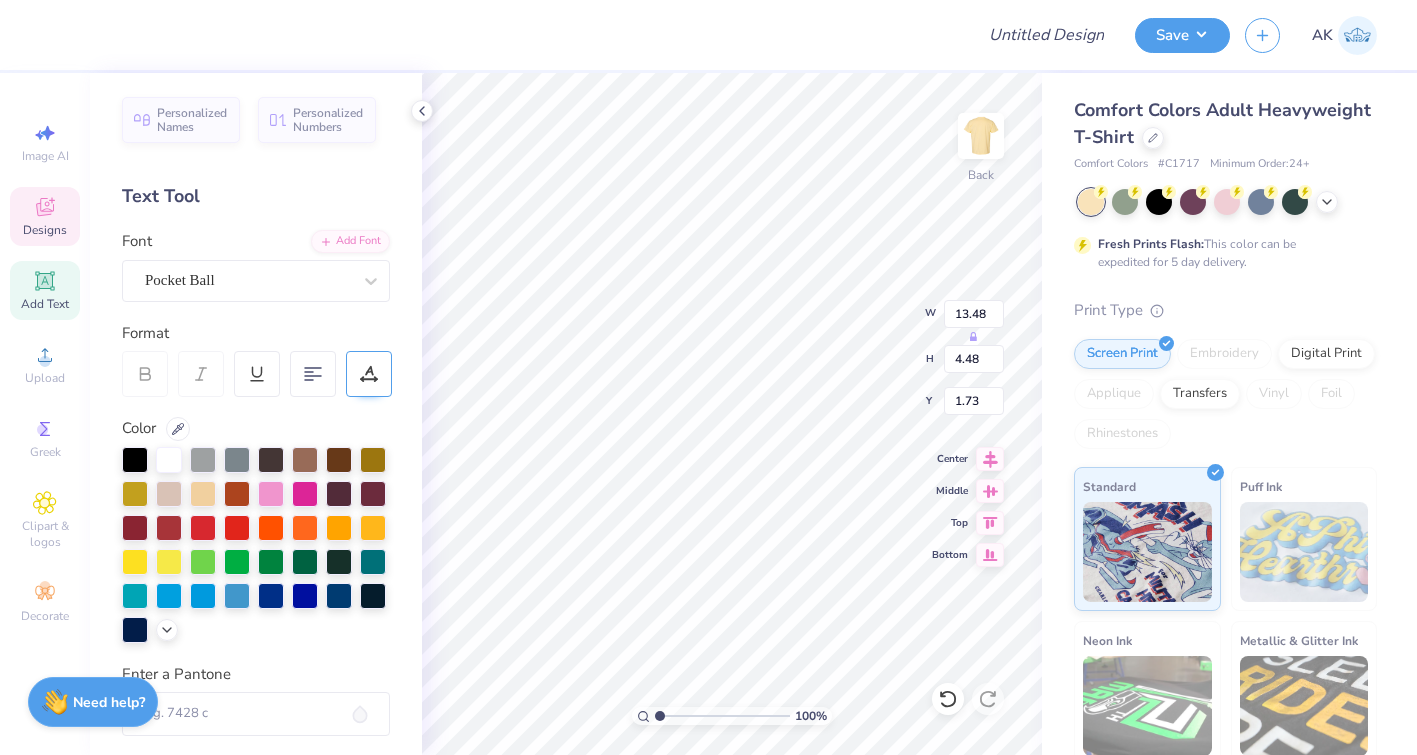 click 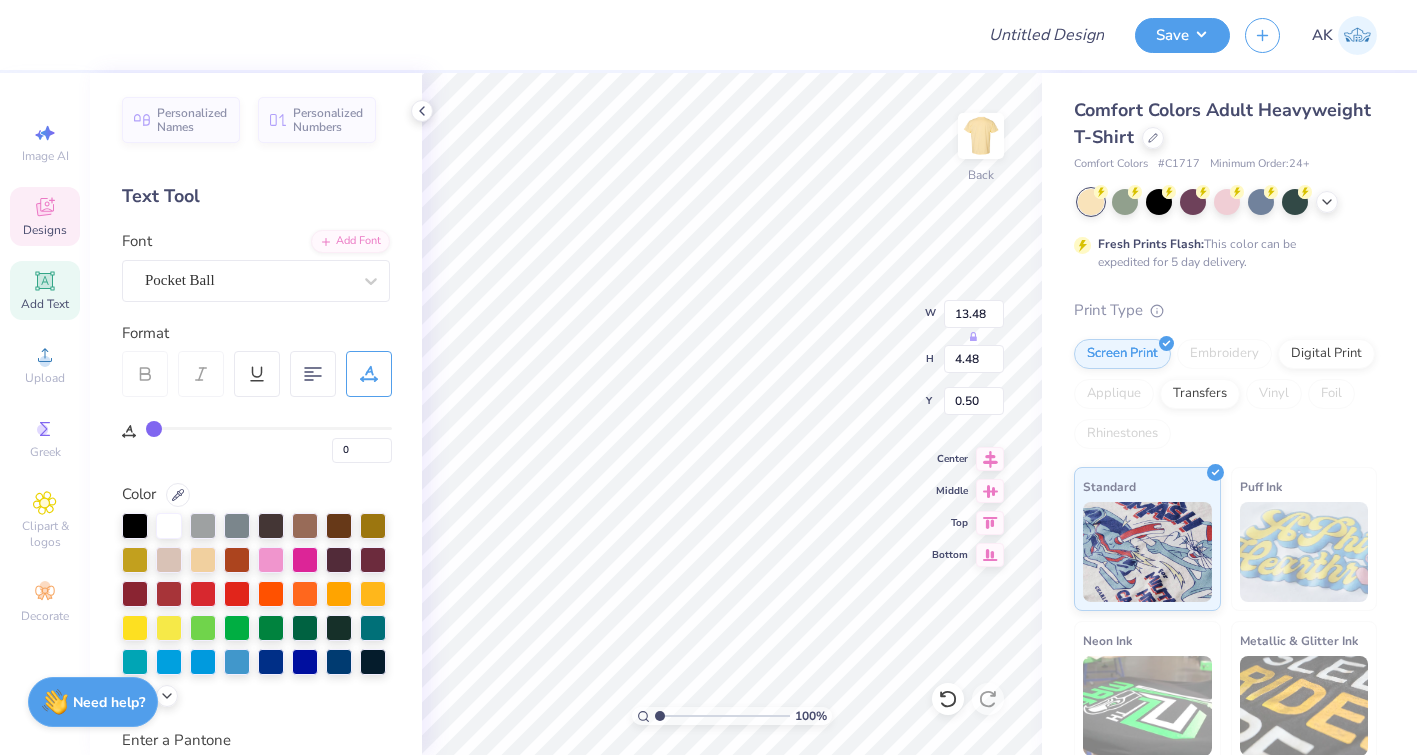 type on "0.50" 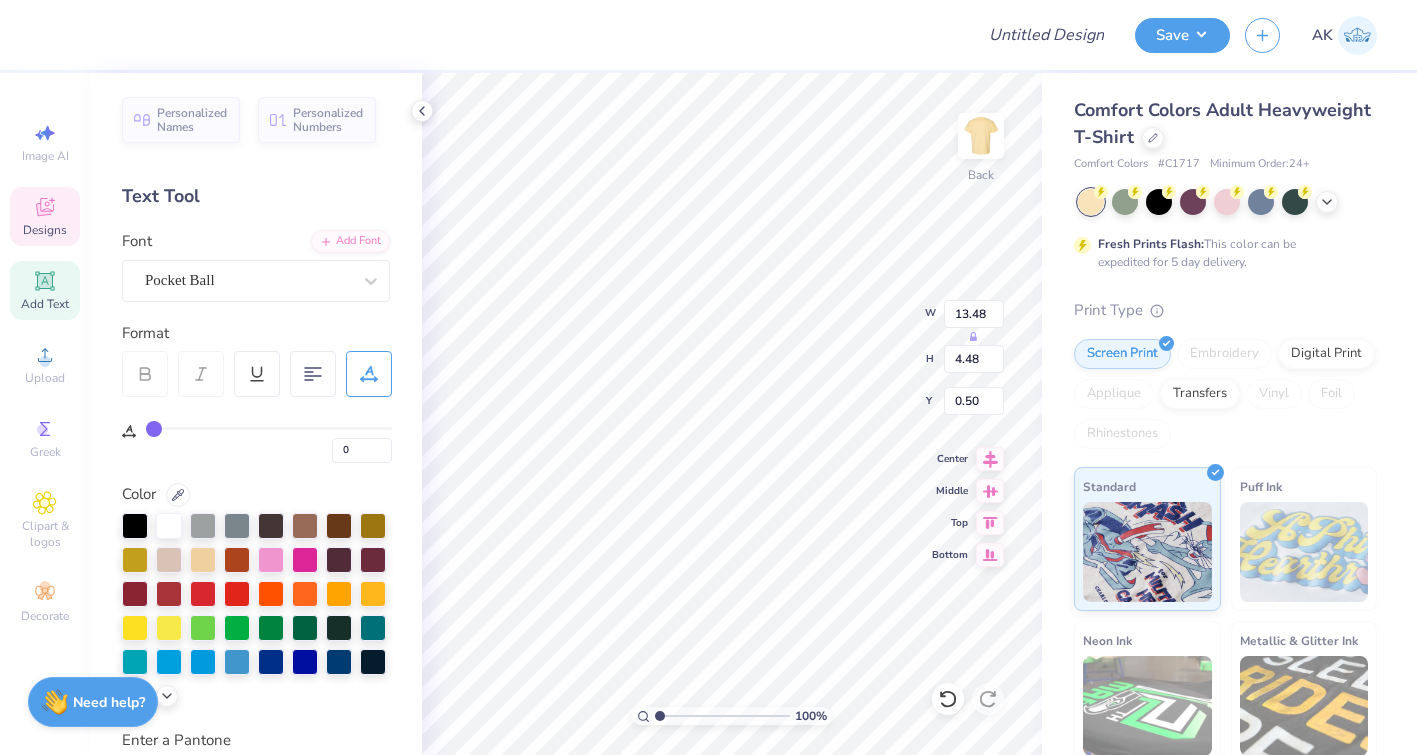 type on "1" 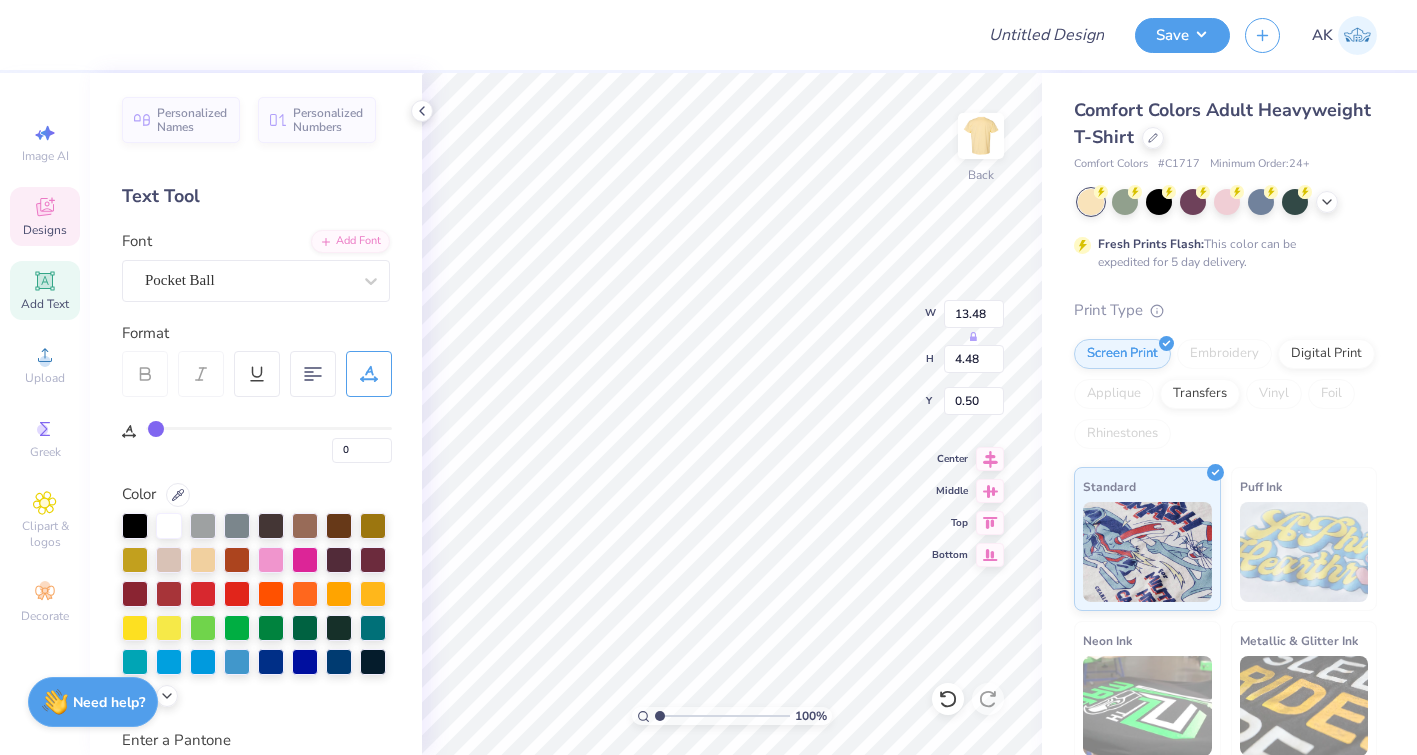 type on "1" 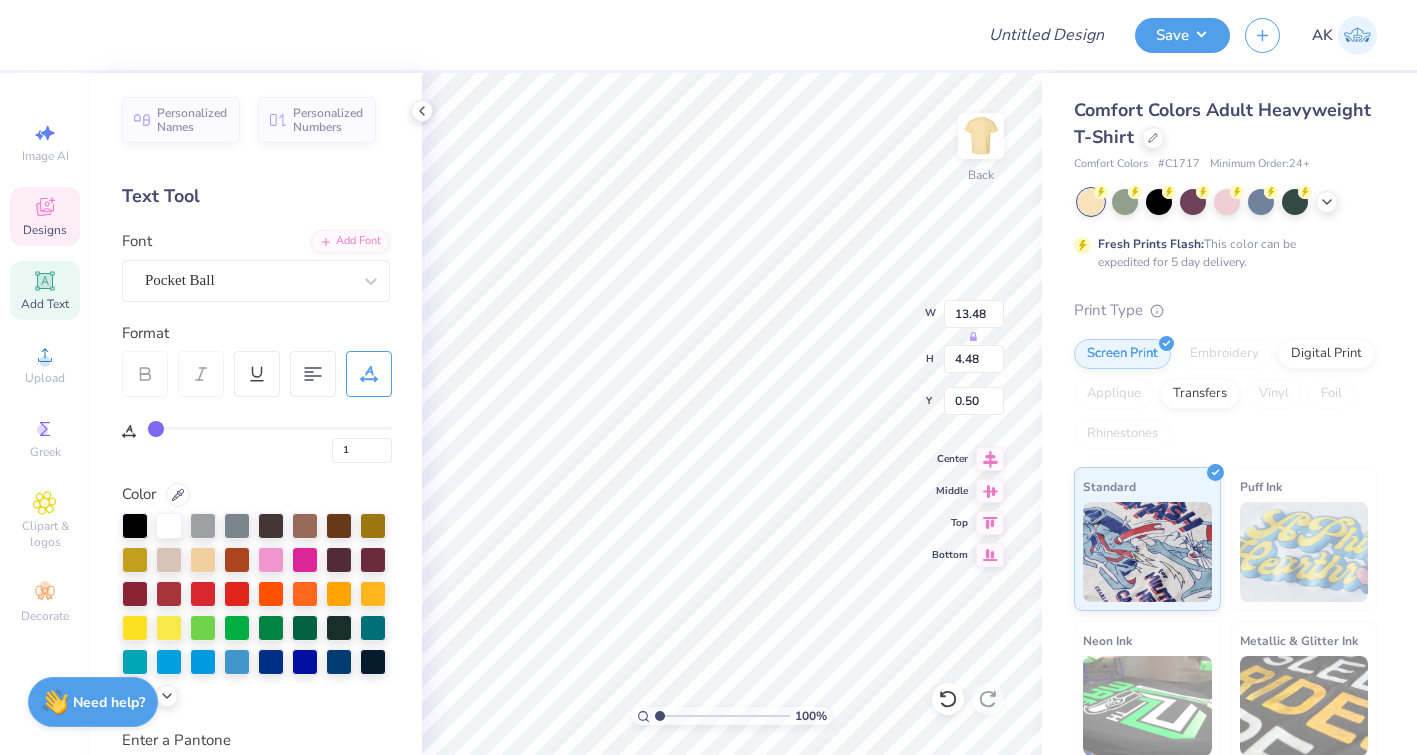 type on "3" 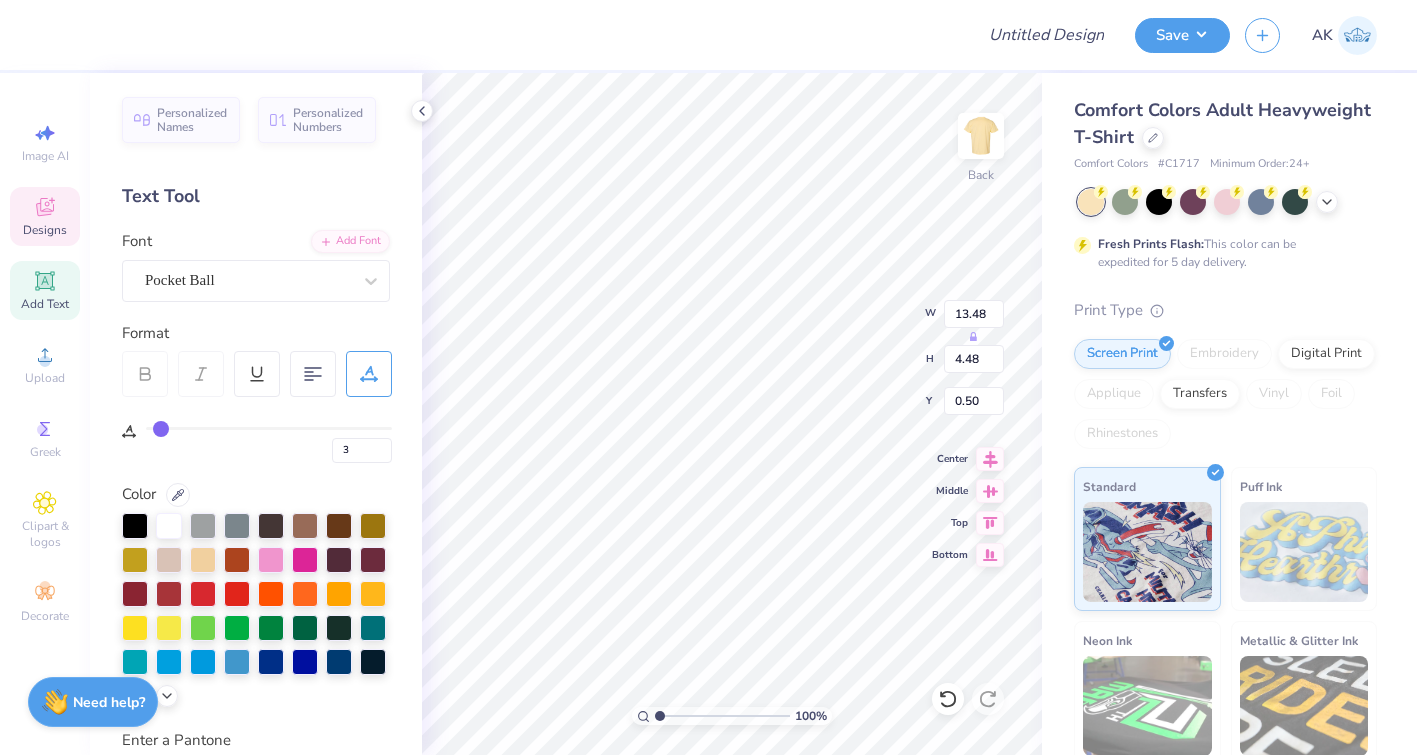 type on "5" 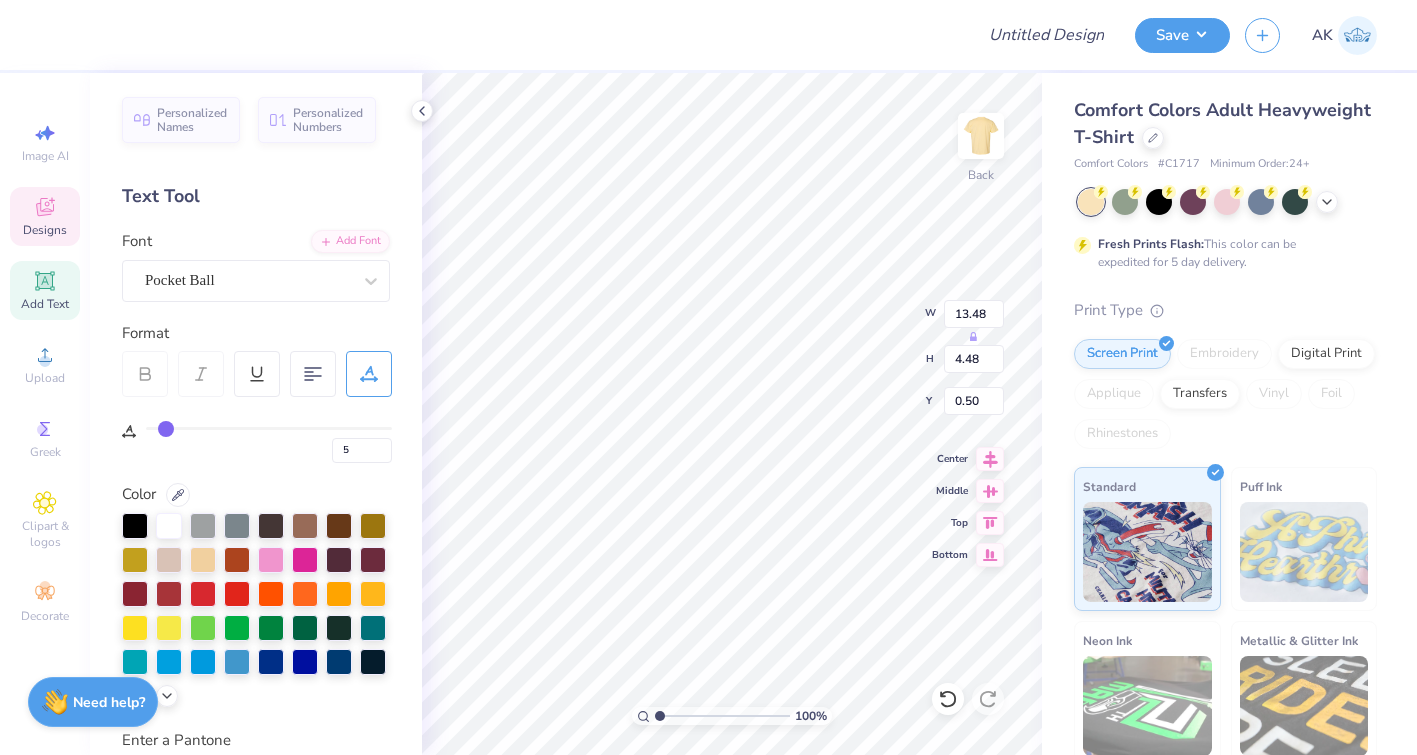 type on "6" 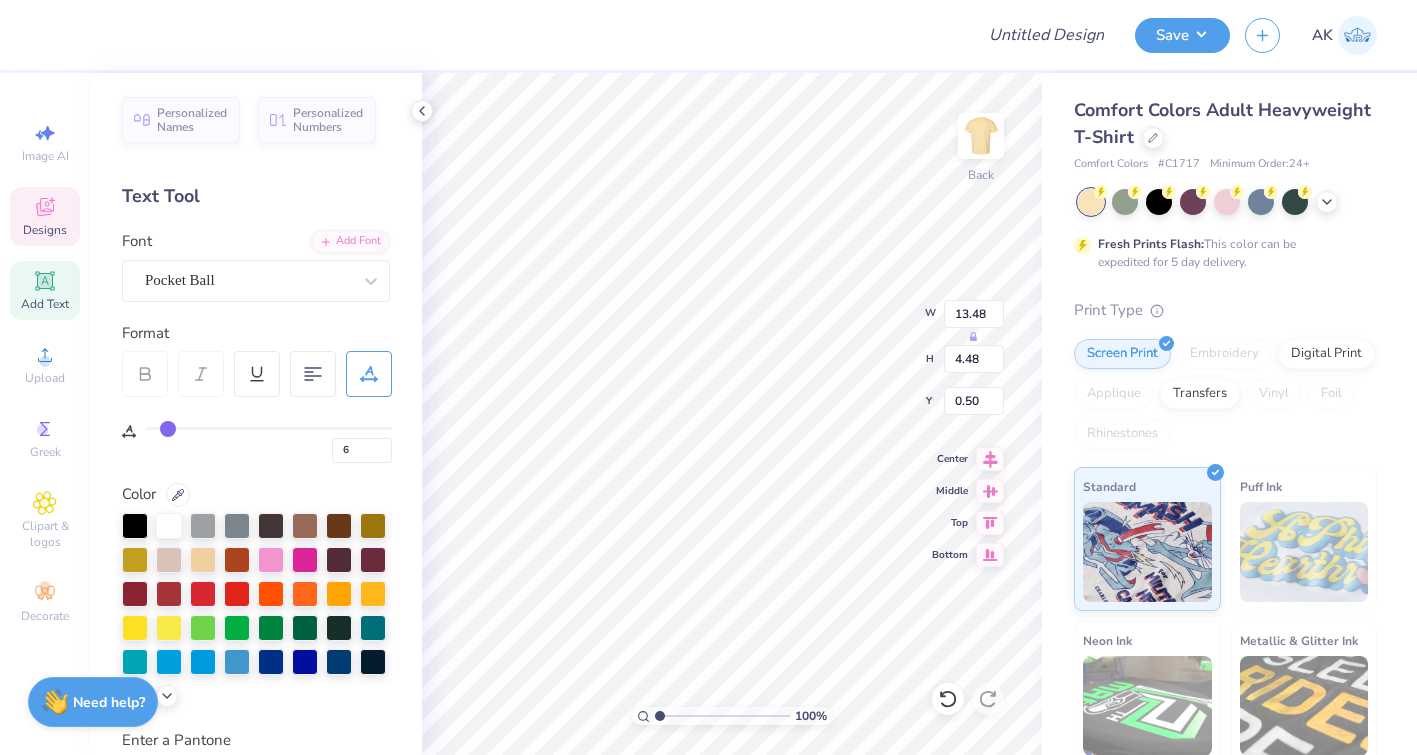 type on "7" 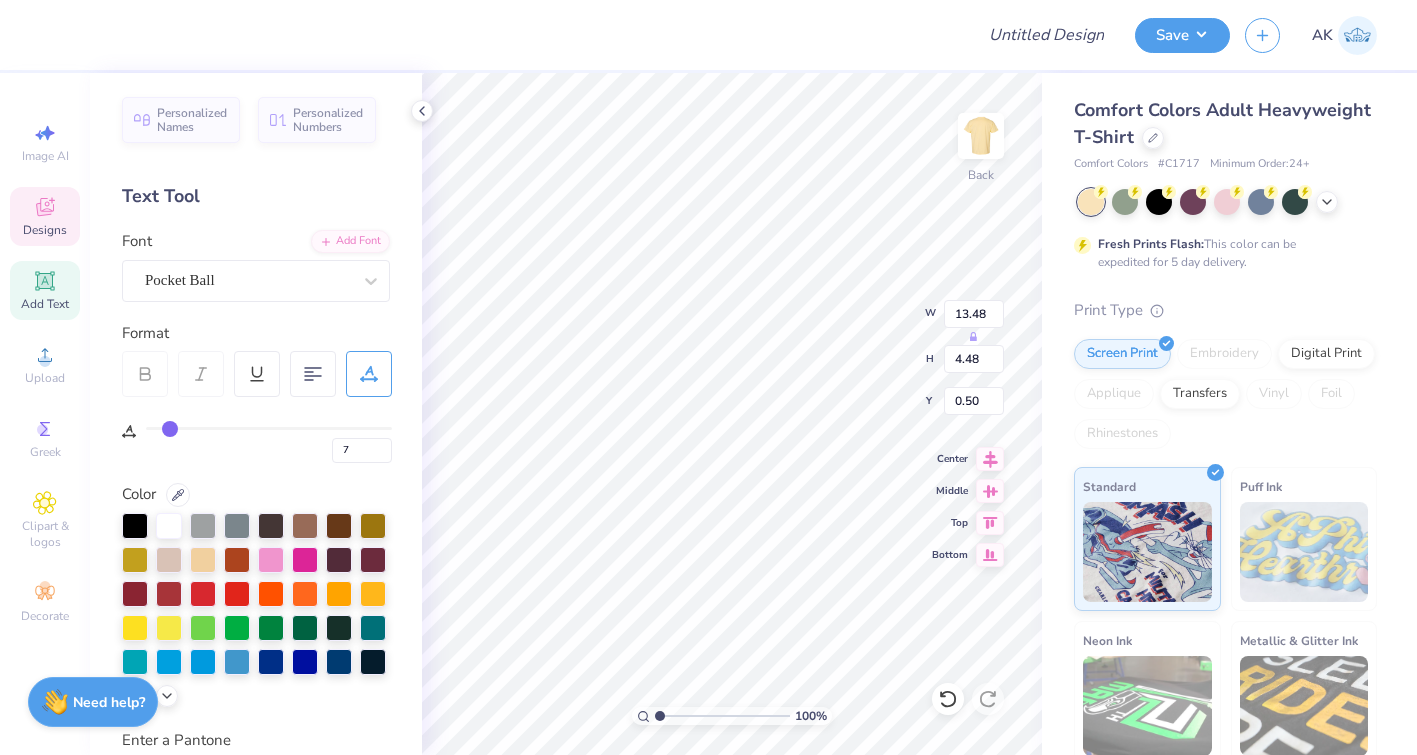type on "8" 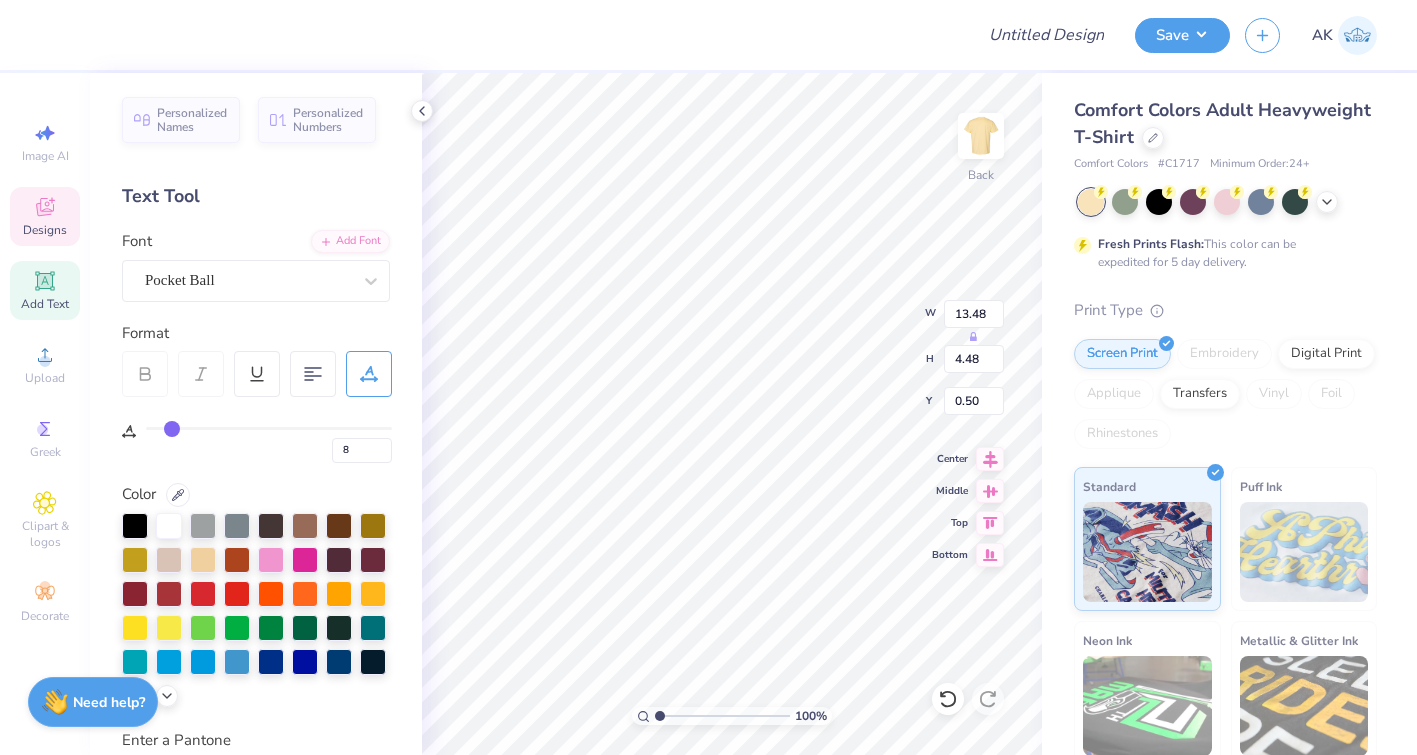 type on "9" 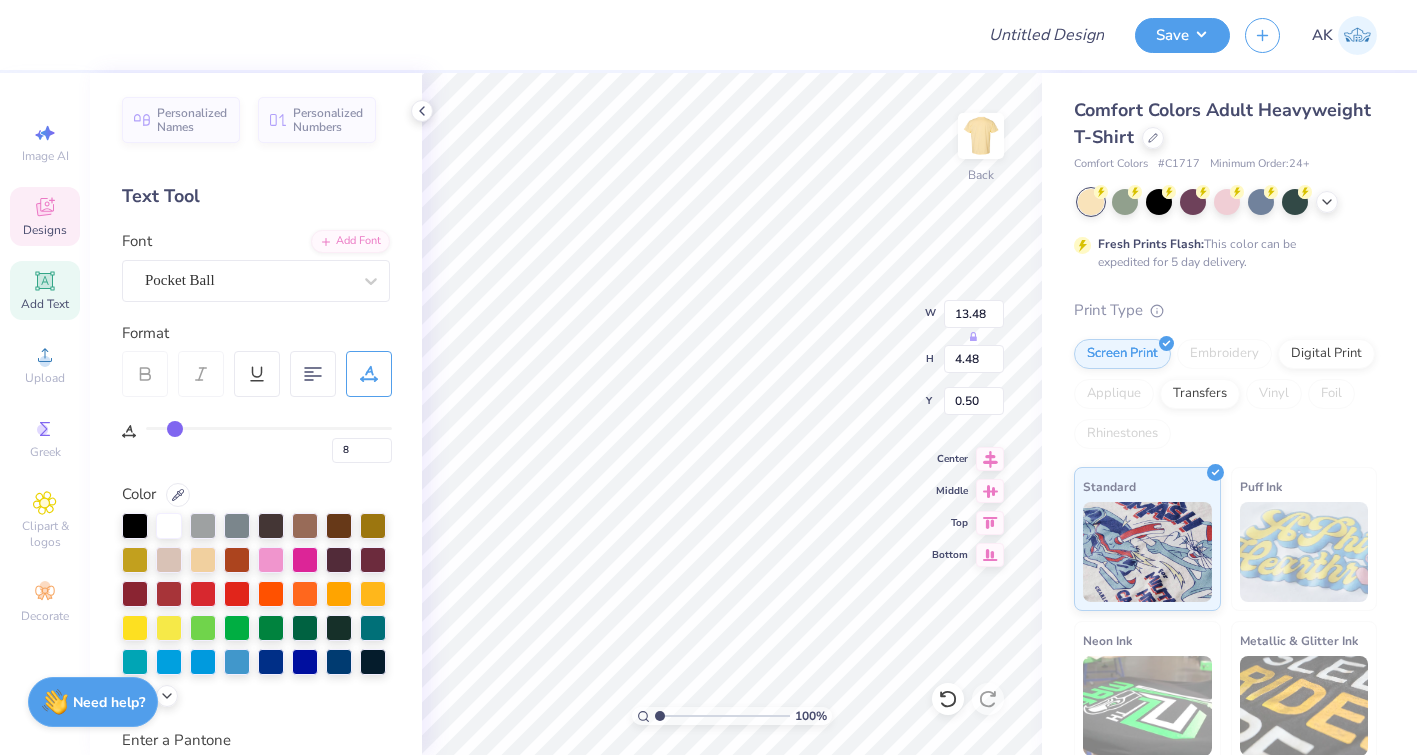 type on "9" 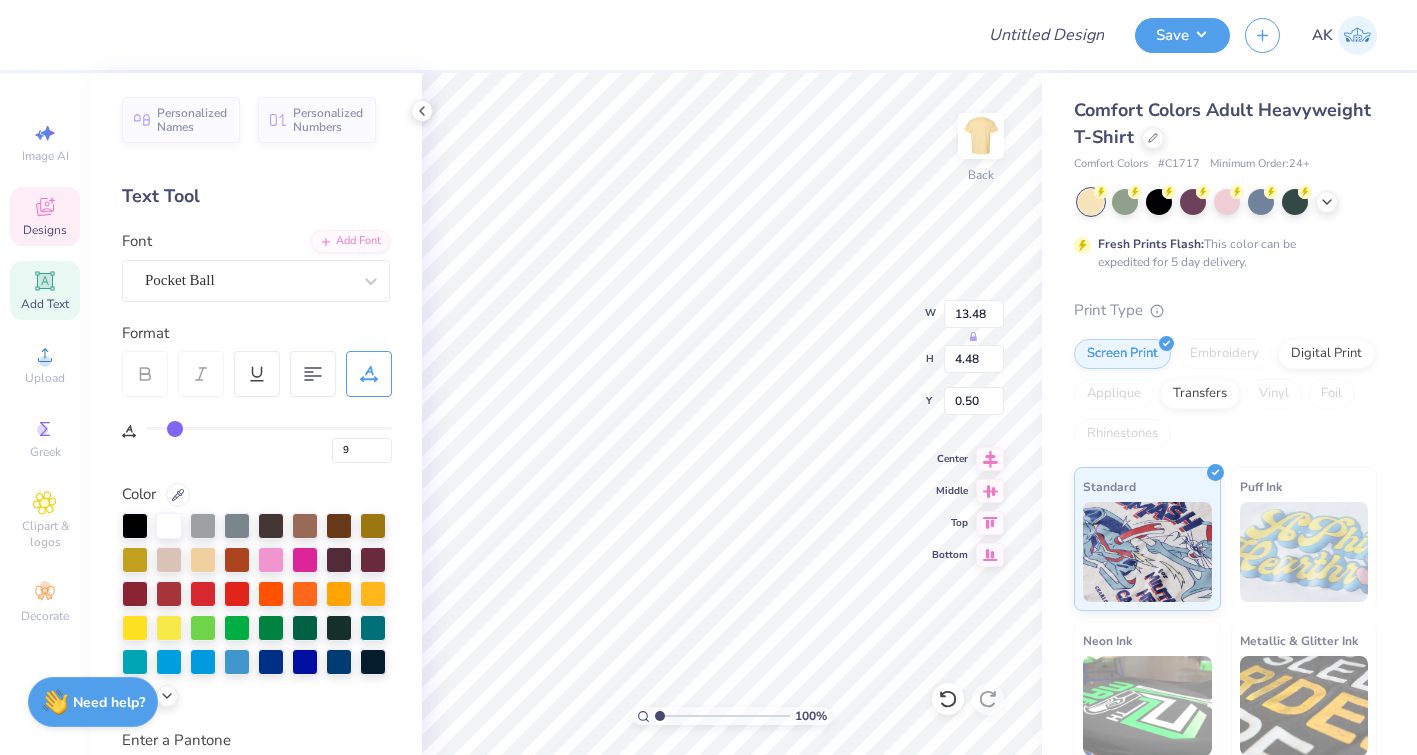 type on "10" 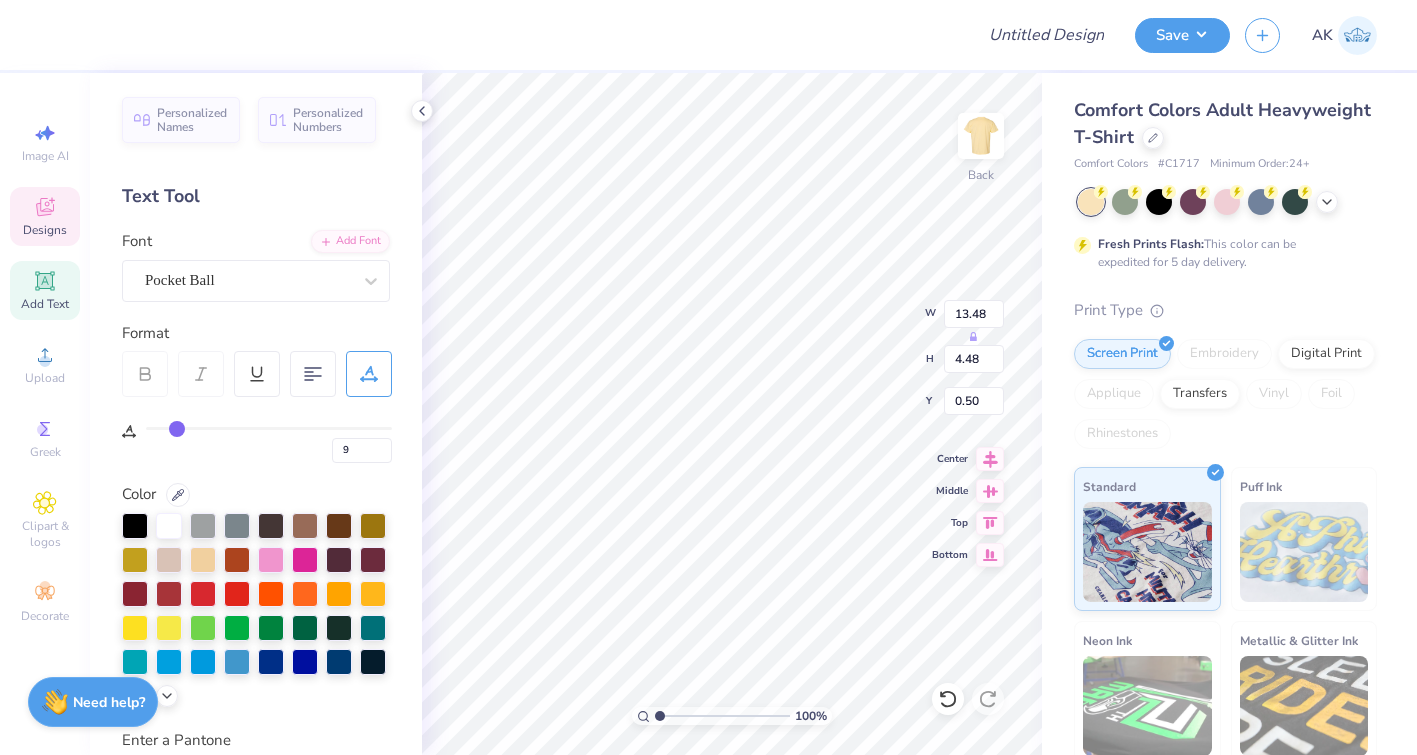 type on "10" 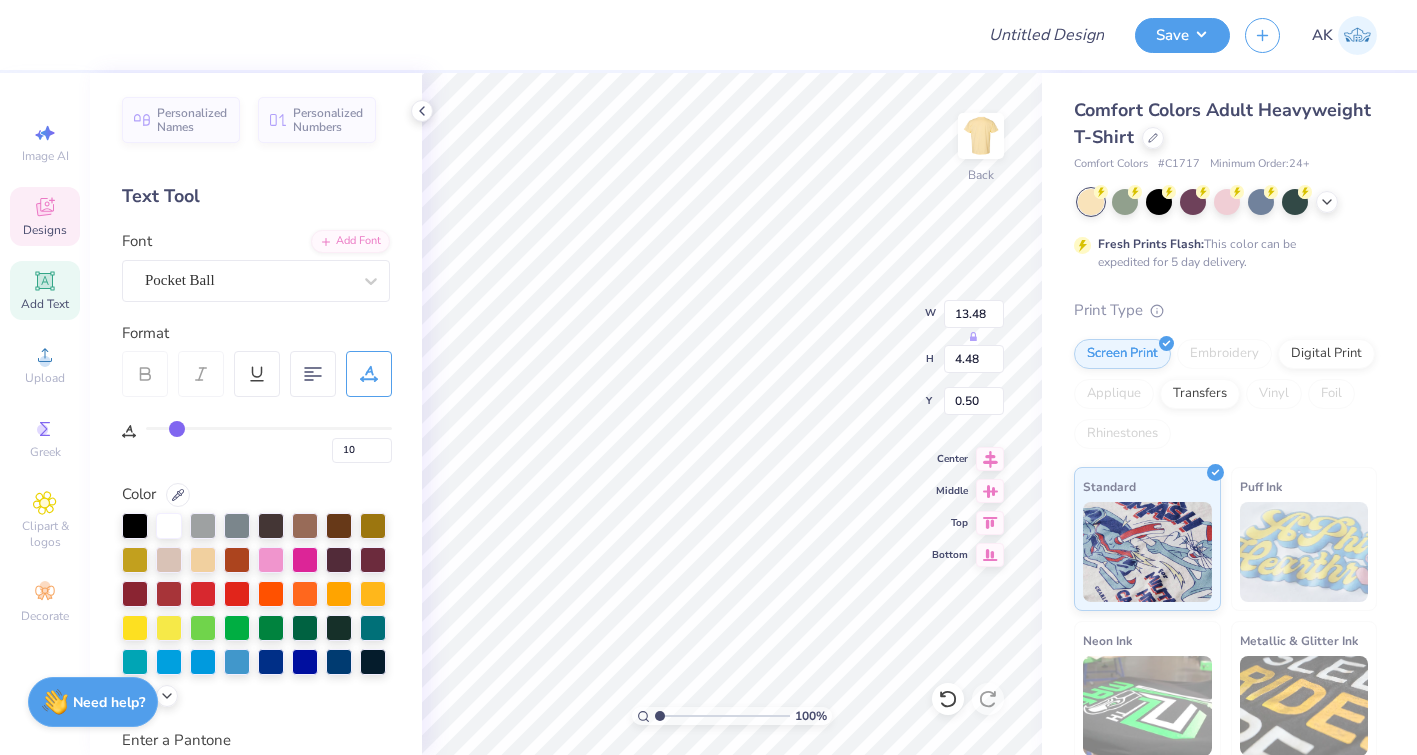 type on "0" 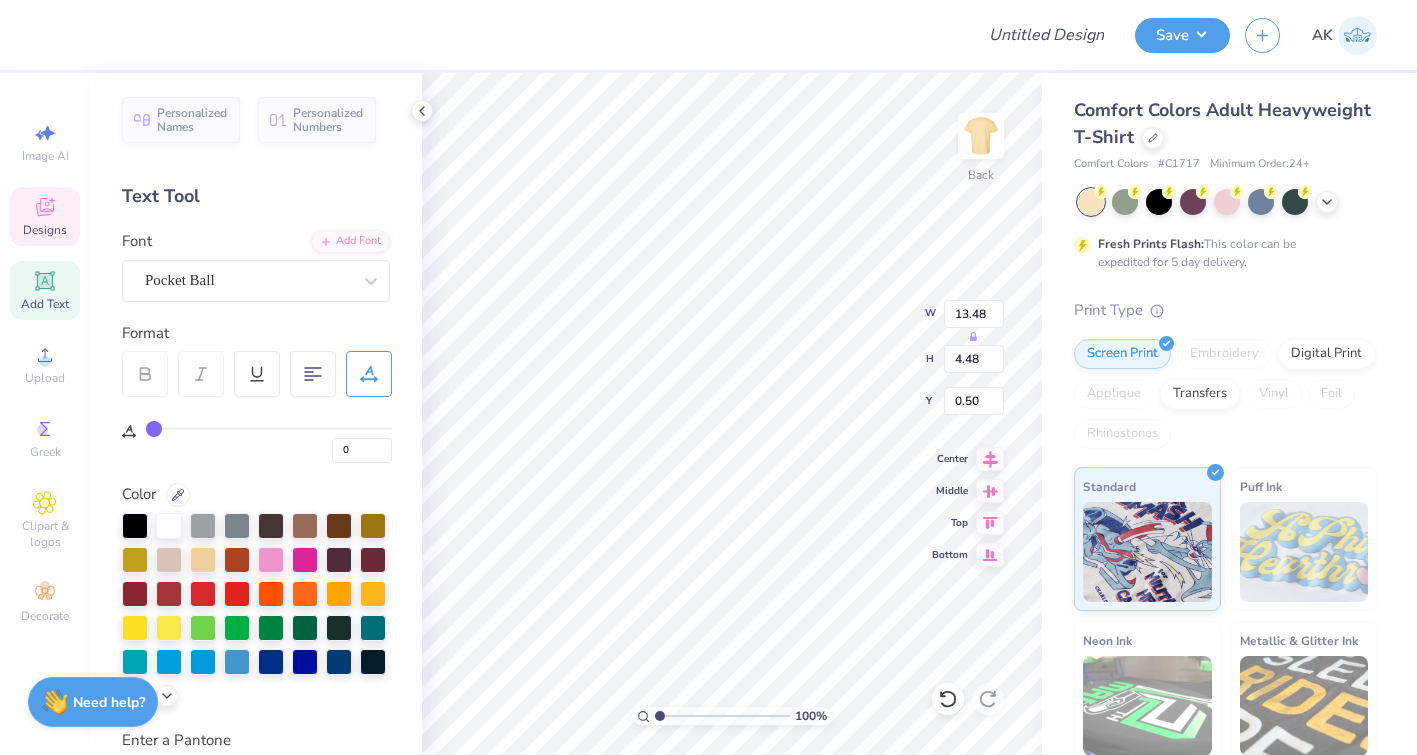 type on "14.17" 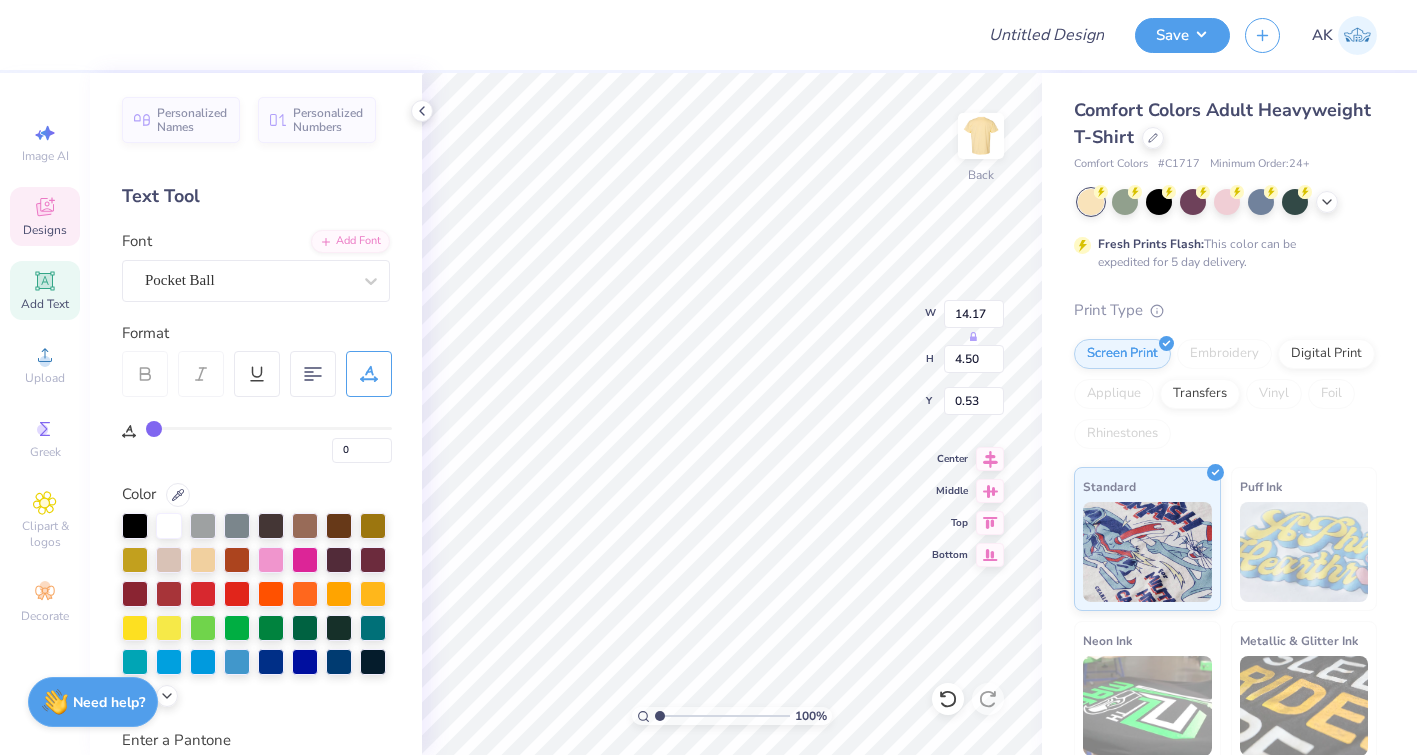 drag, startPoint x: 152, startPoint y: 430, endPoint x: 140, endPoint y: 418, distance: 16.970562 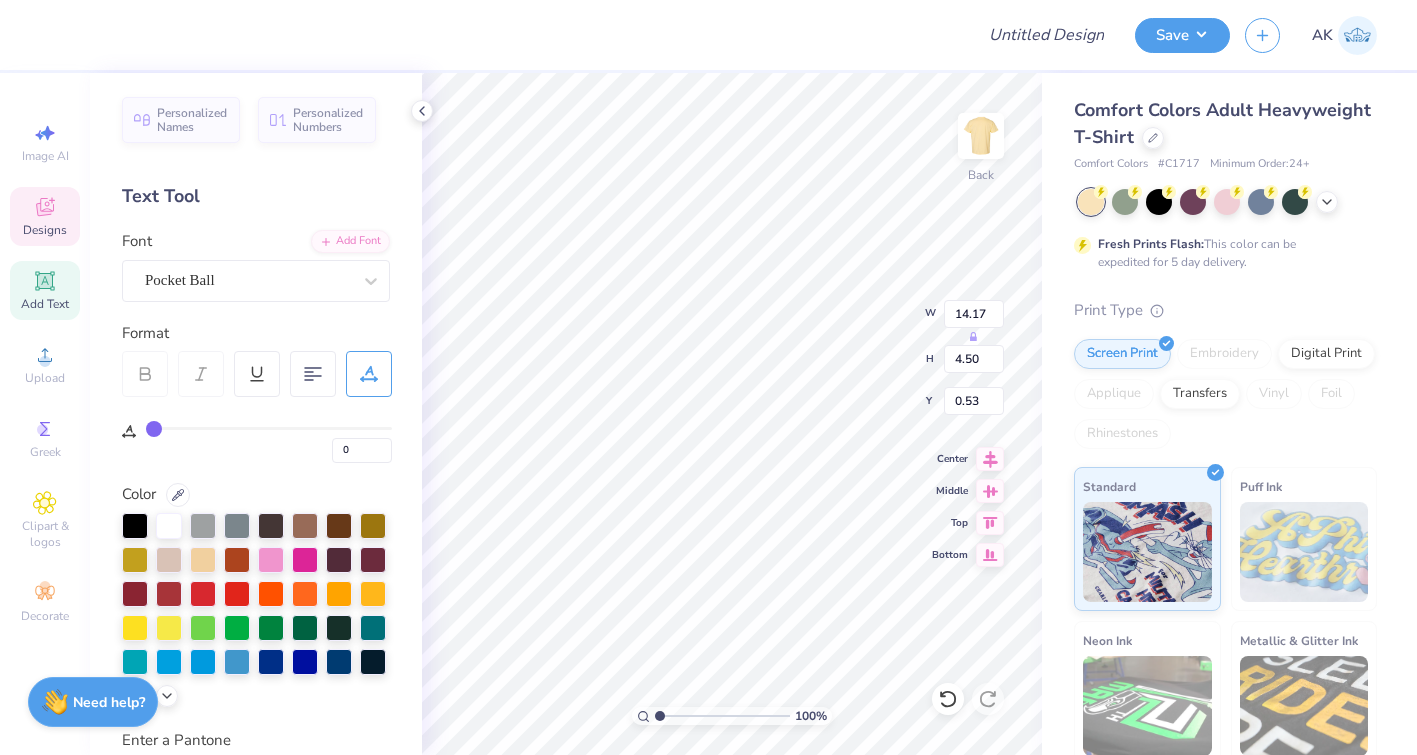 type on "13.40" 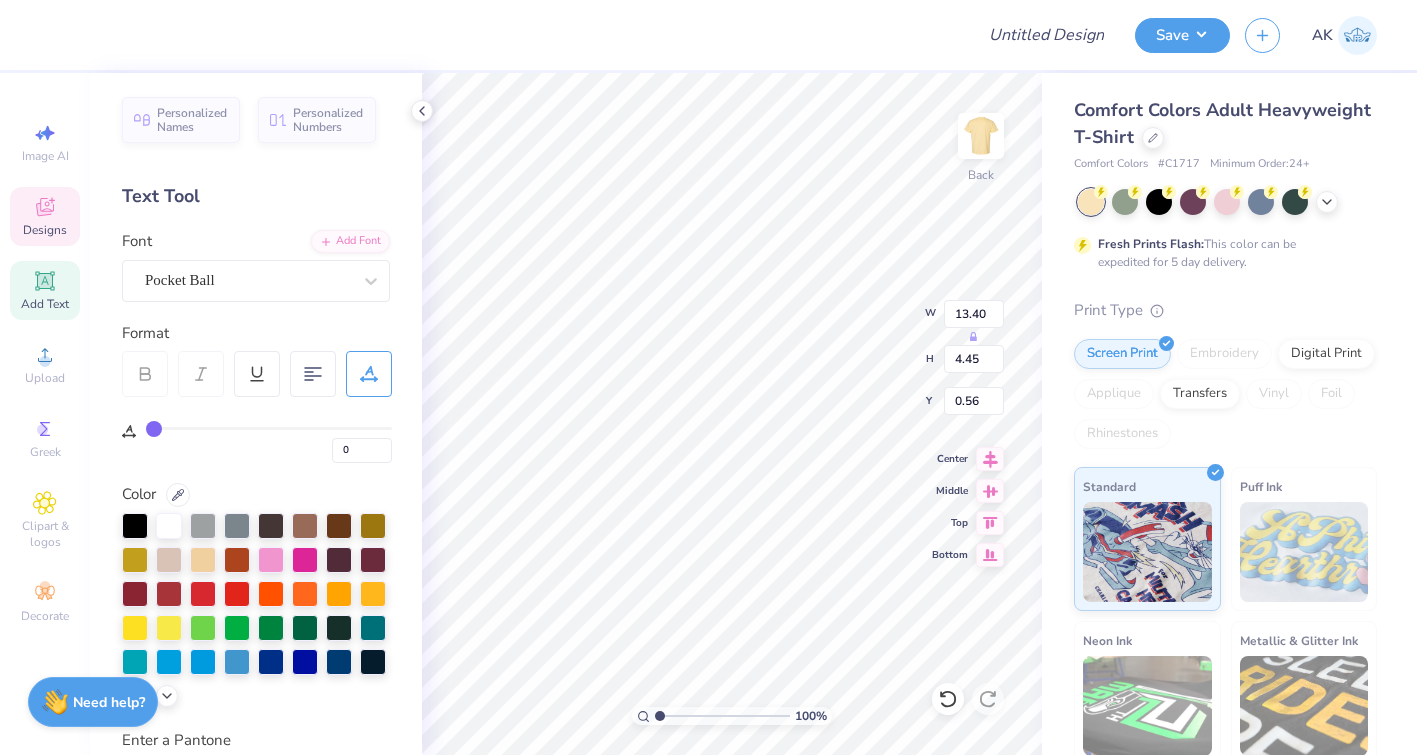 type on "0.77" 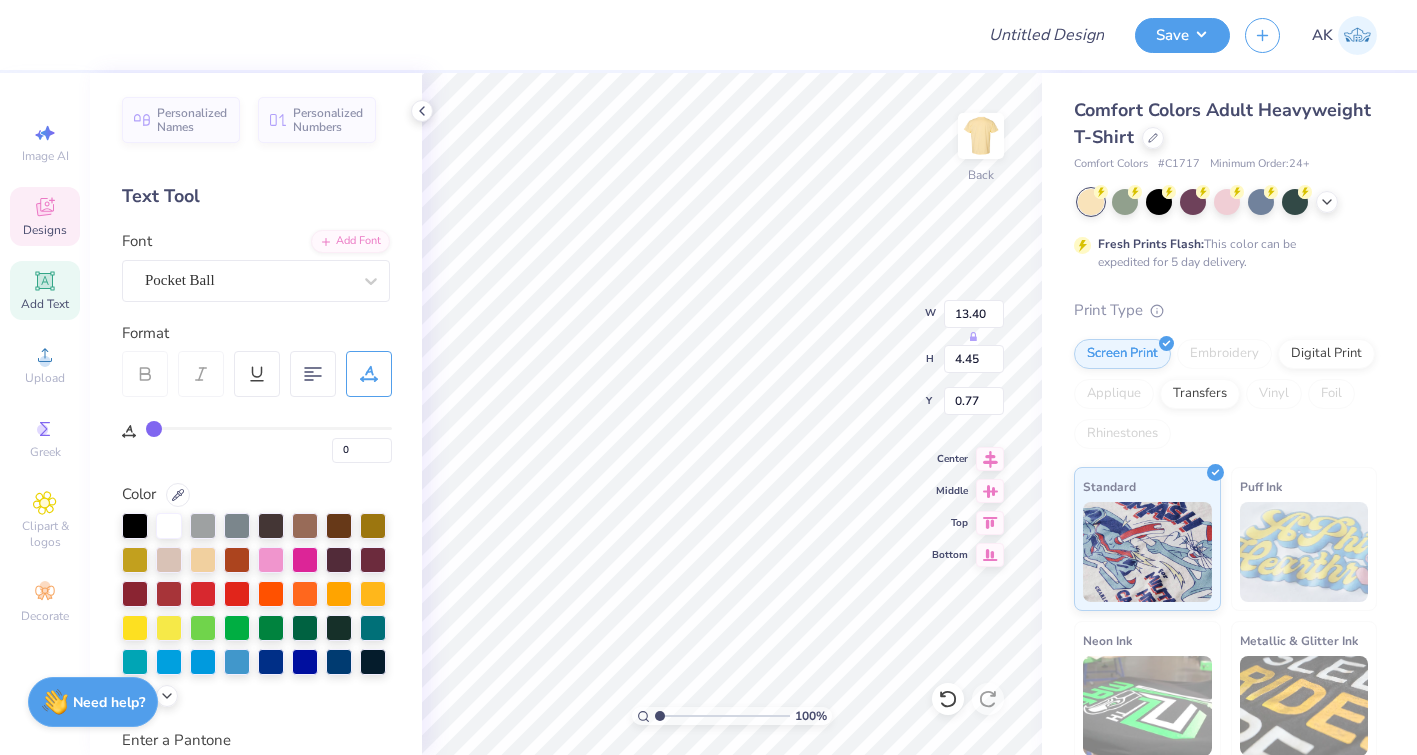 type on "KAPPA" 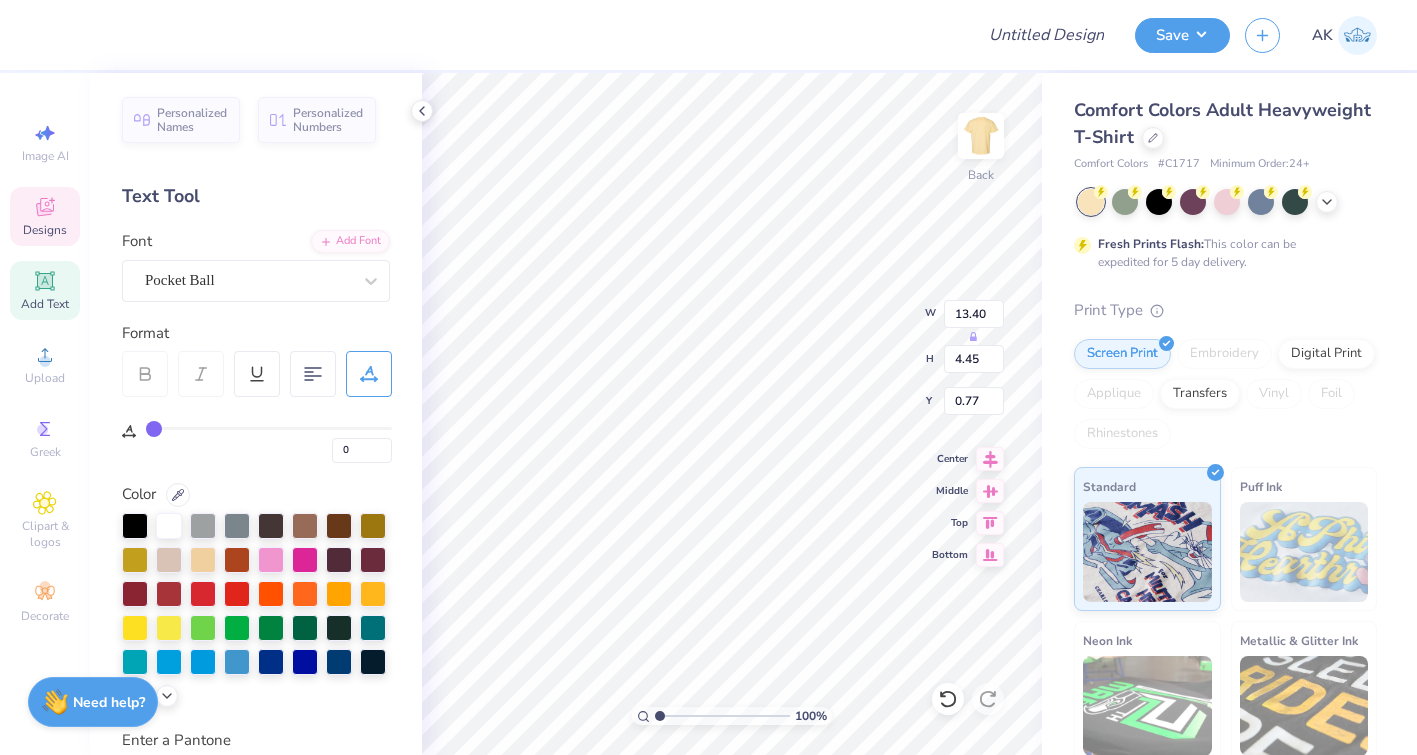 type on "2.12" 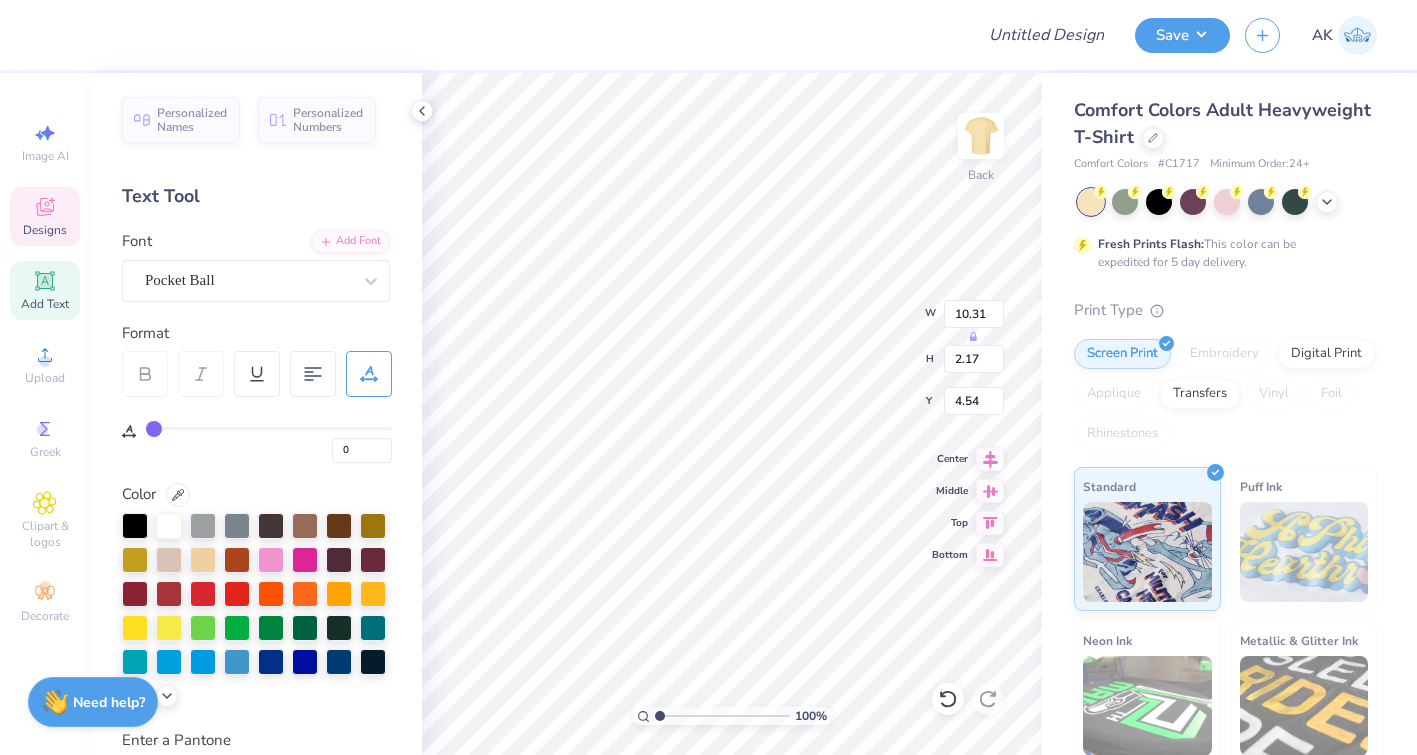 scroll, scrollTop: 0, scrollLeft: 0, axis: both 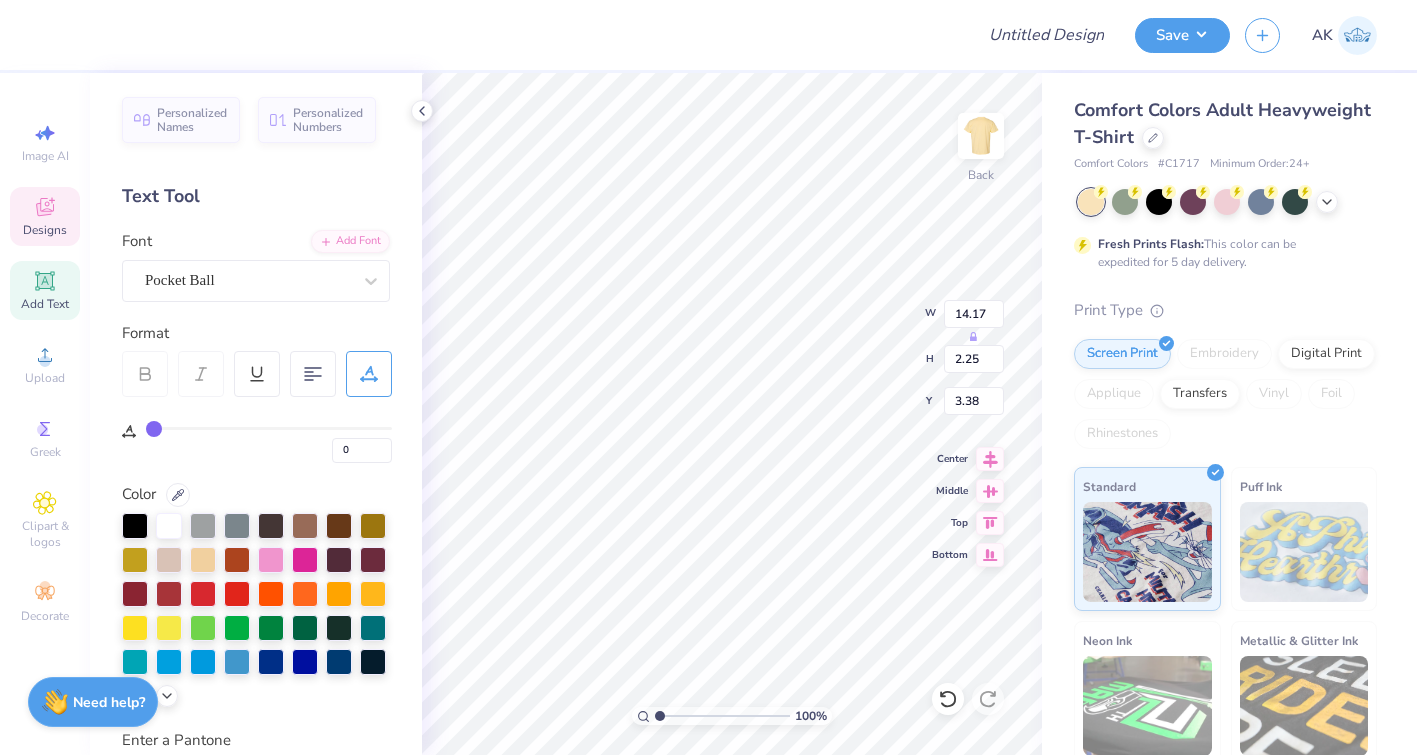 type on "4.92" 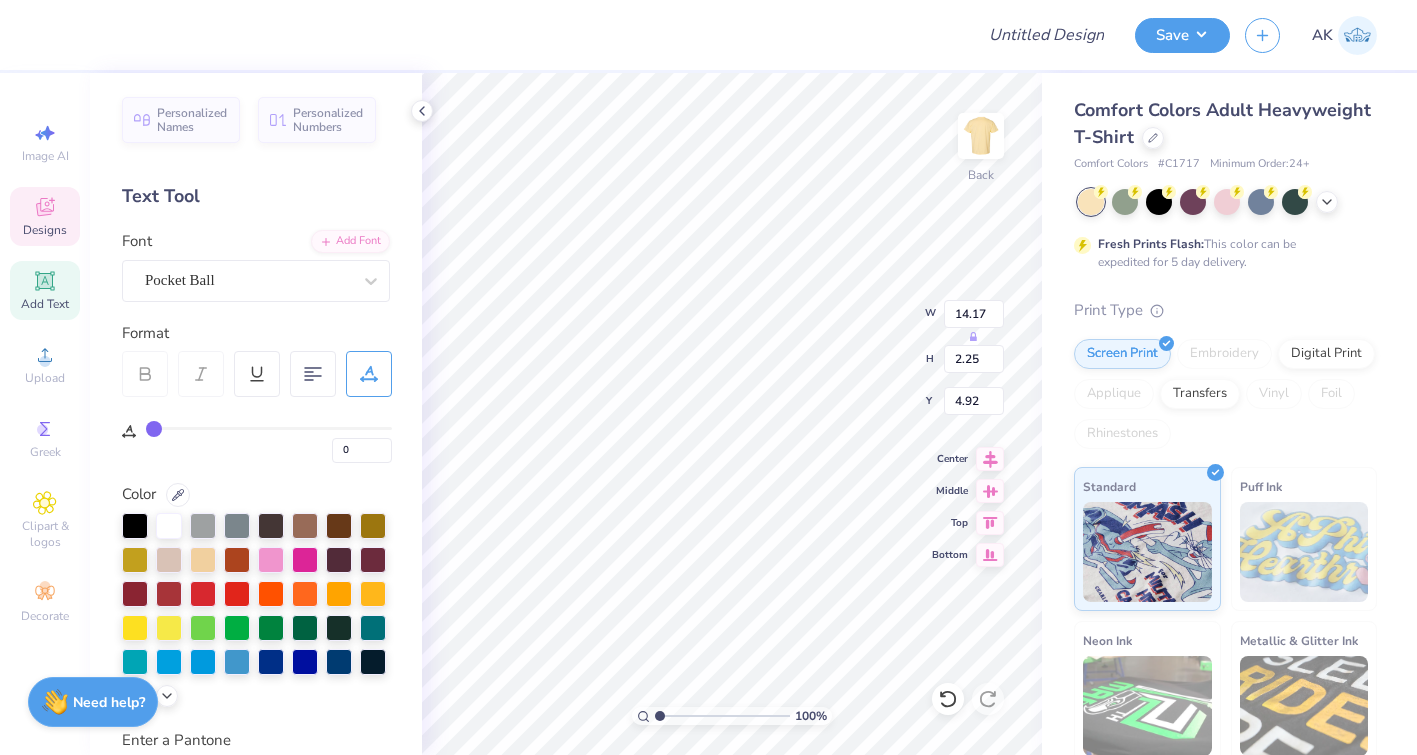 type on "GAMMA" 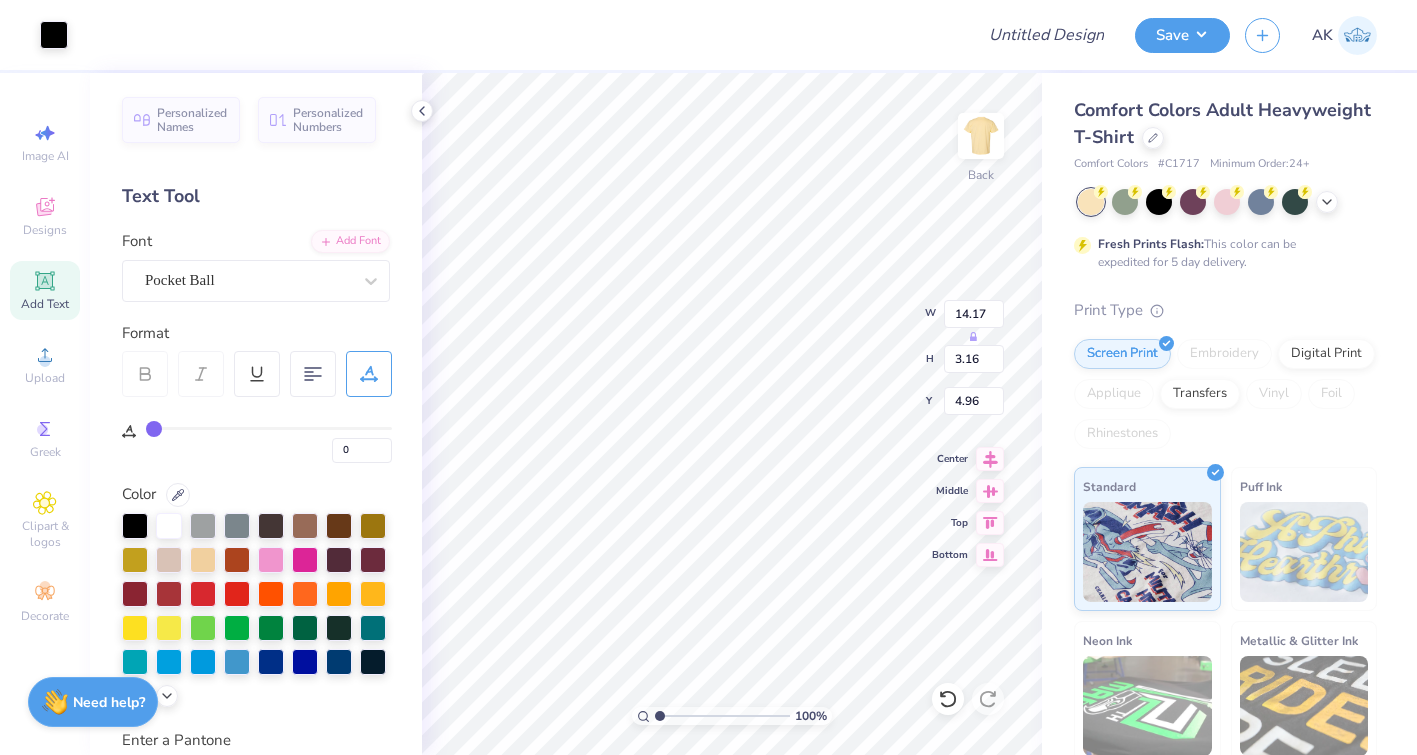 type on "14.17" 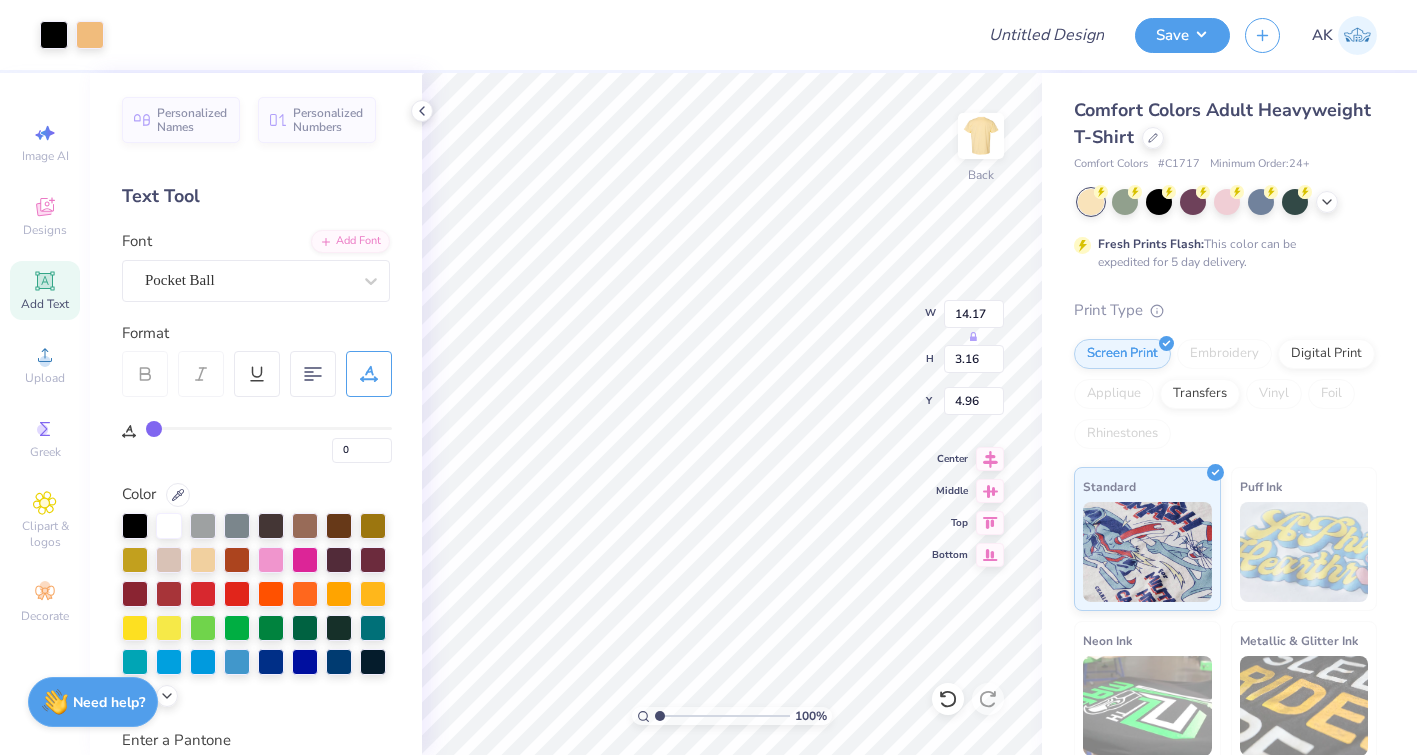 type on "9.54" 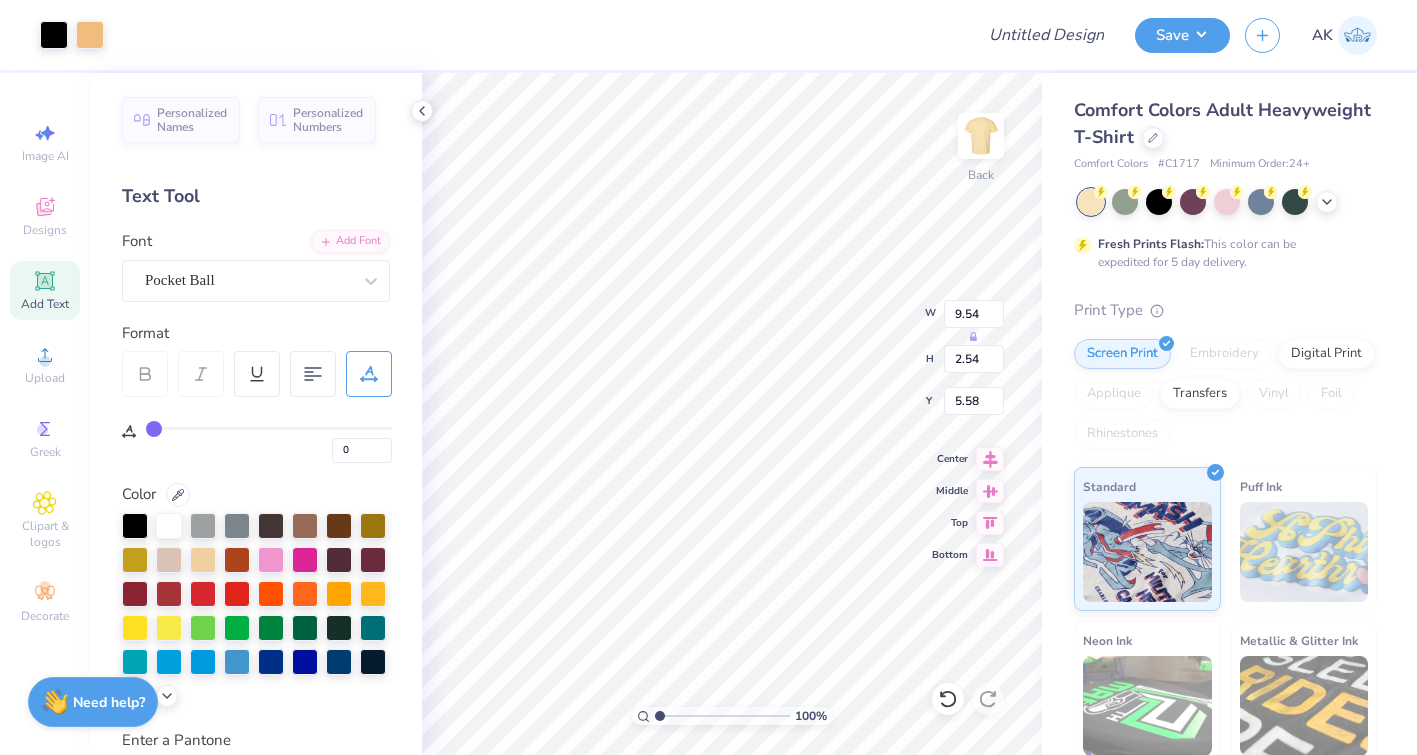 click 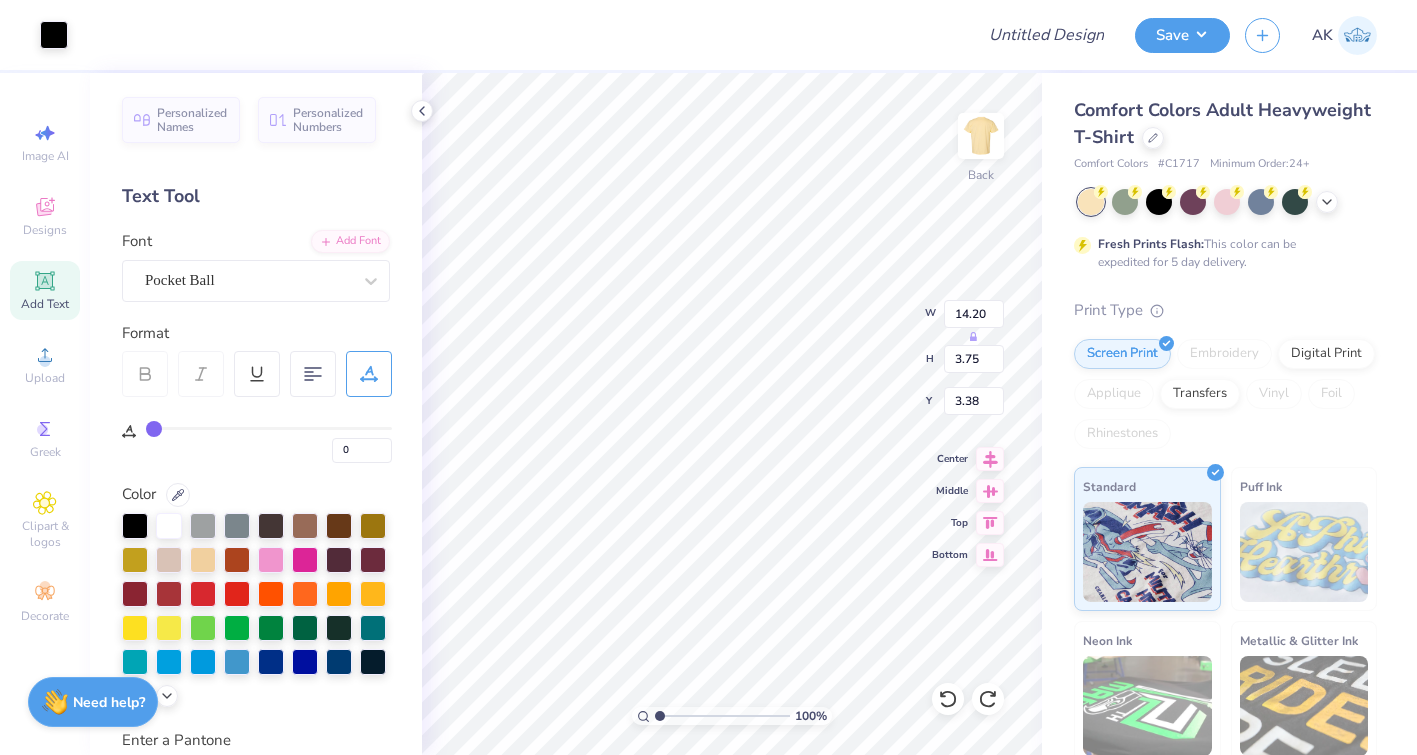 type on "14.20" 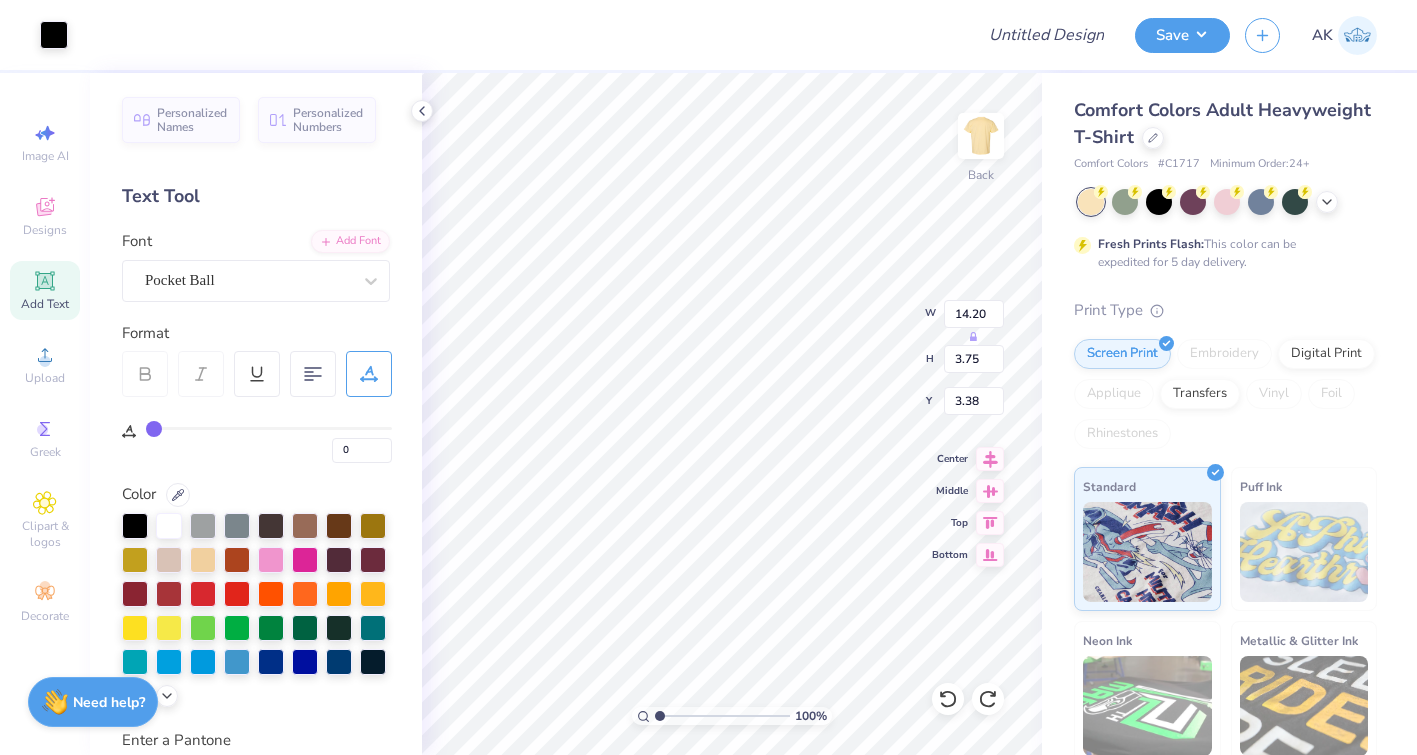 type on "4.47" 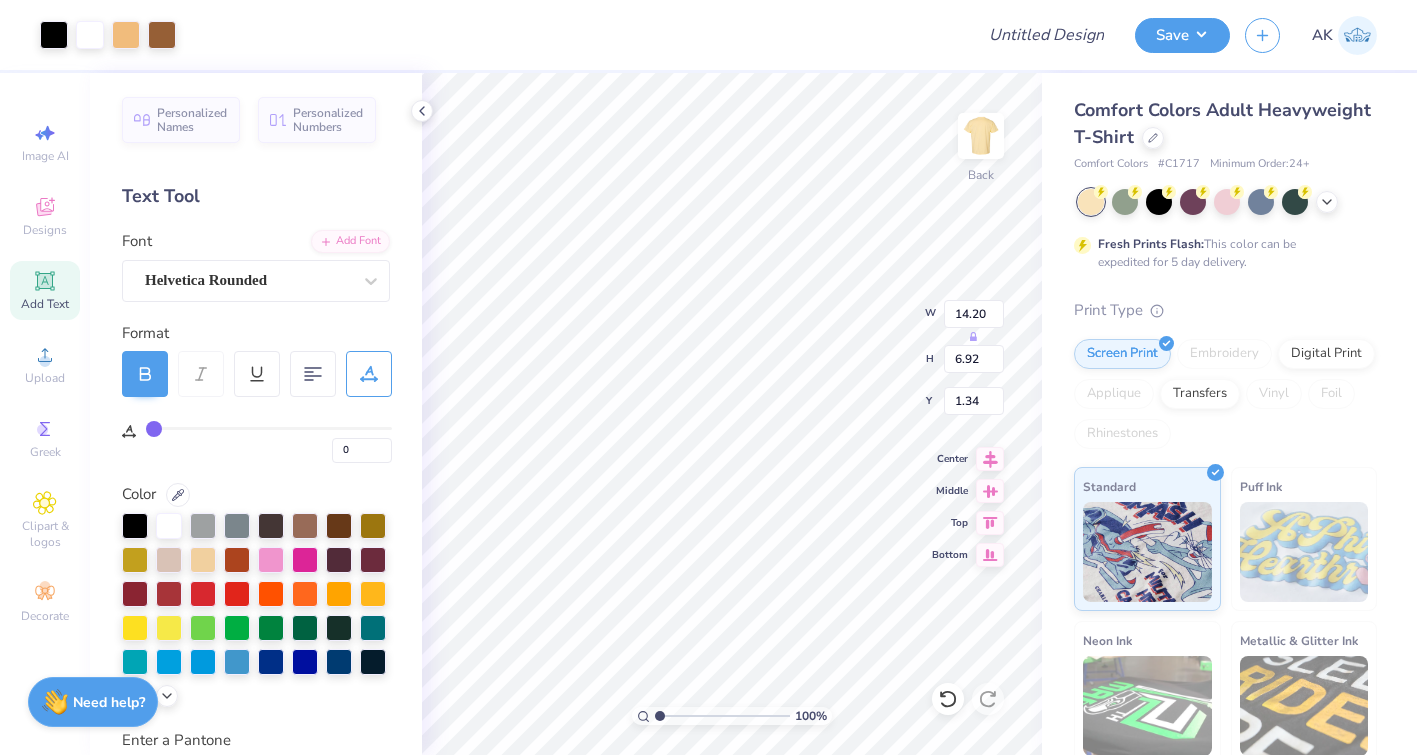 type on "11.25" 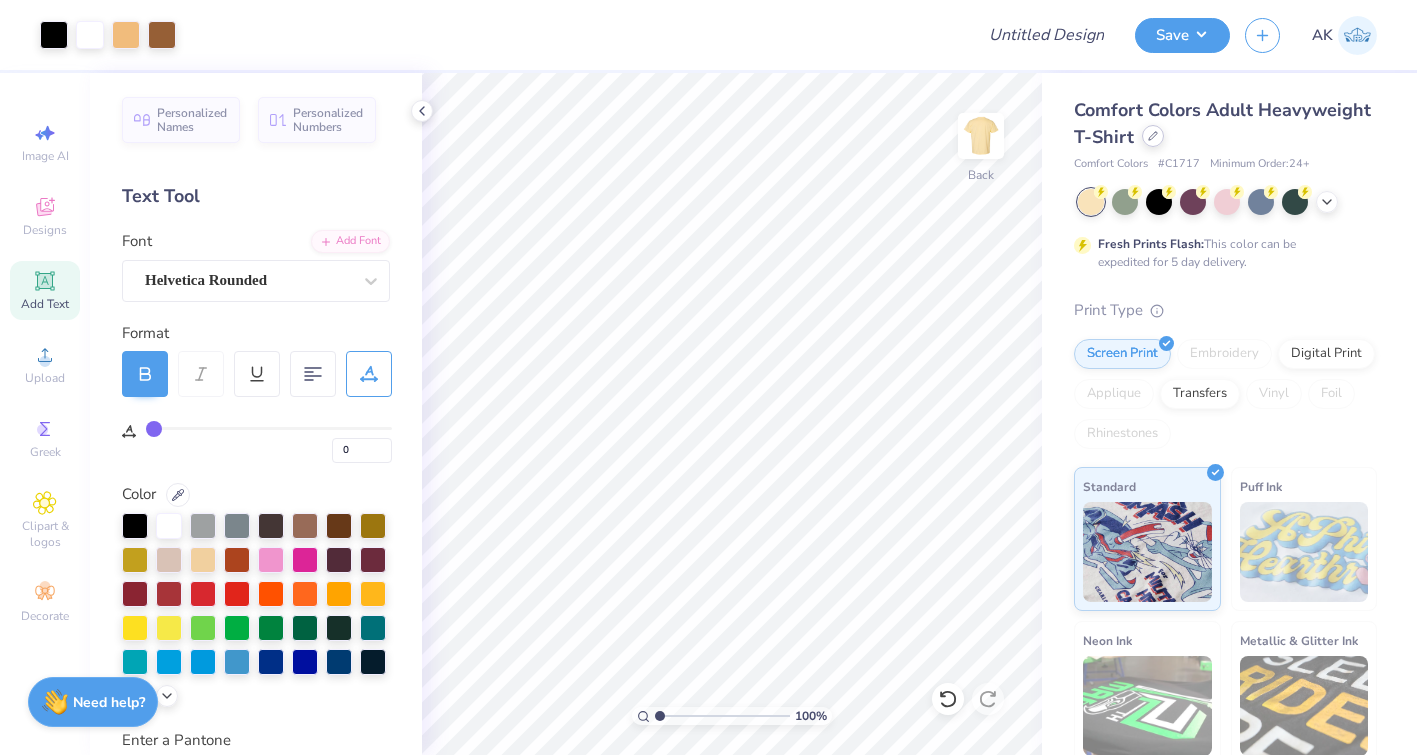 click 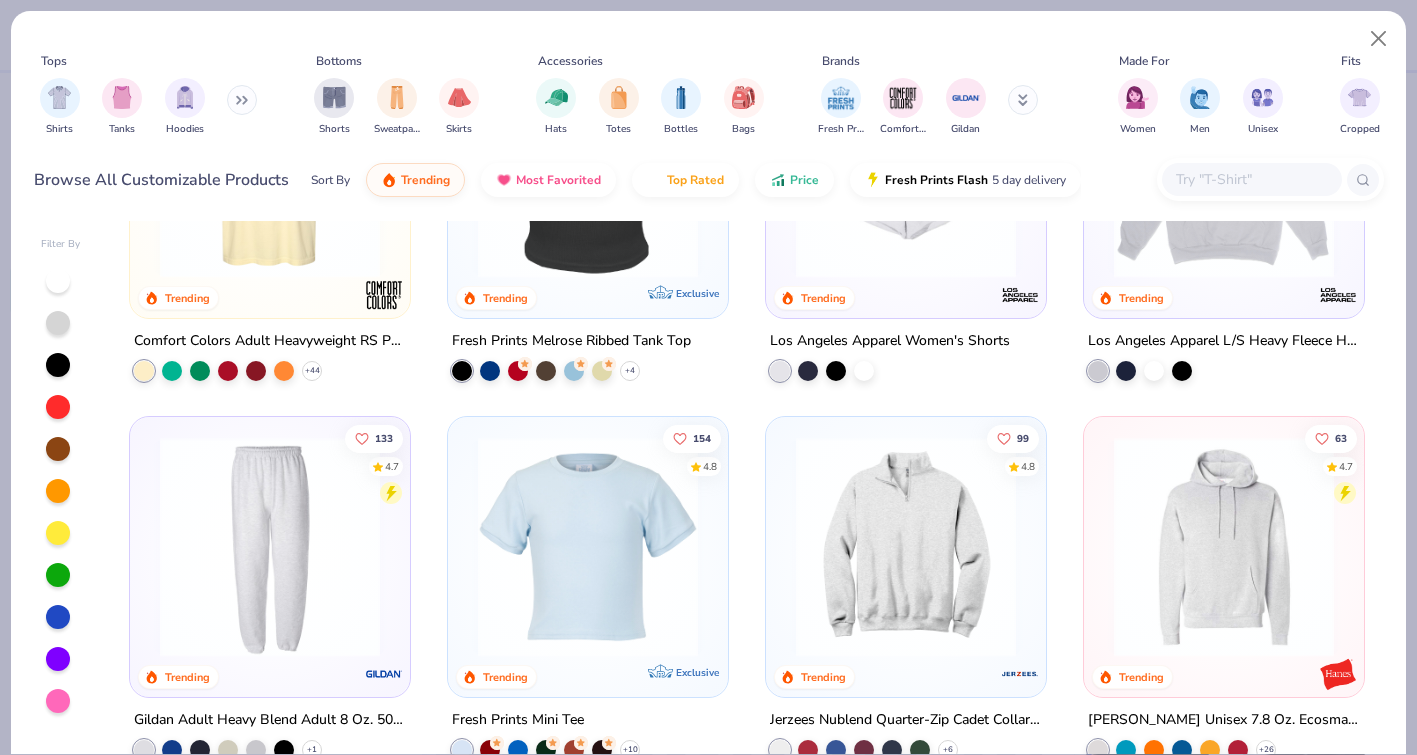 scroll, scrollTop: 1758, scrollLeft: 0, axis: vertical 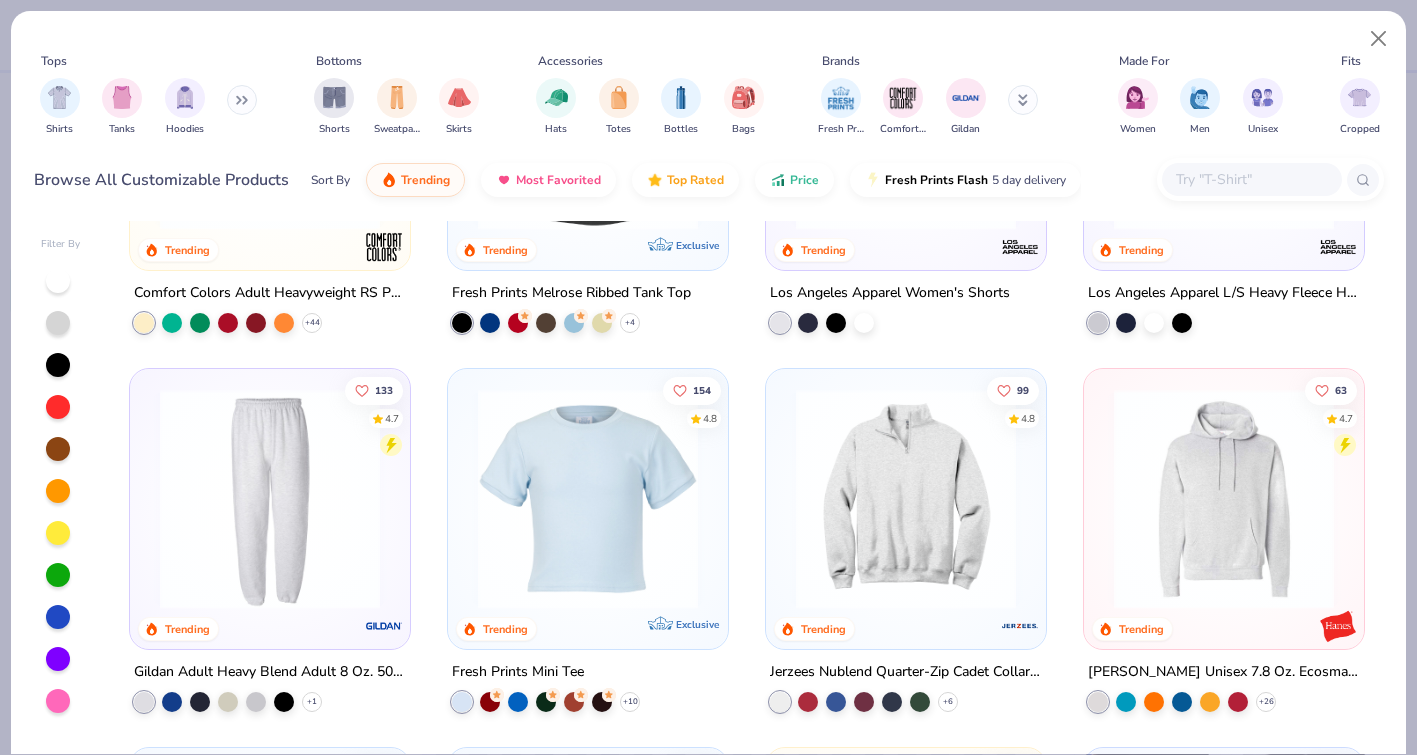 click at bounding box center (1251, 179) 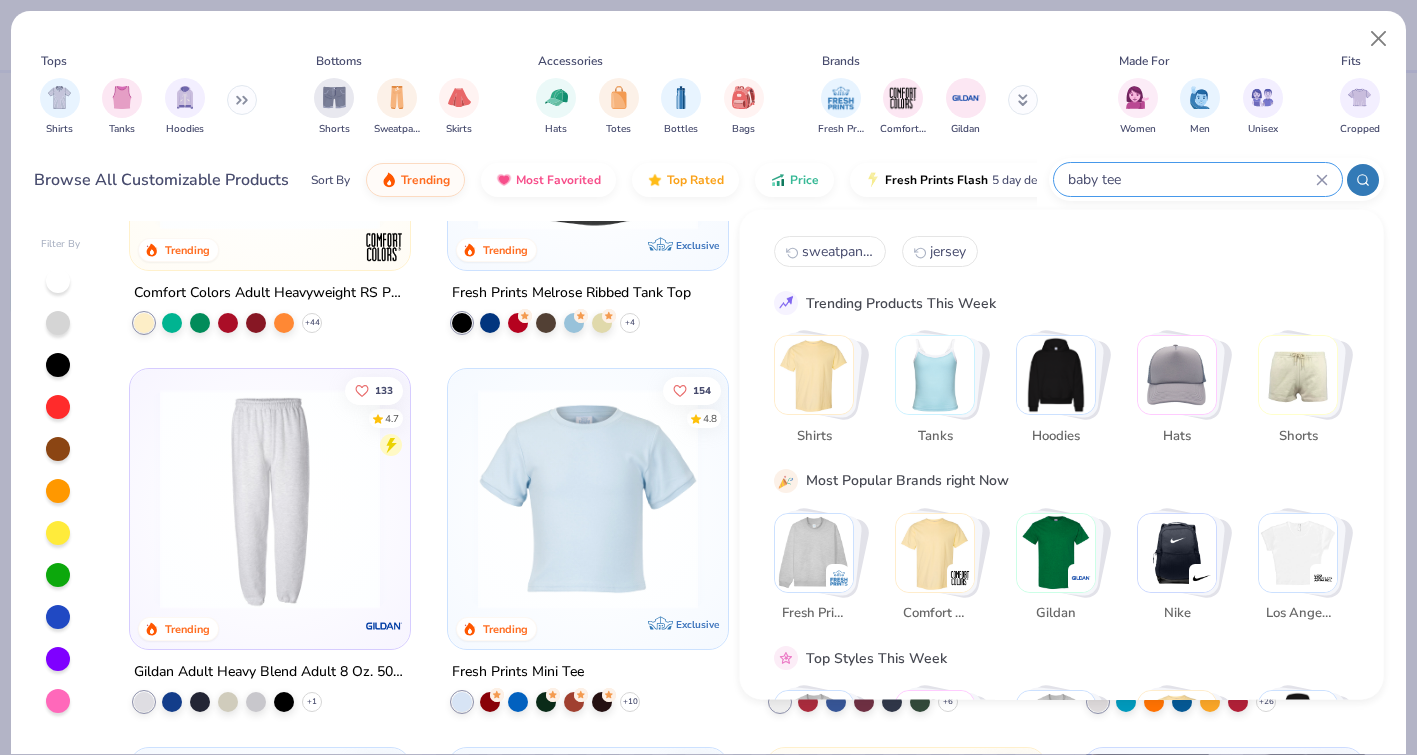 type on "baby tee" 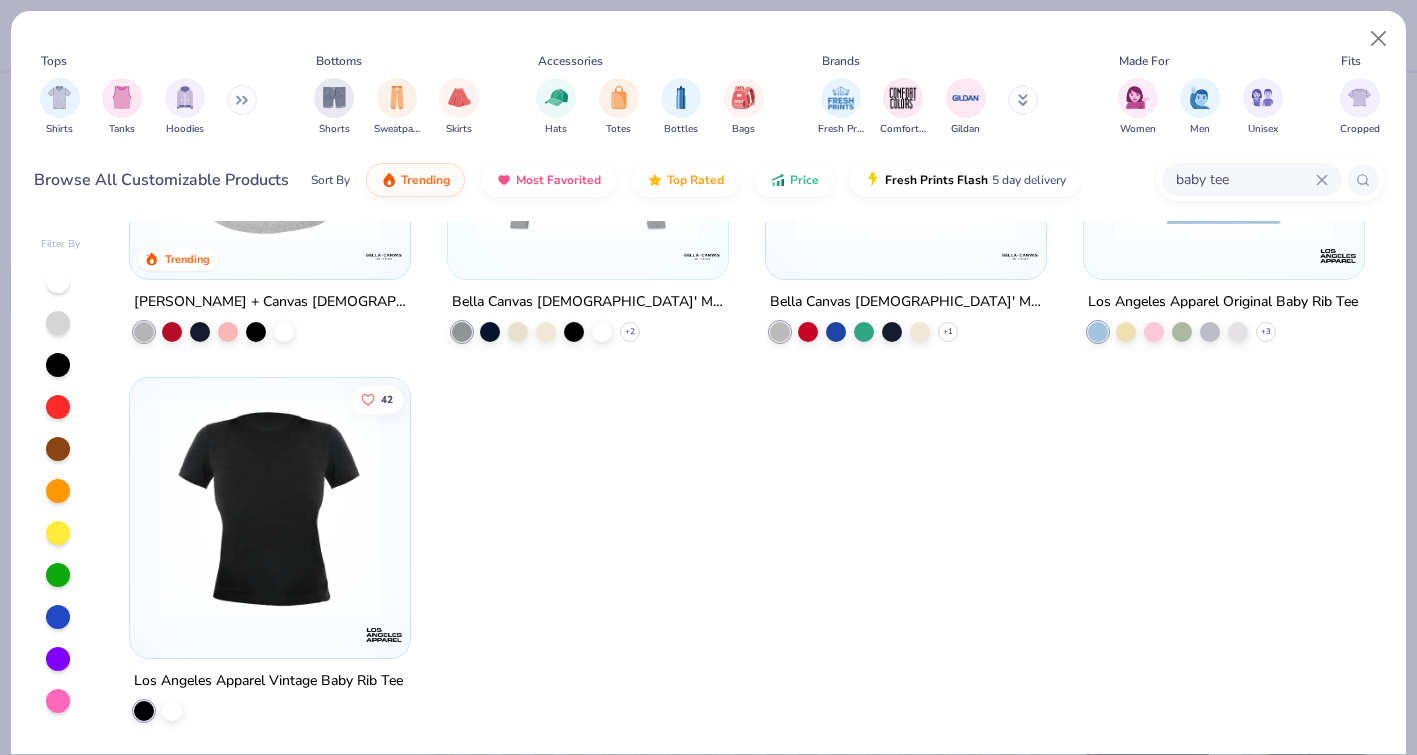 scroll, scrollTop: 0, scrollLeft: 0, axis: both 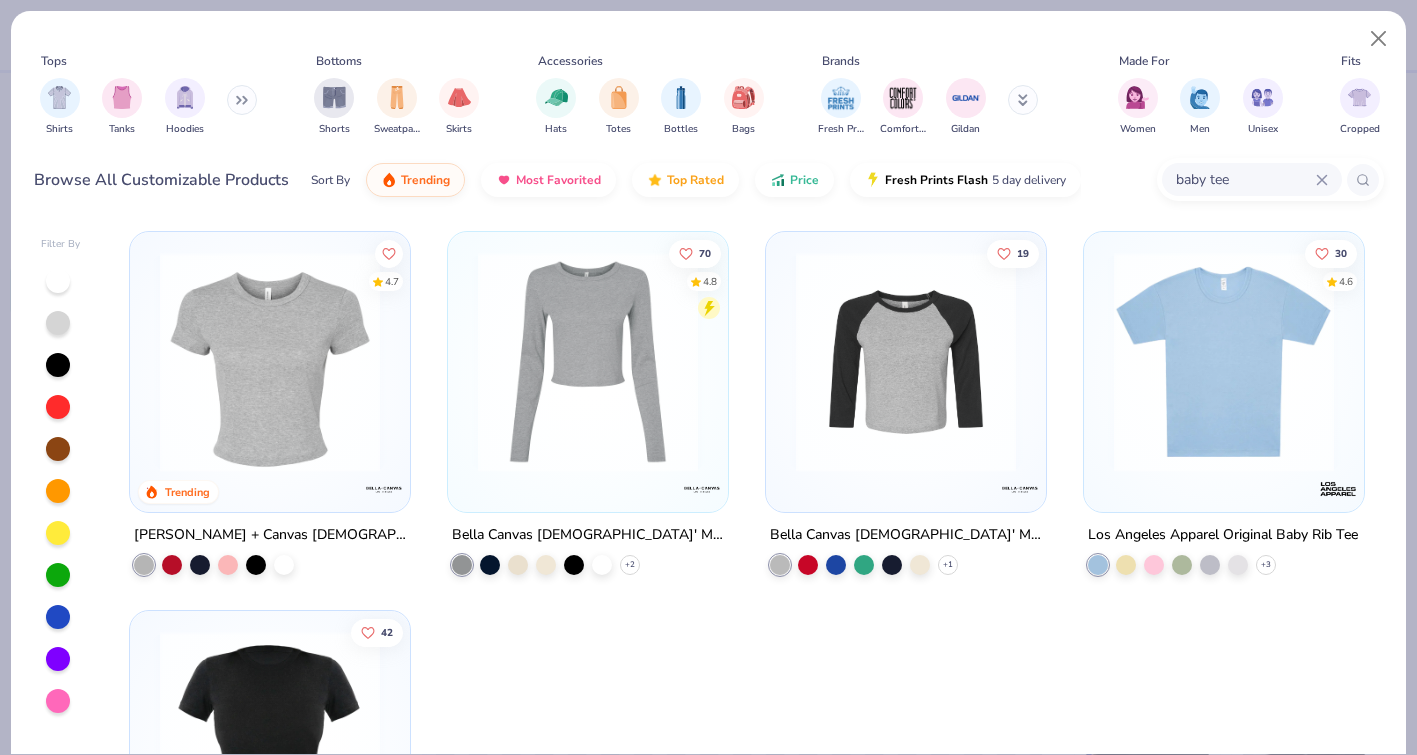 click on "baby tee" at bounding box center [1245, 179] 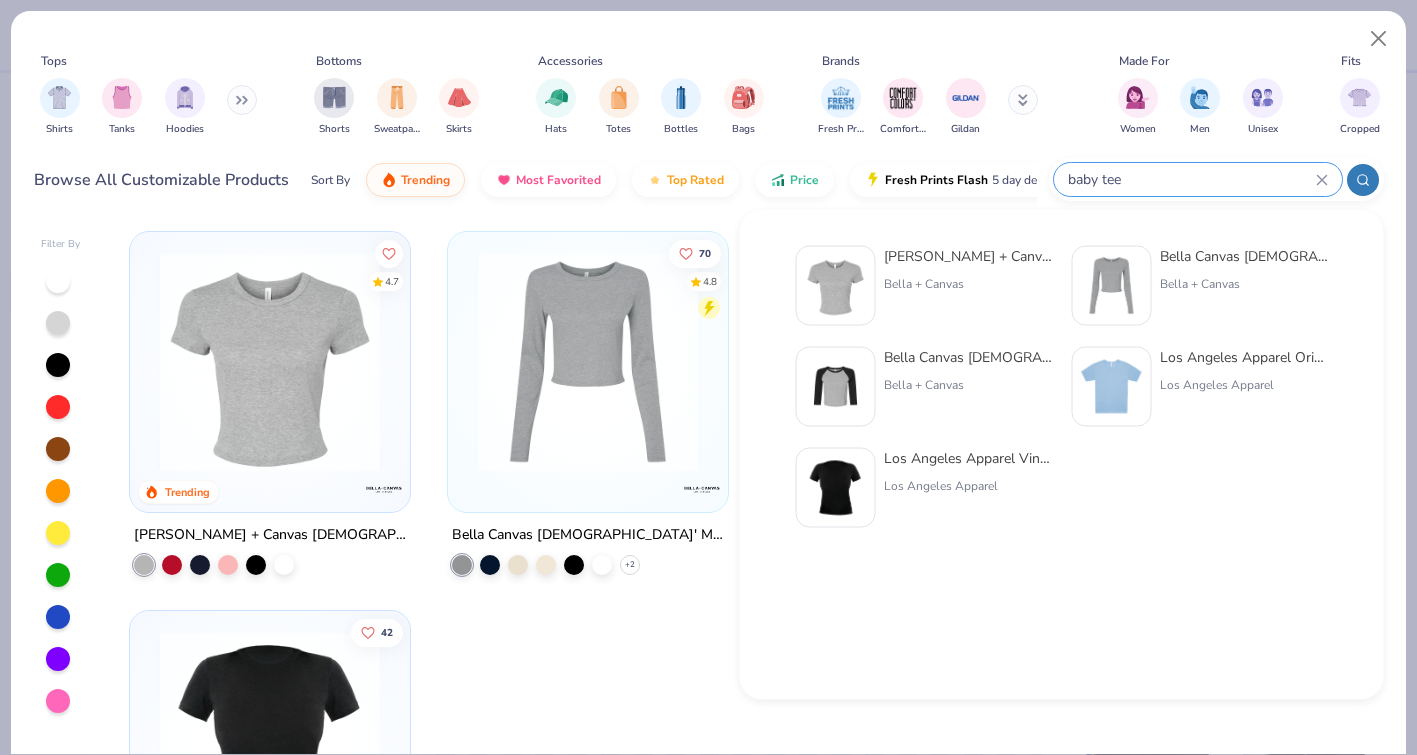 click on "baby tee" at bounding box center (1191, 179) 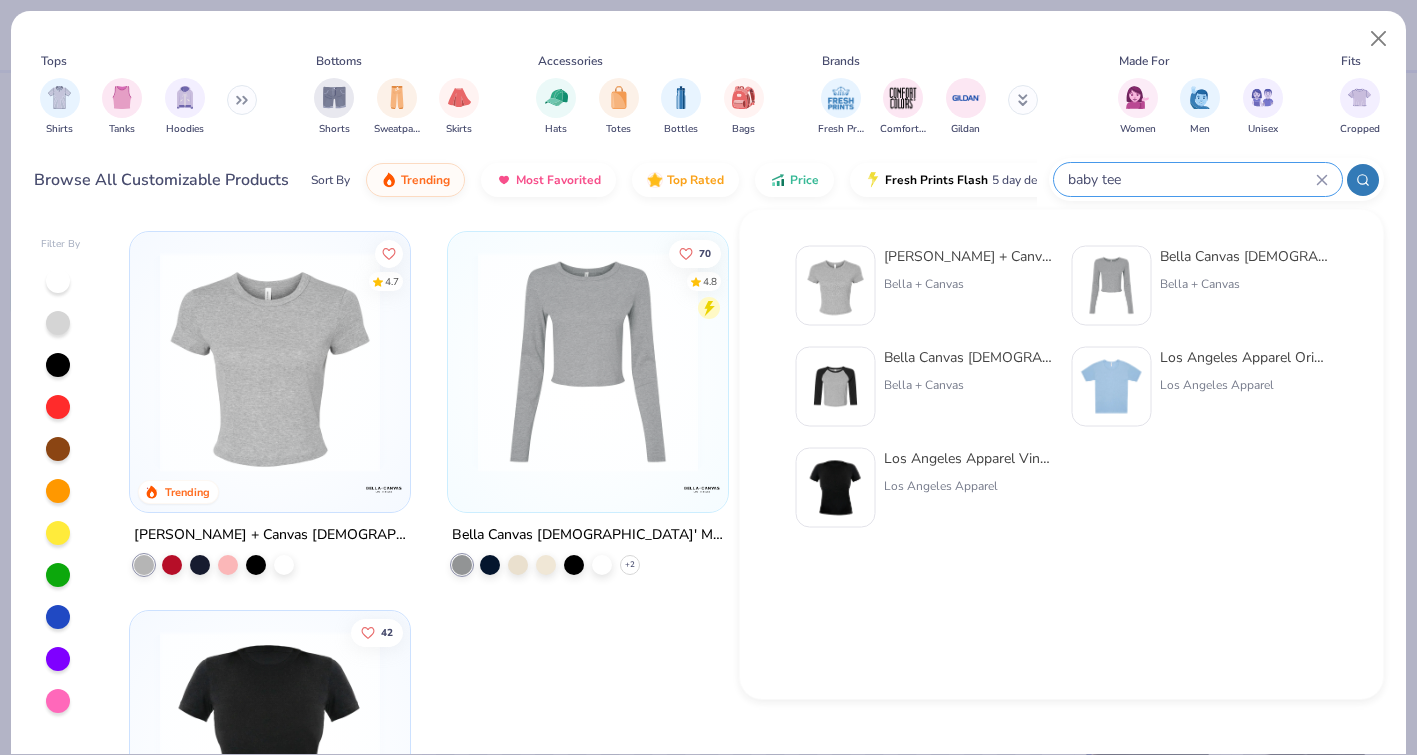 click on "baby tee" at bounding box center (1191, 179) 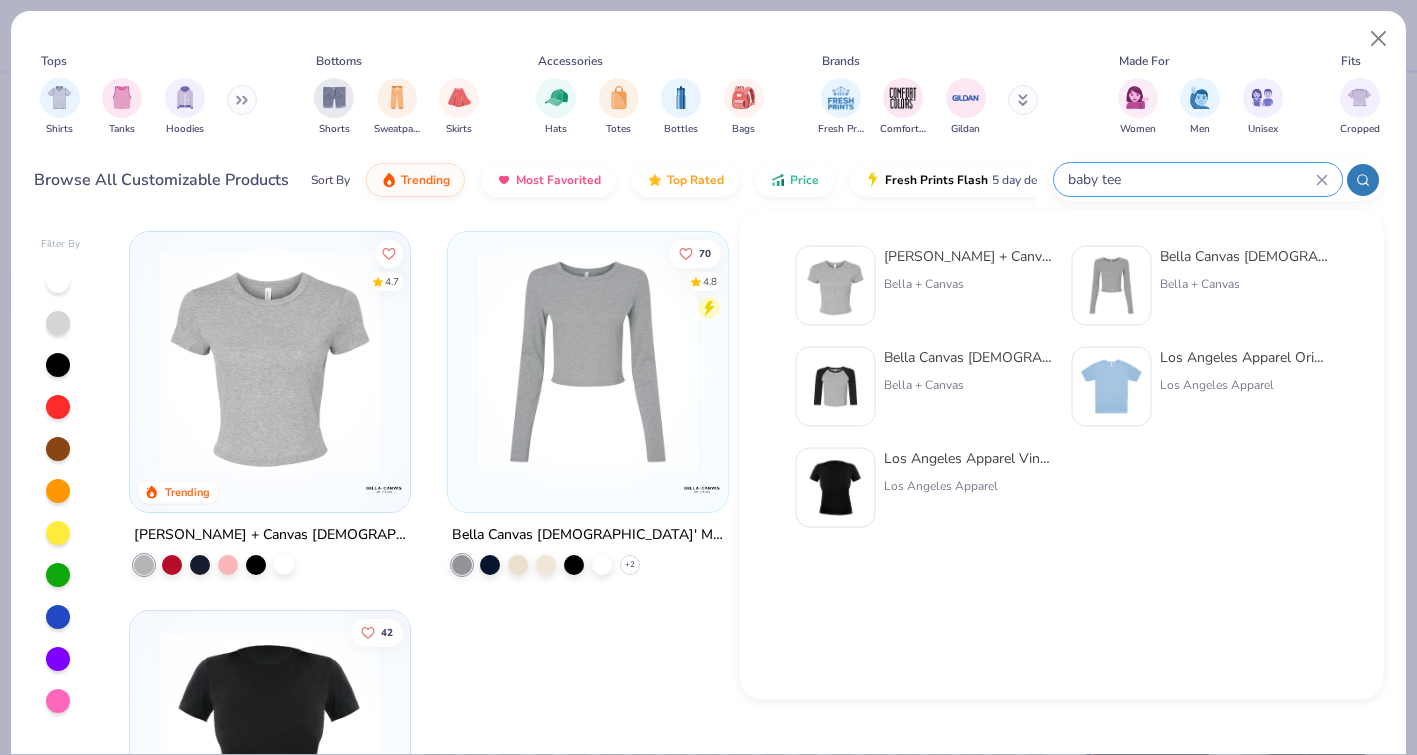 click on "baby tee" at bounding box center (1191, 179) 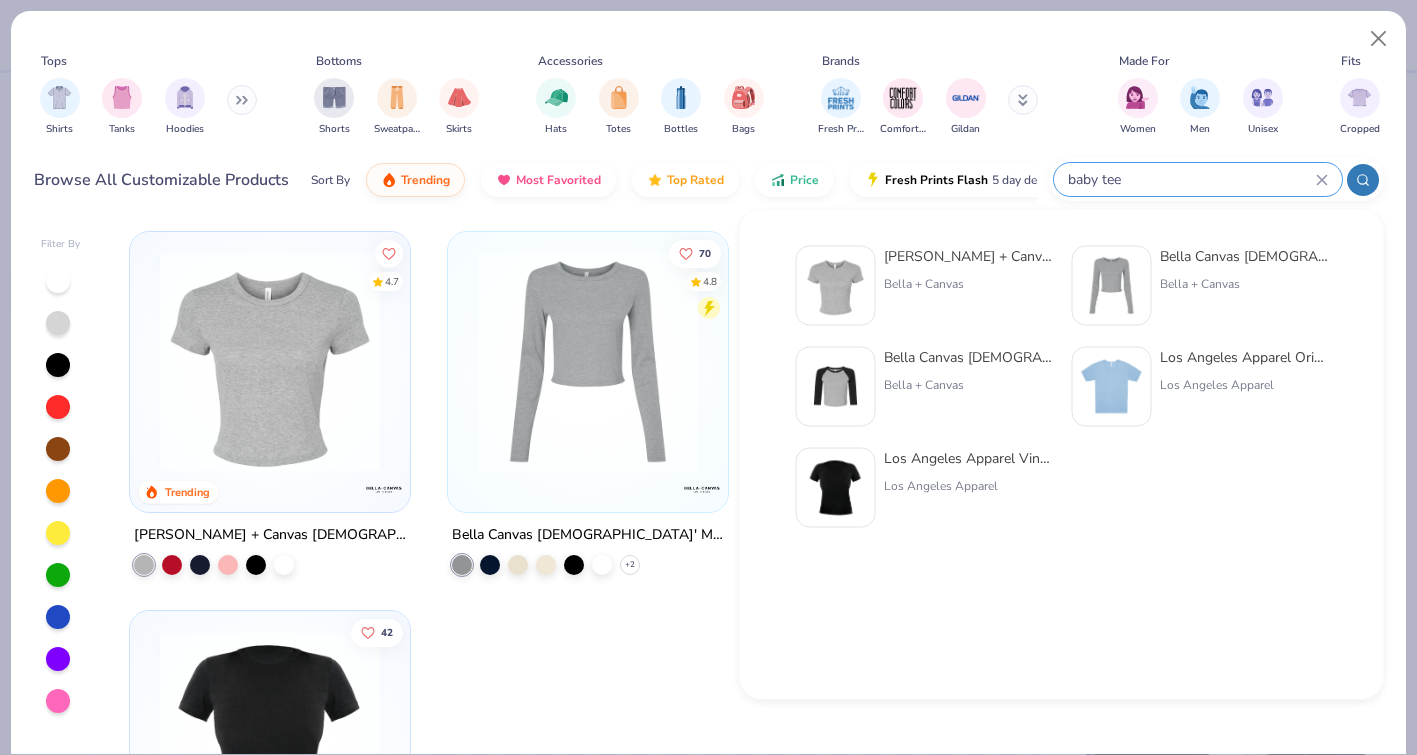click on "baby tee" at bounding box center [1191, 179] 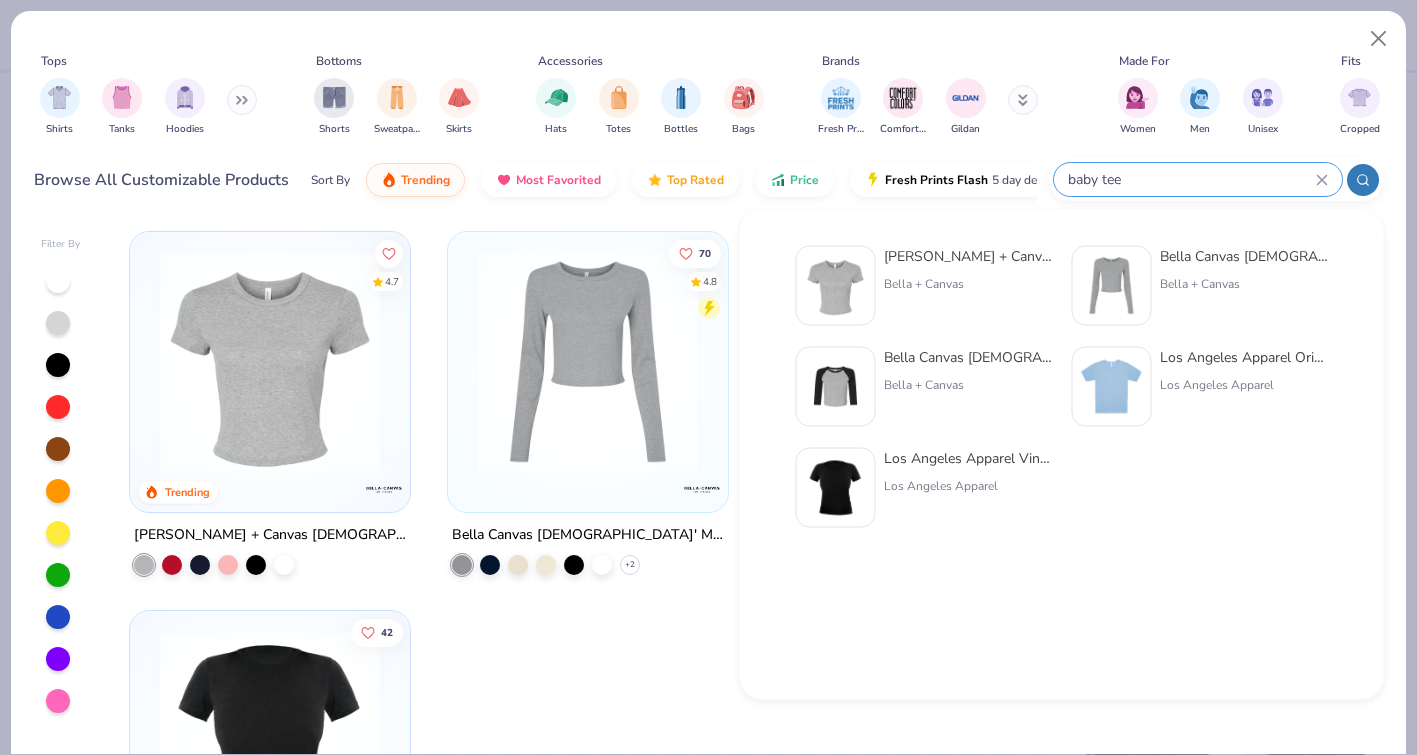 click on "baby tee" at bounding box center [1191, 179] 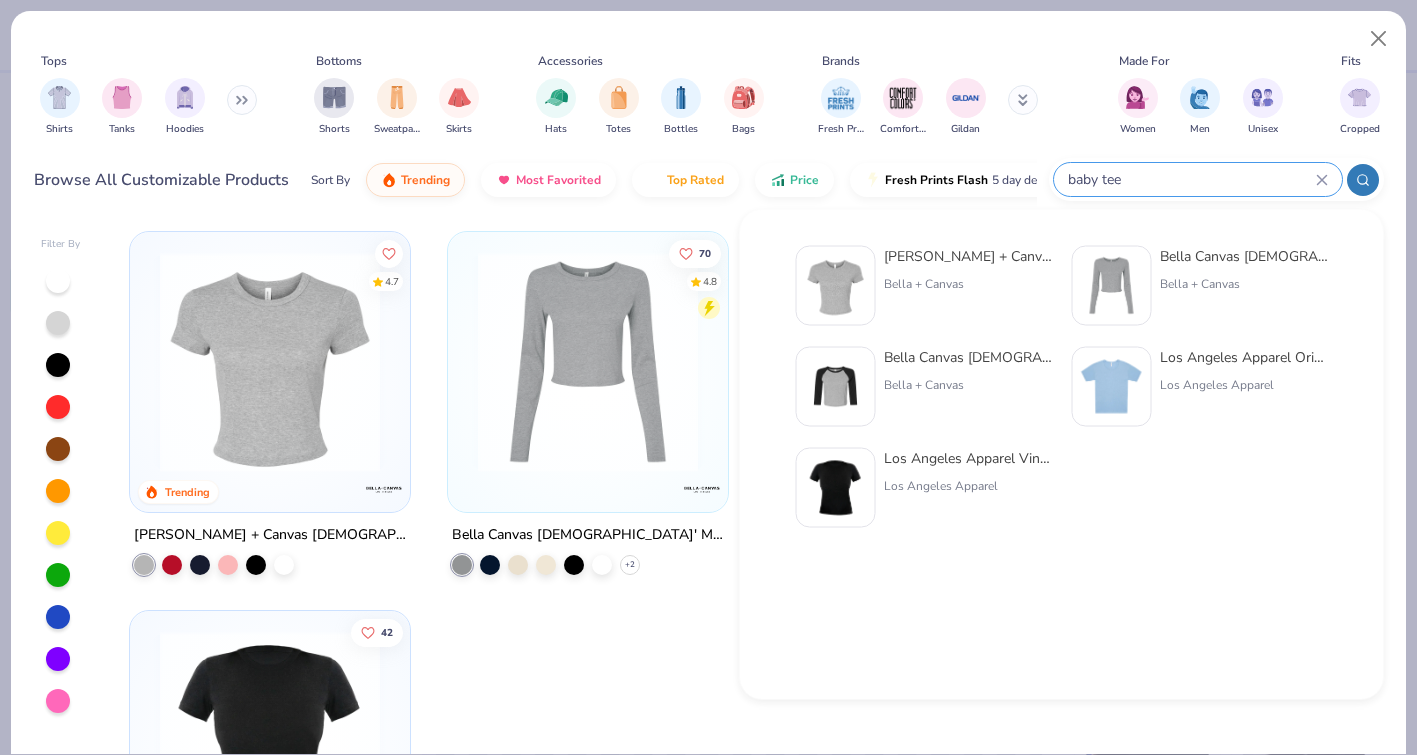 click 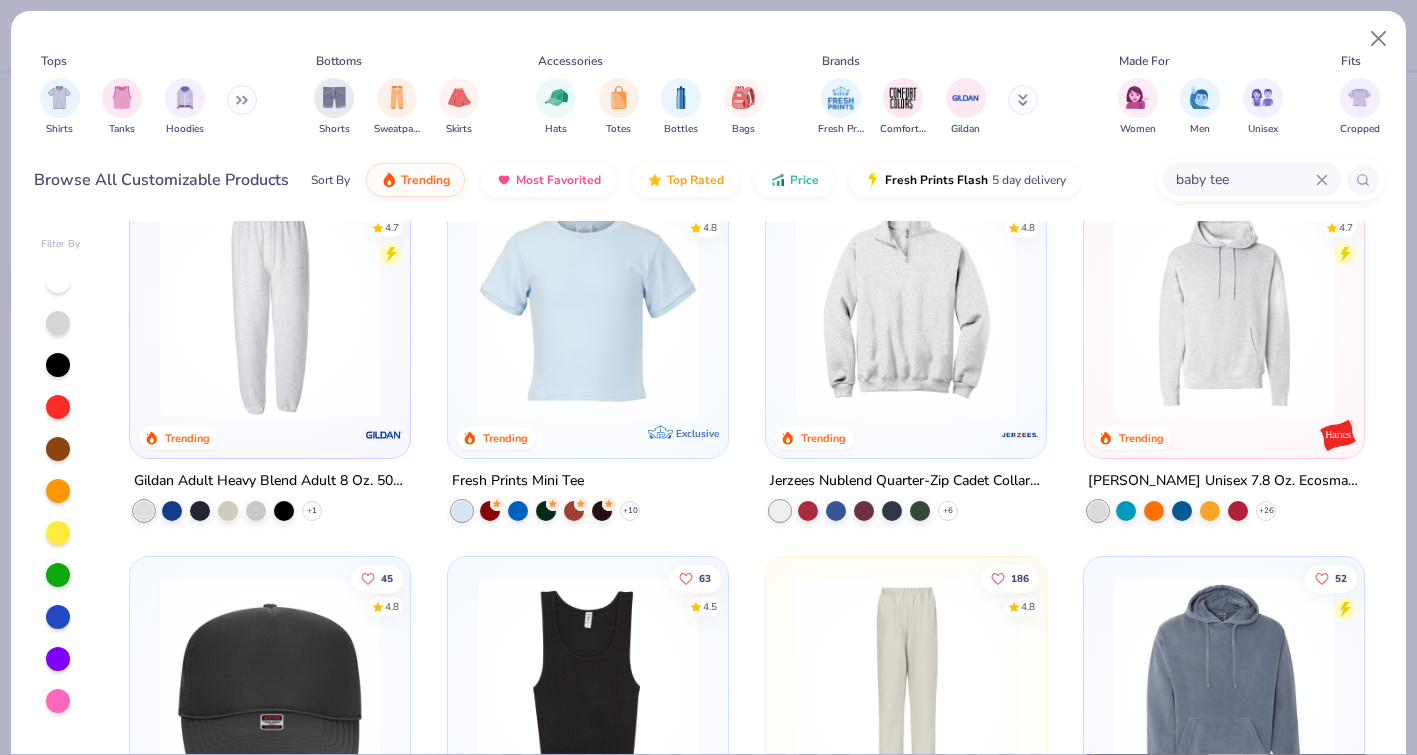 scroll, scrollTop: 1950, scrollLeft: 0, axis: vertical 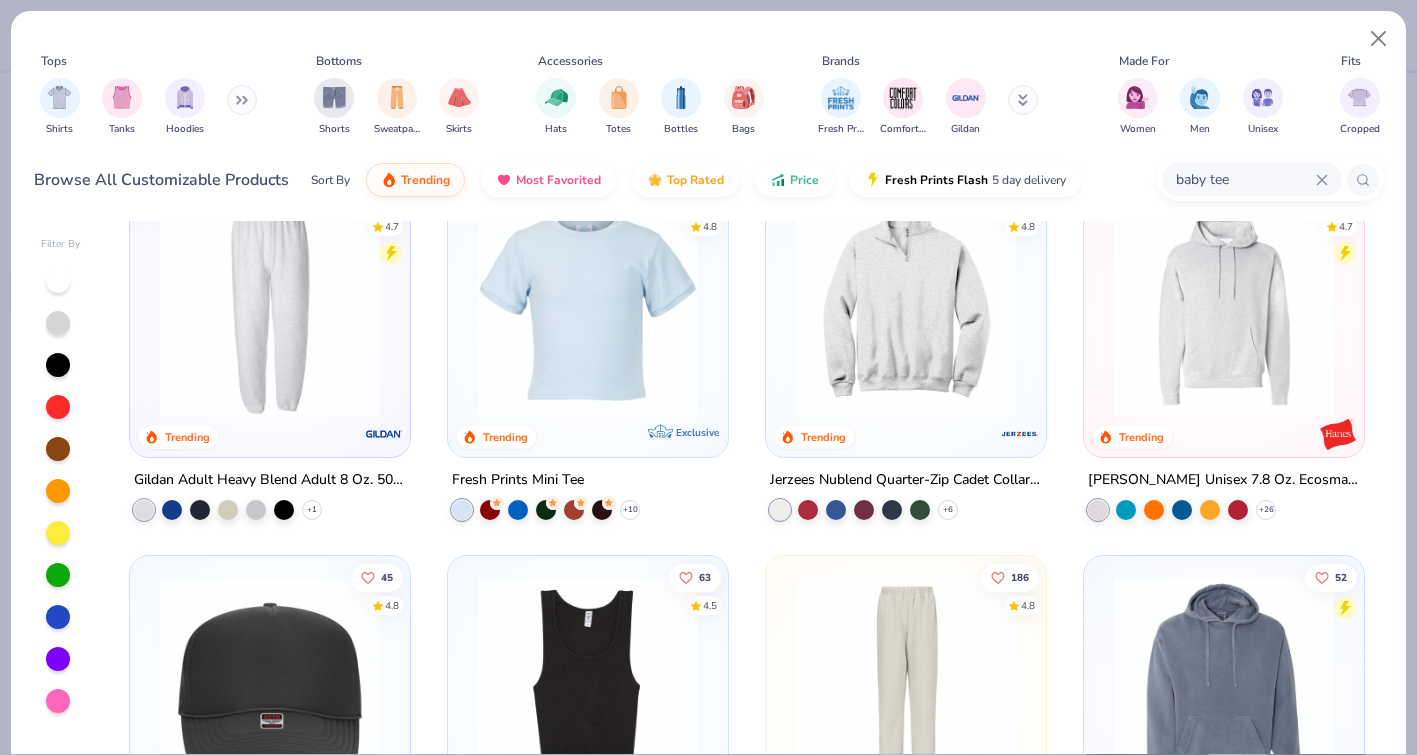 click at bounding box center [588, 307] 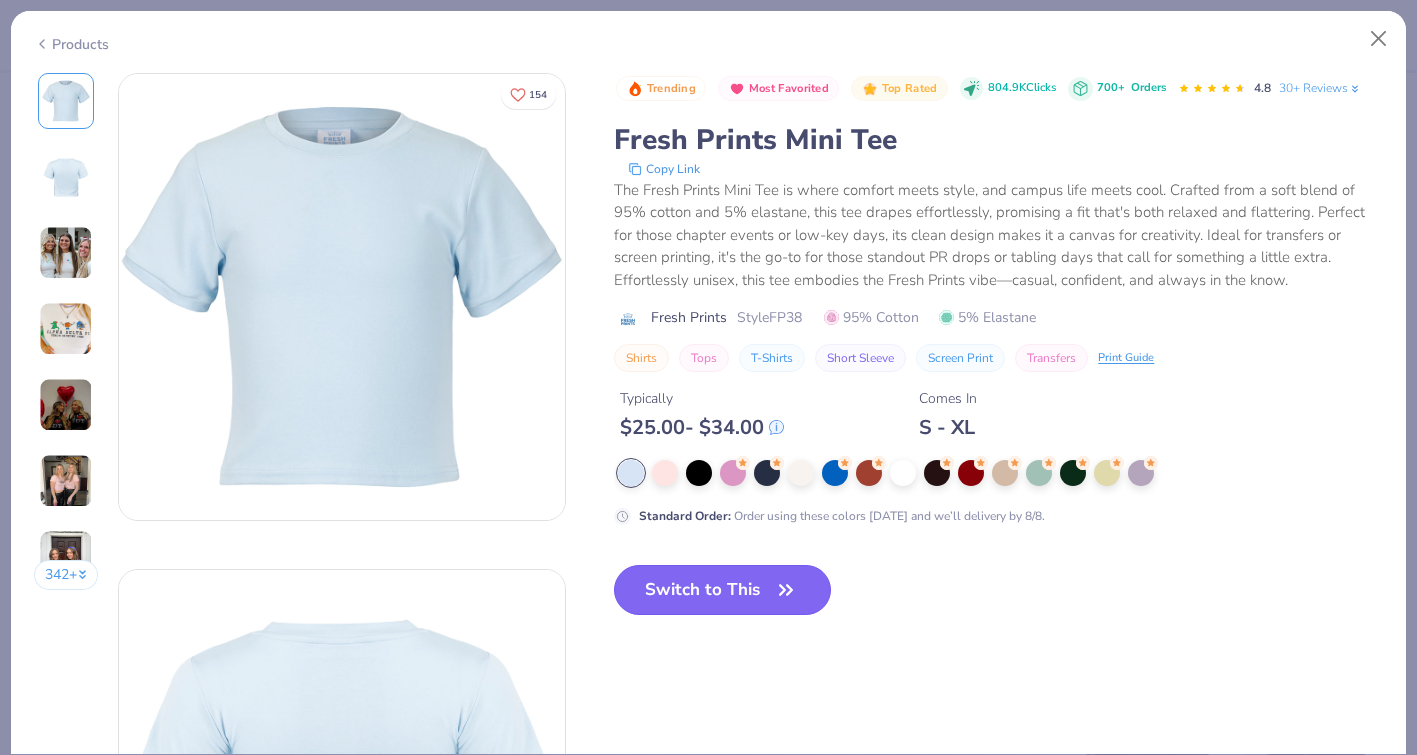 click on "Switch to This" at bounding box center (722, 590) 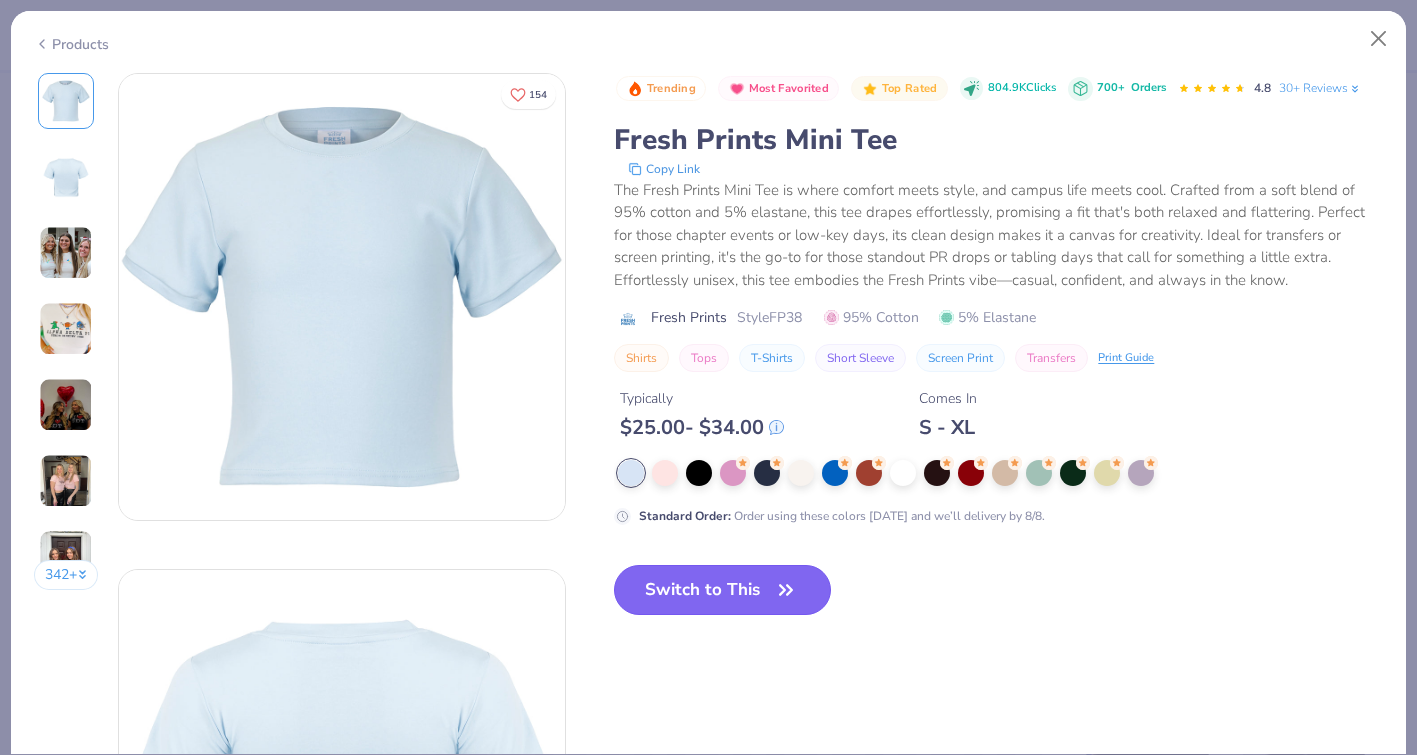 click on "Switch to This" at bounding box center (722, 590) 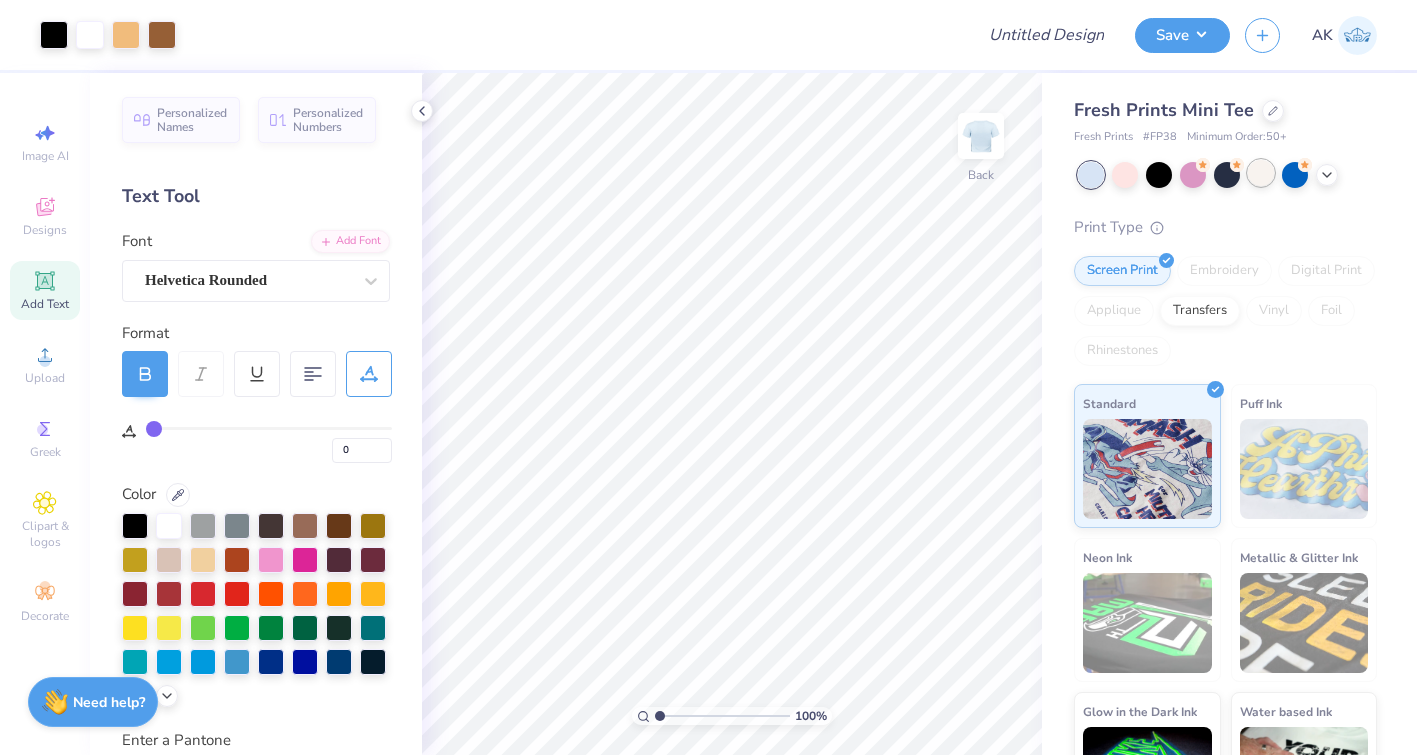 click at bounding box center (1261, 173) 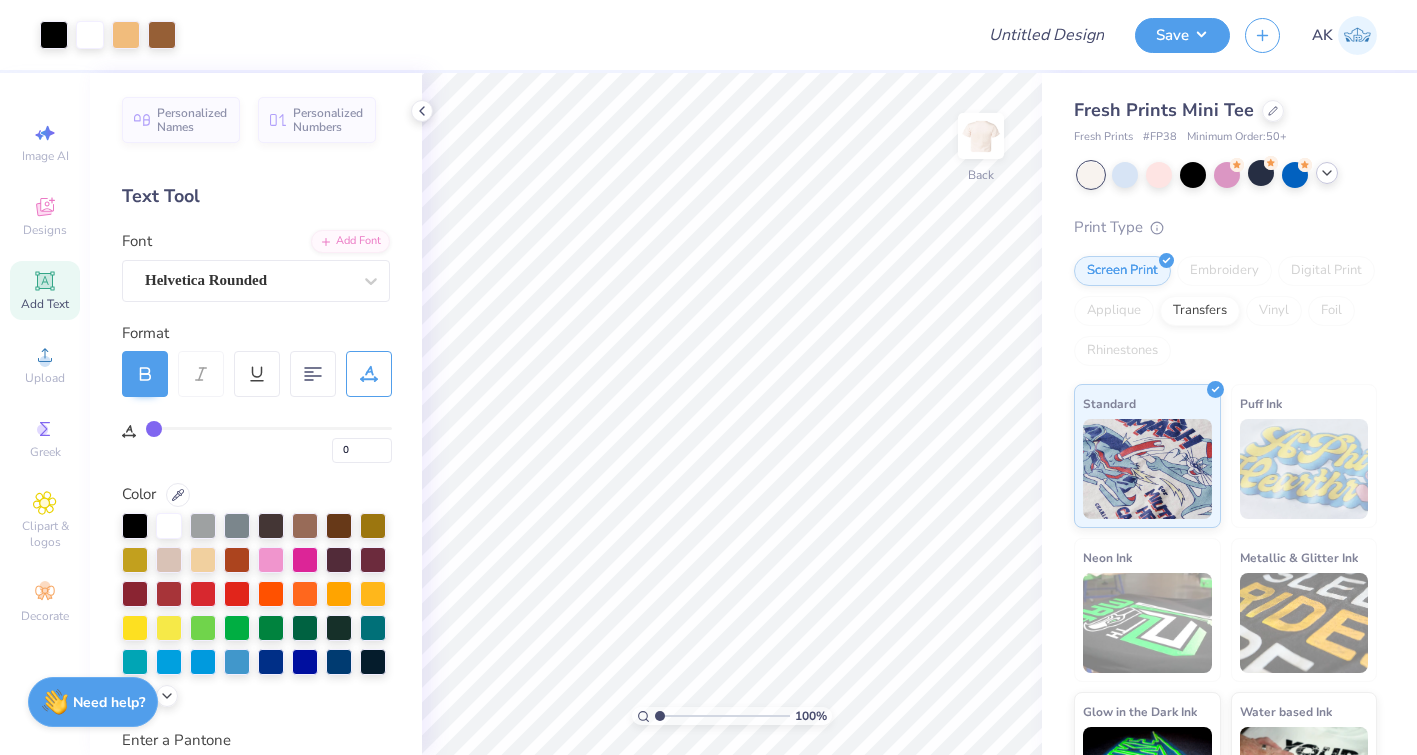 click at bounding box center (1327, 173) 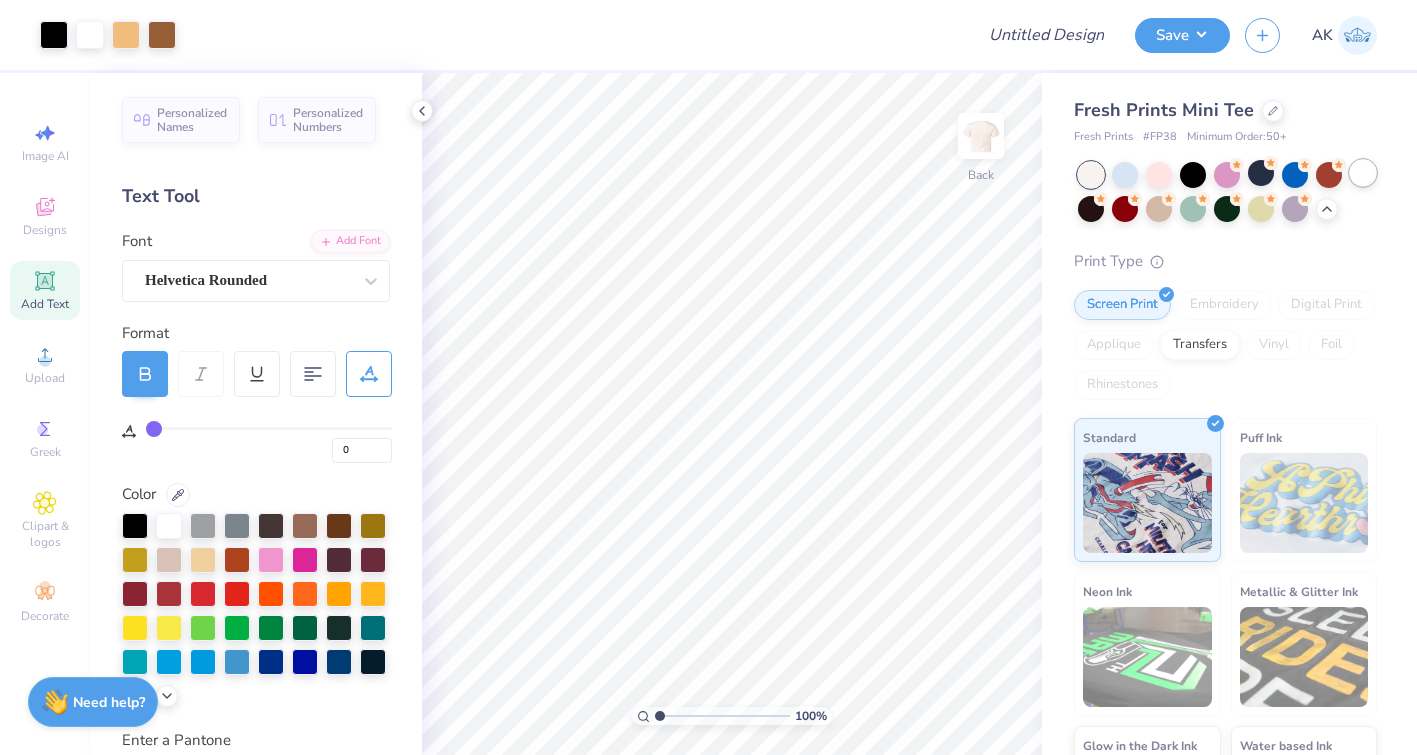 click at bounding box center (1363, 173) 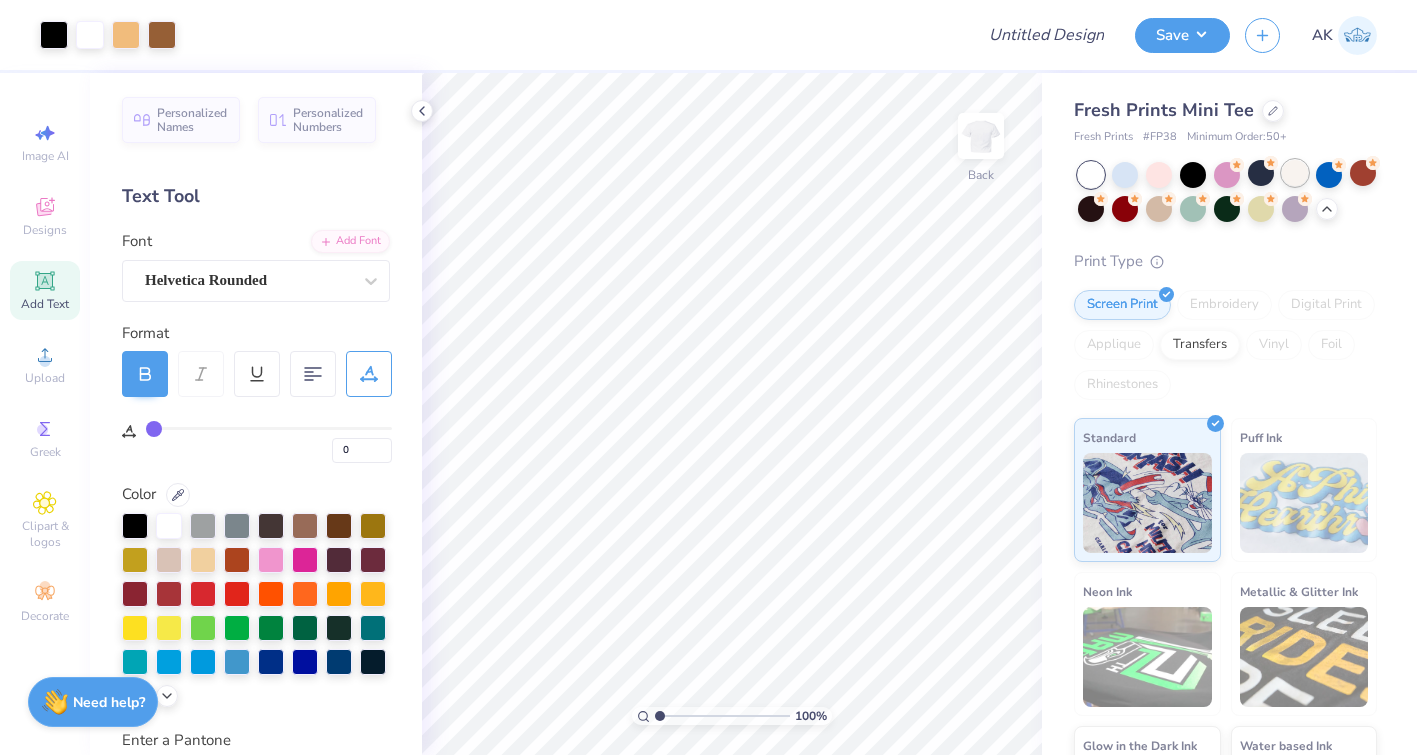 click at bounding box center (1295, 173) 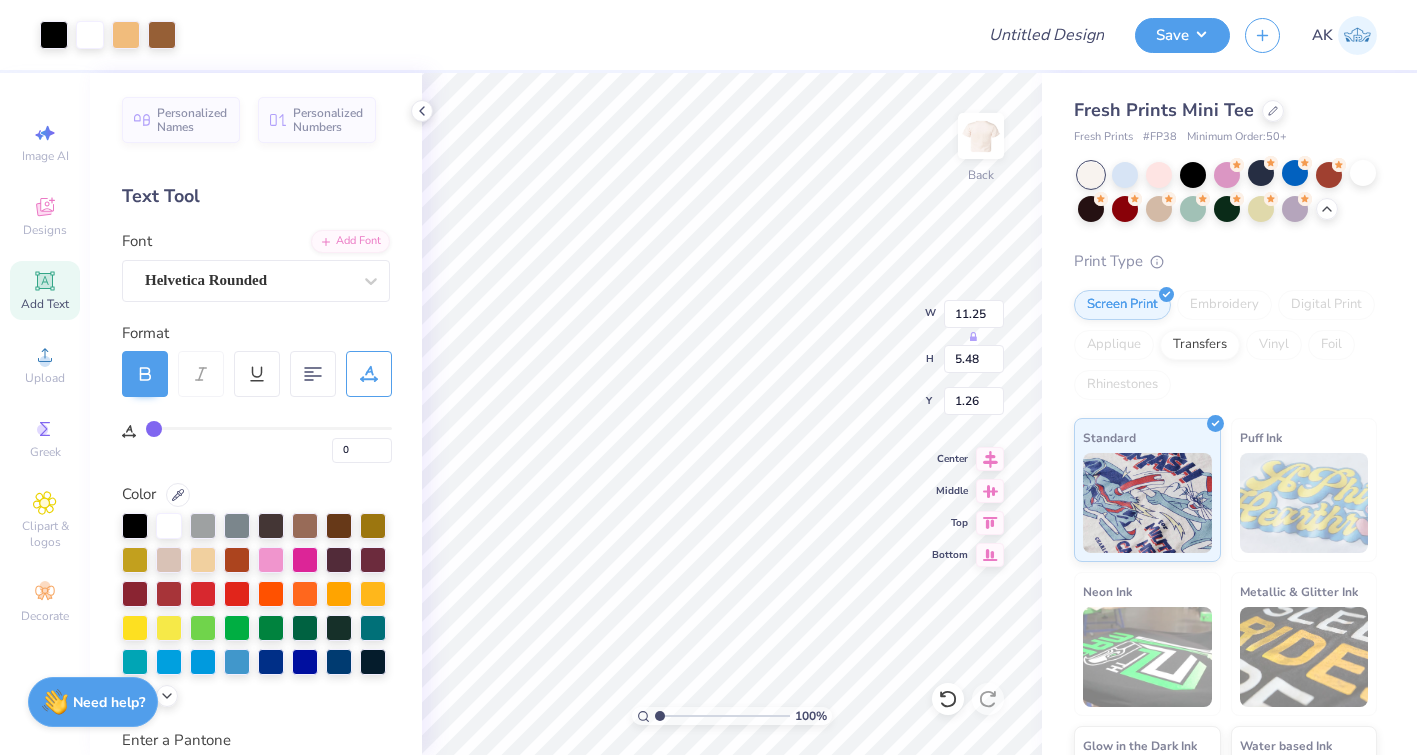 type on "9.37" 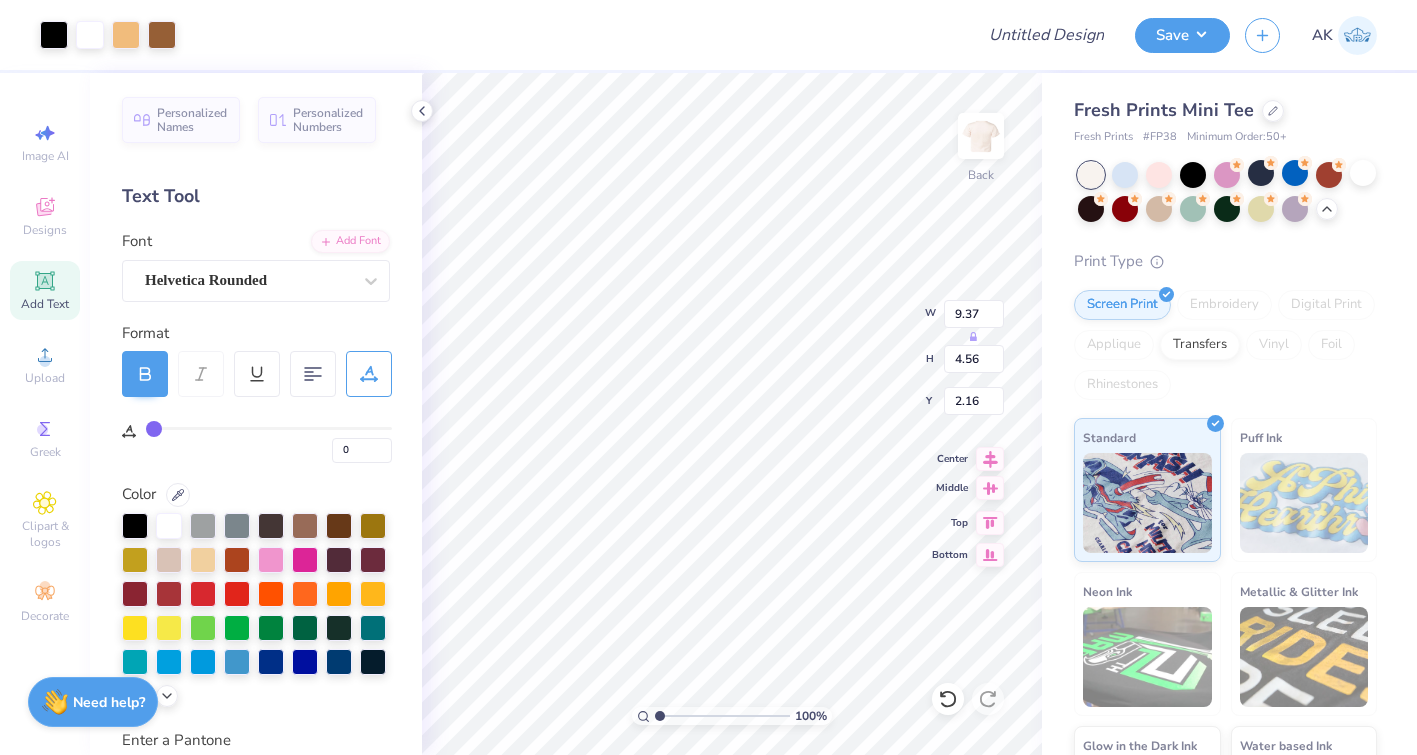 click at bounding box center (990, 459) 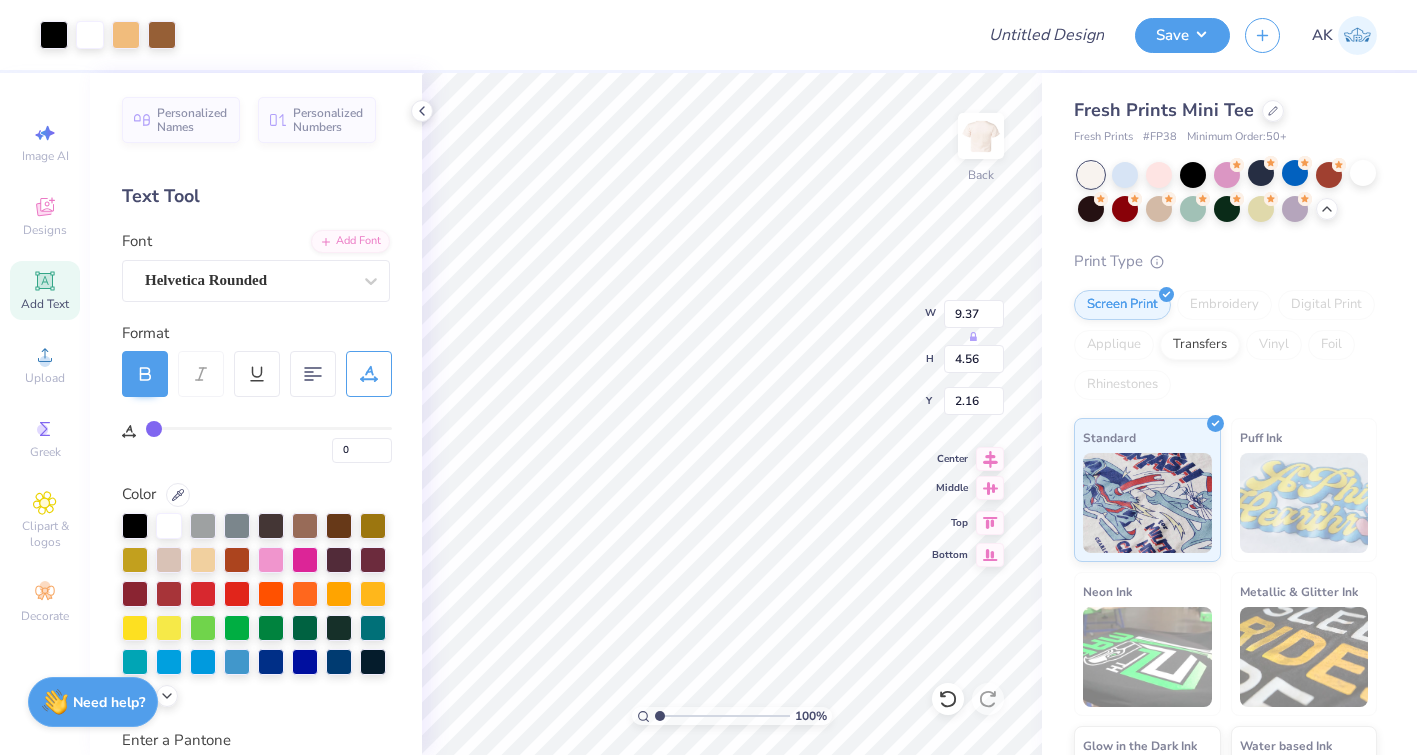 click 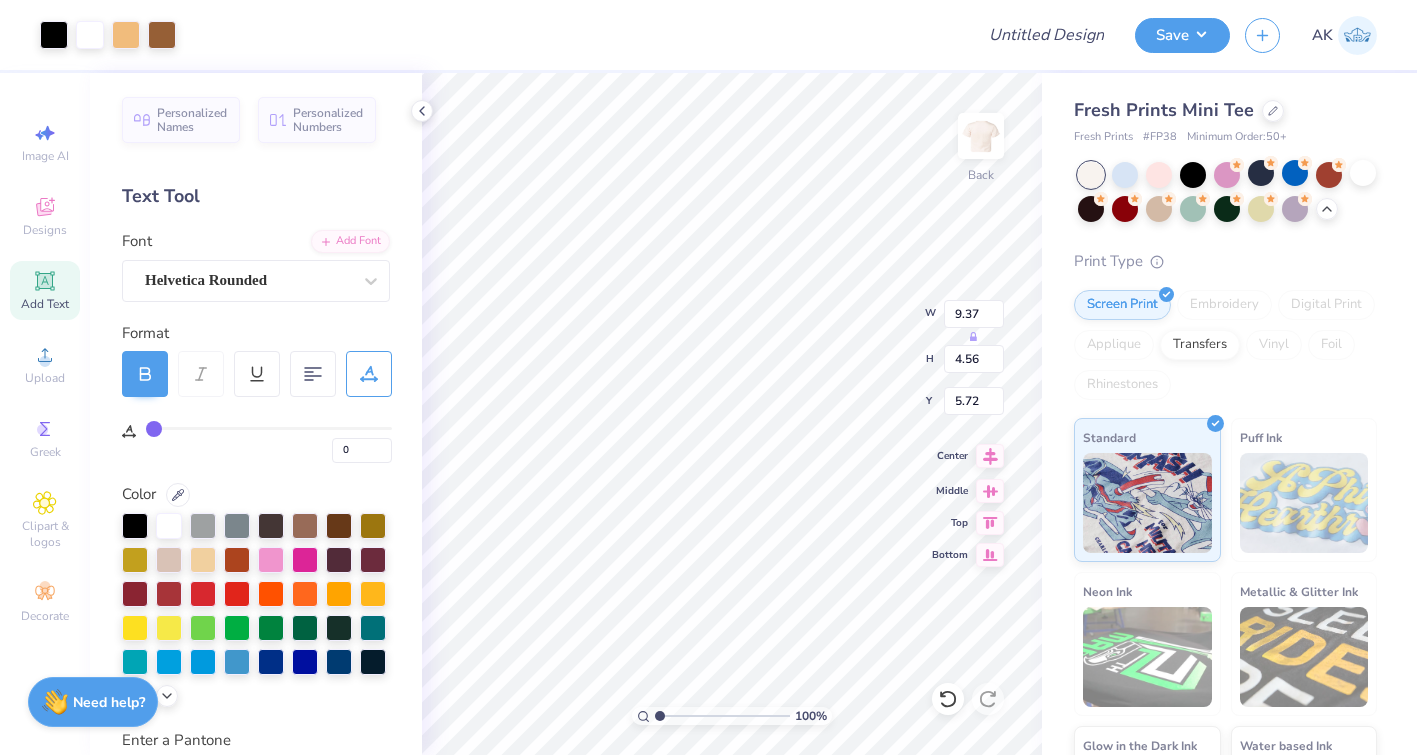 click 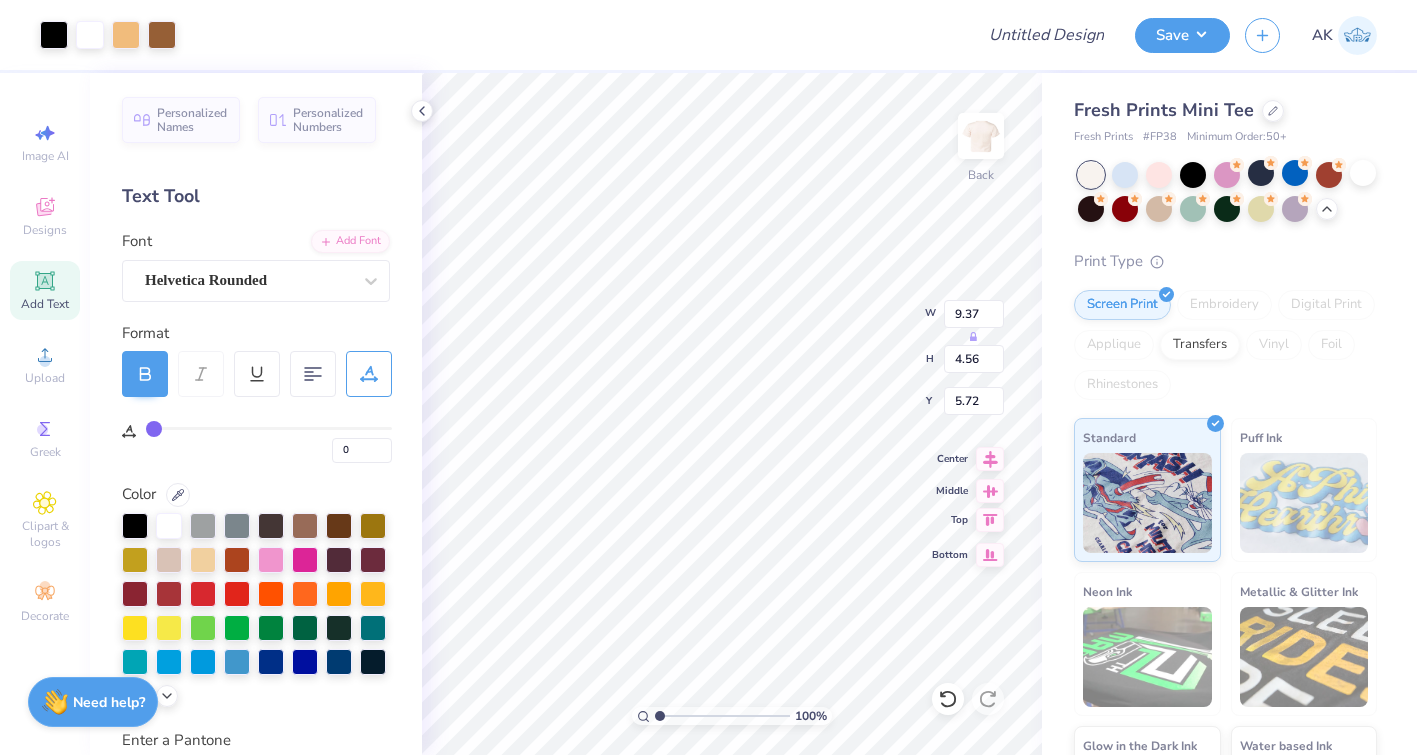 click 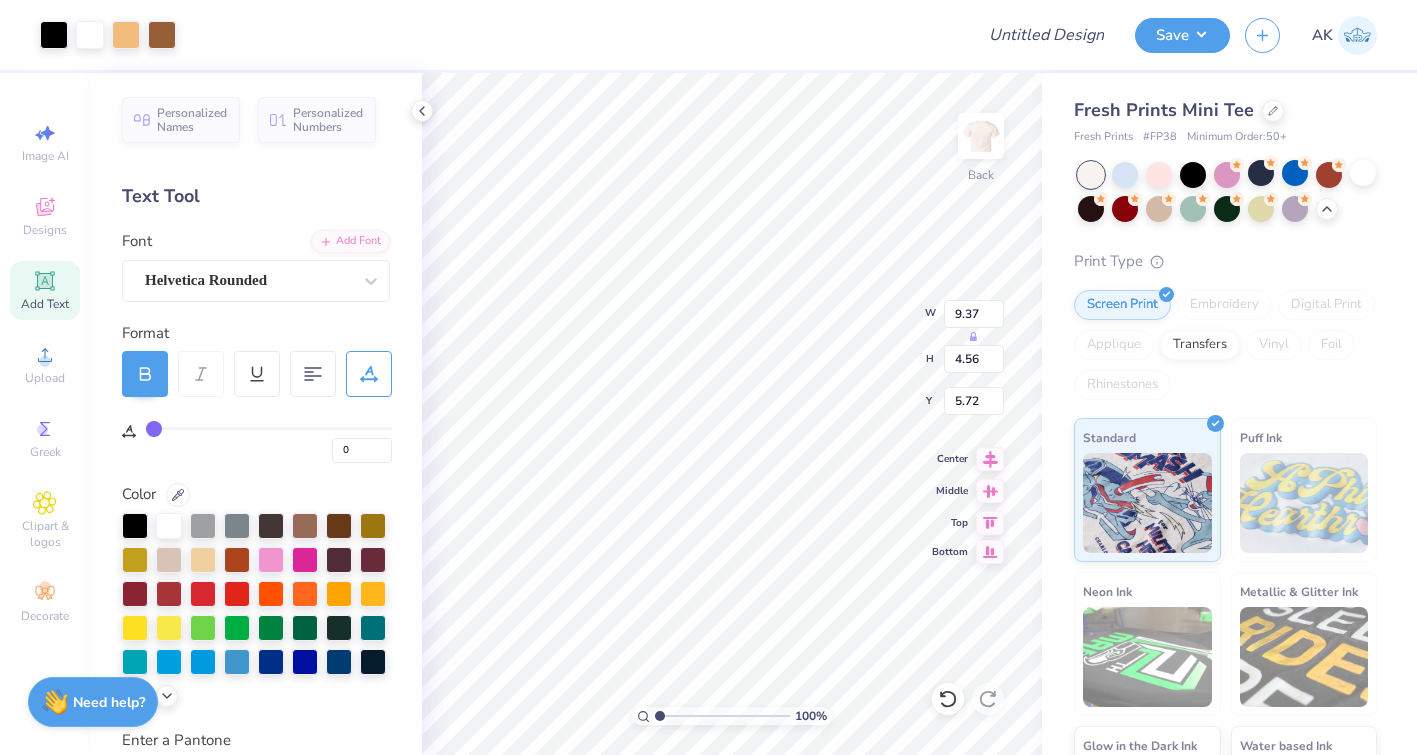 type on "0.50" 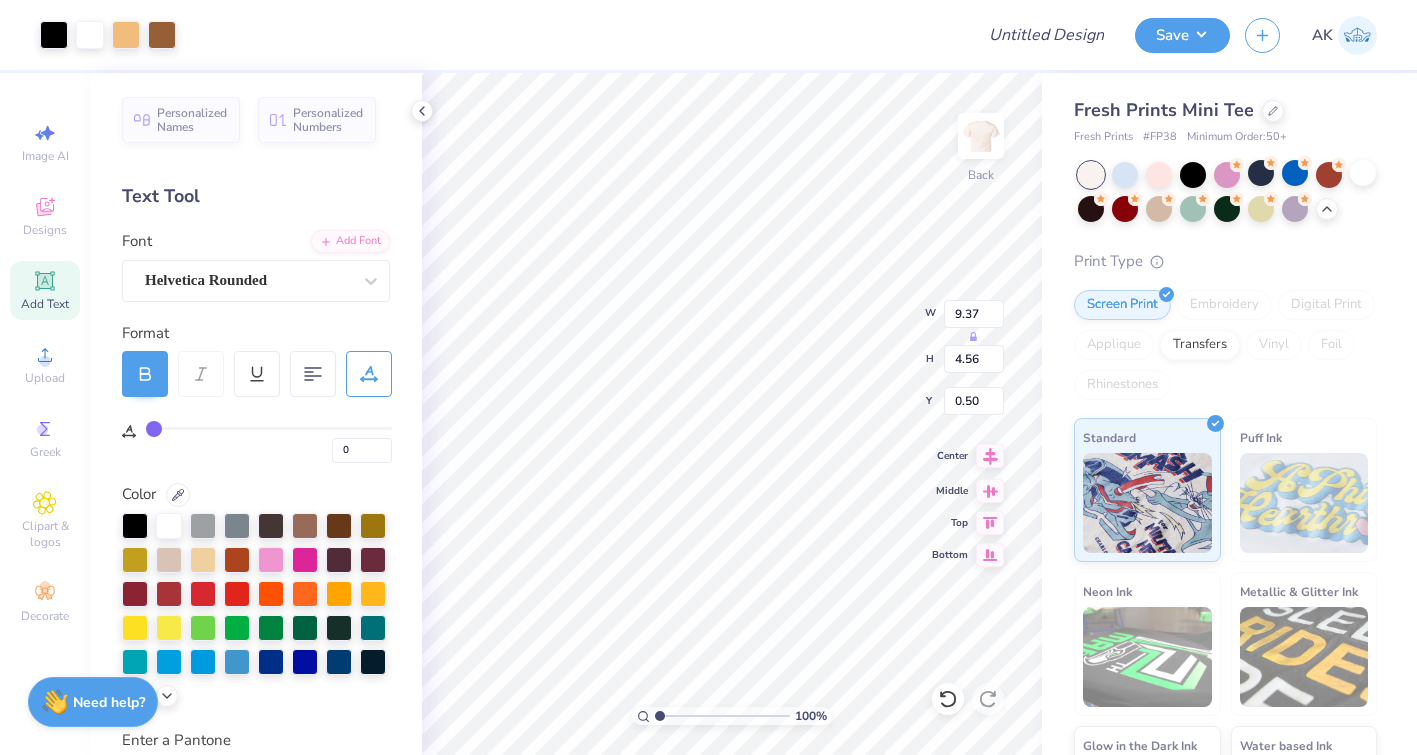 click at bounding box center (990, 456) 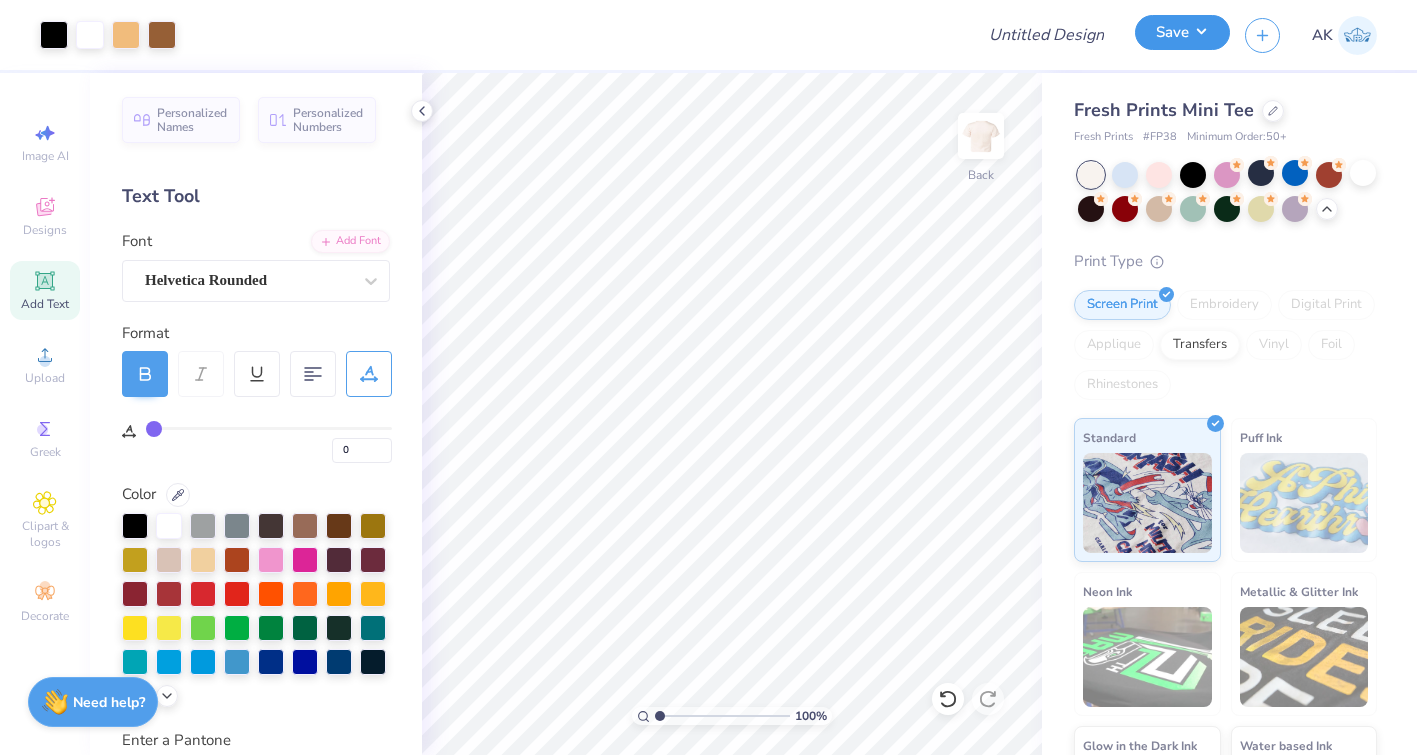 click on "Save" at bounding box center [1182, 32] 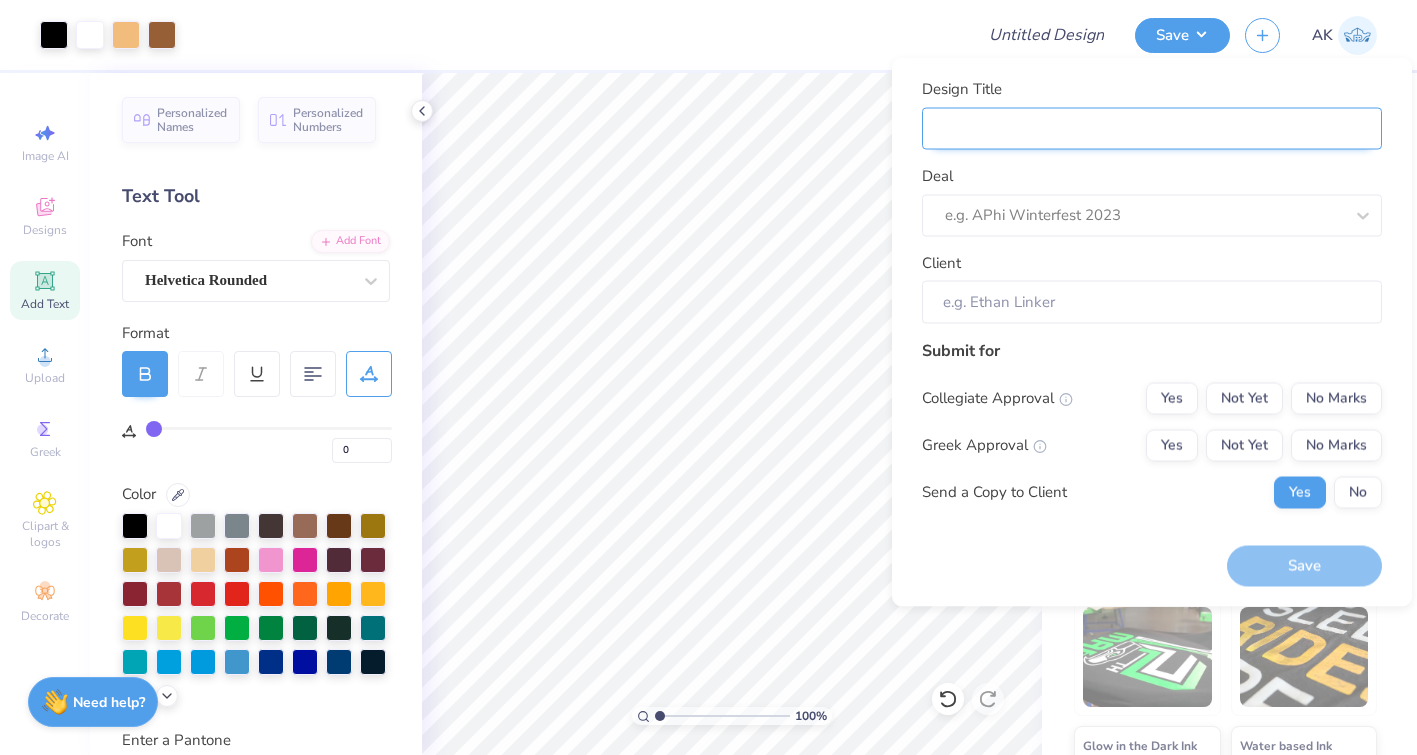 click on "Design Title" at bounding box center (1152, 128) 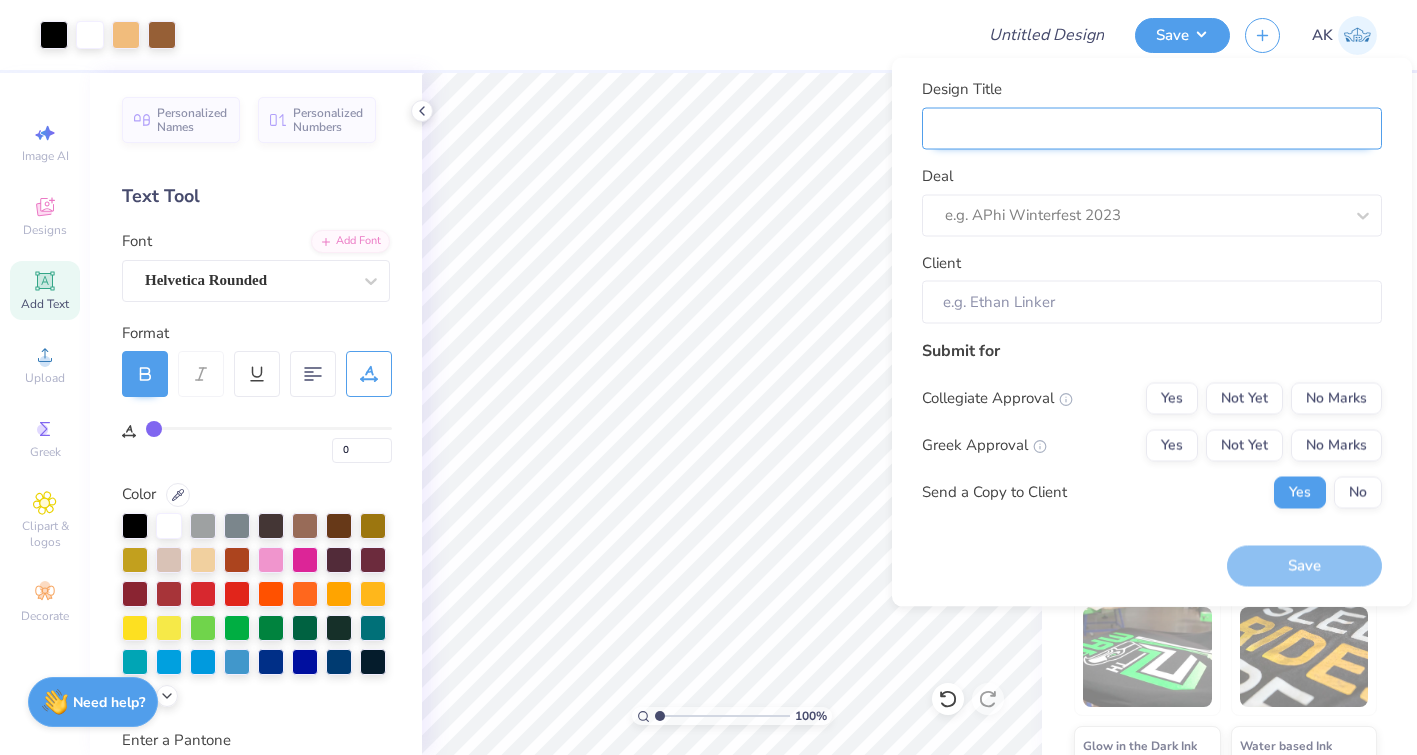 type on "F" 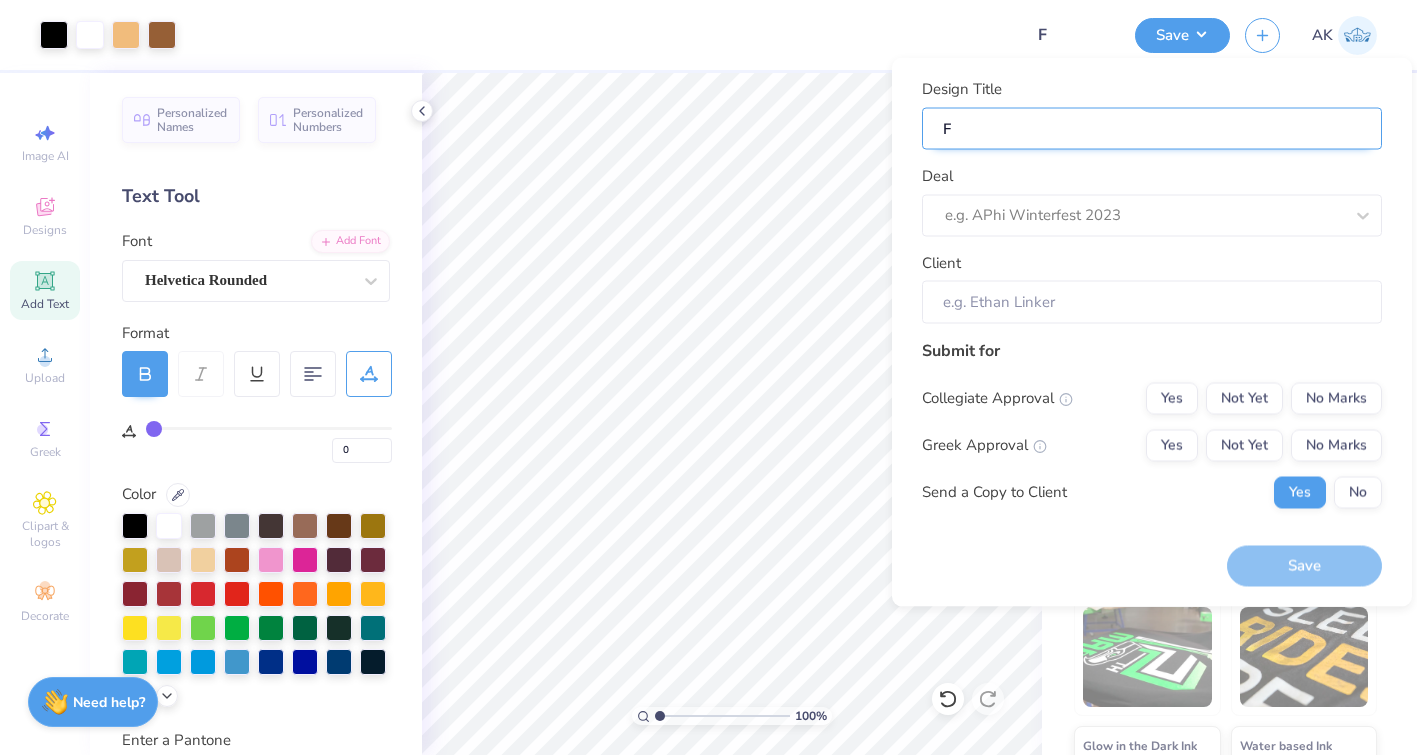 type 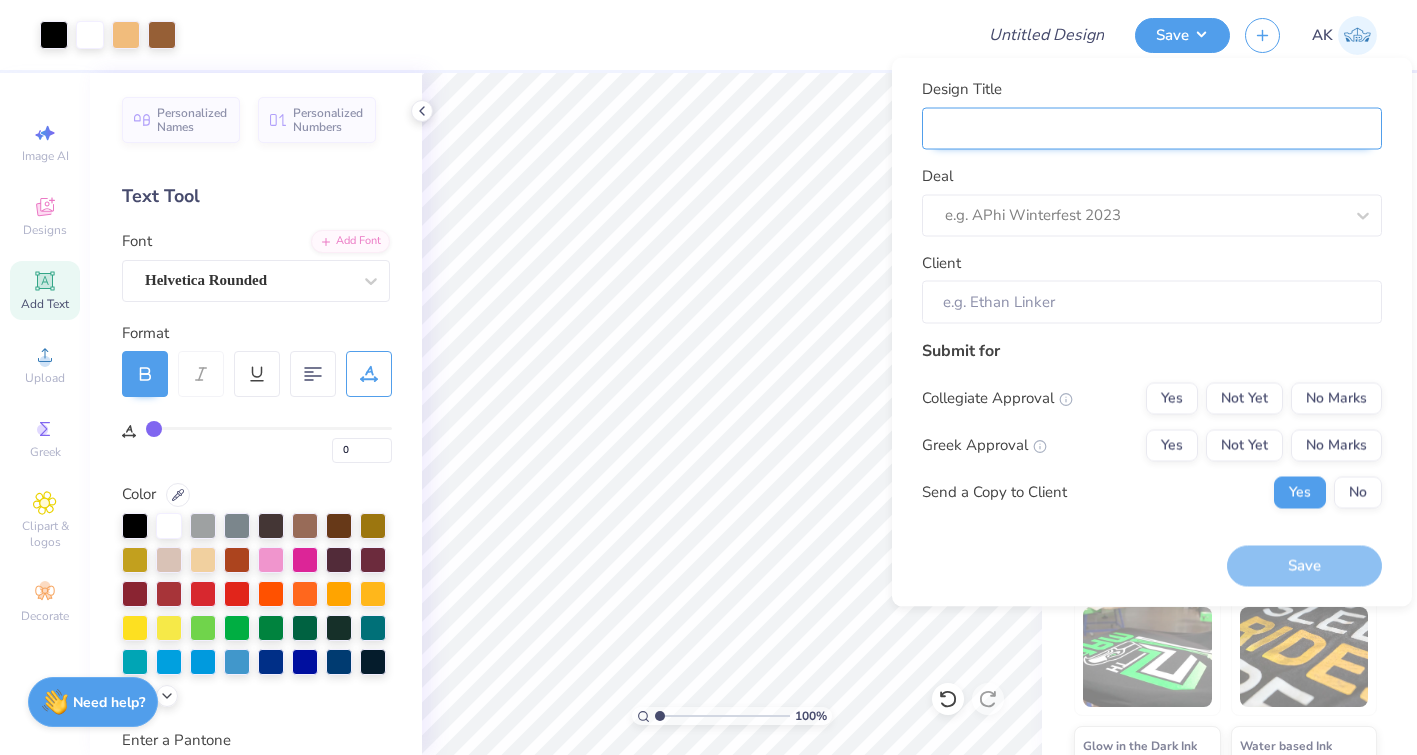 type on "K" 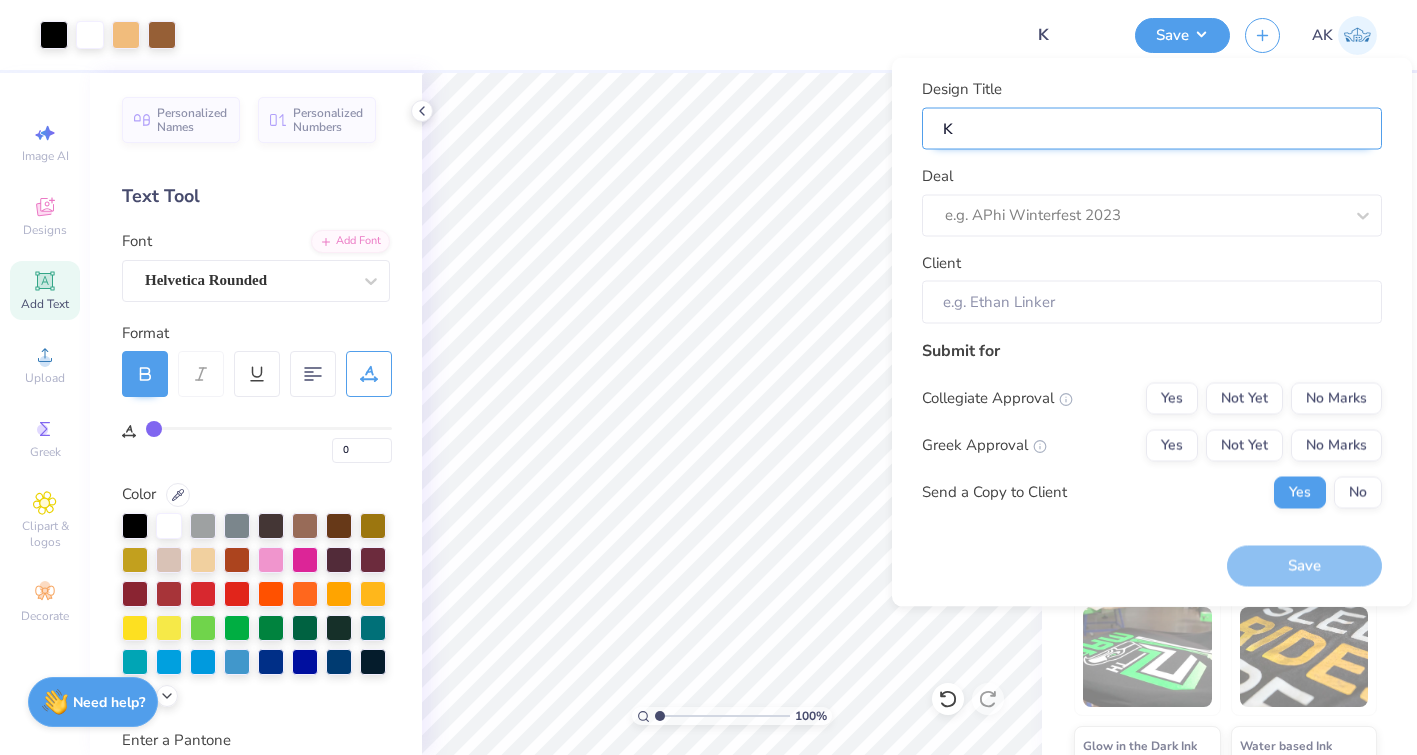 type on "KA" 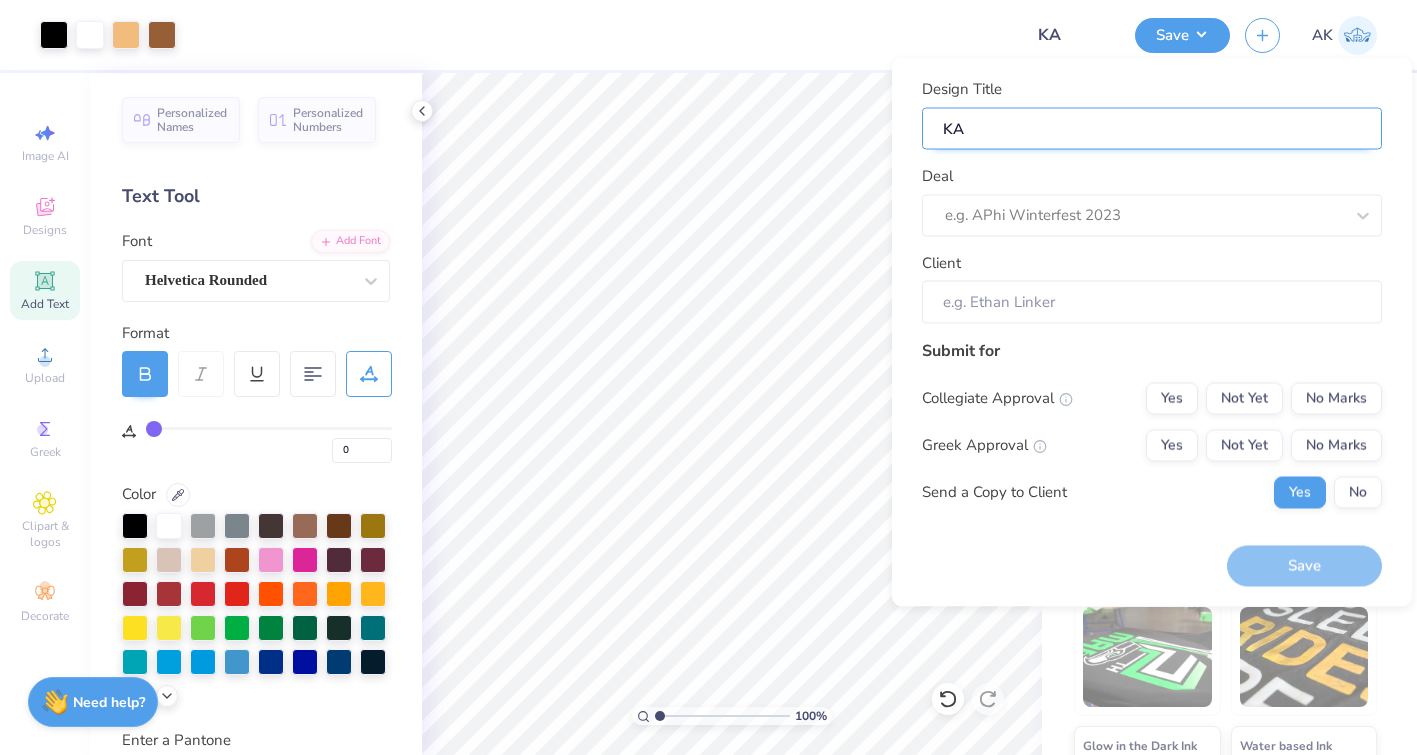 type on "K" 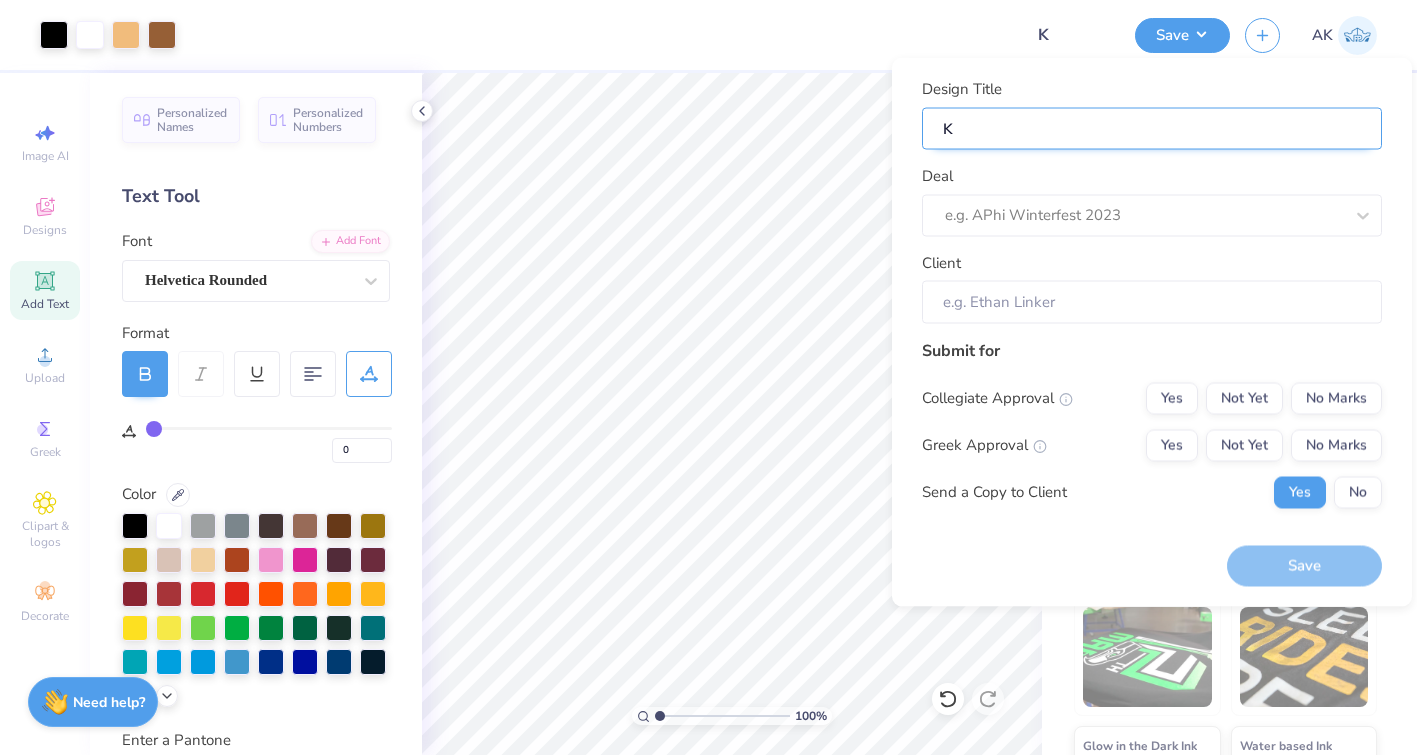 type on "Ka" 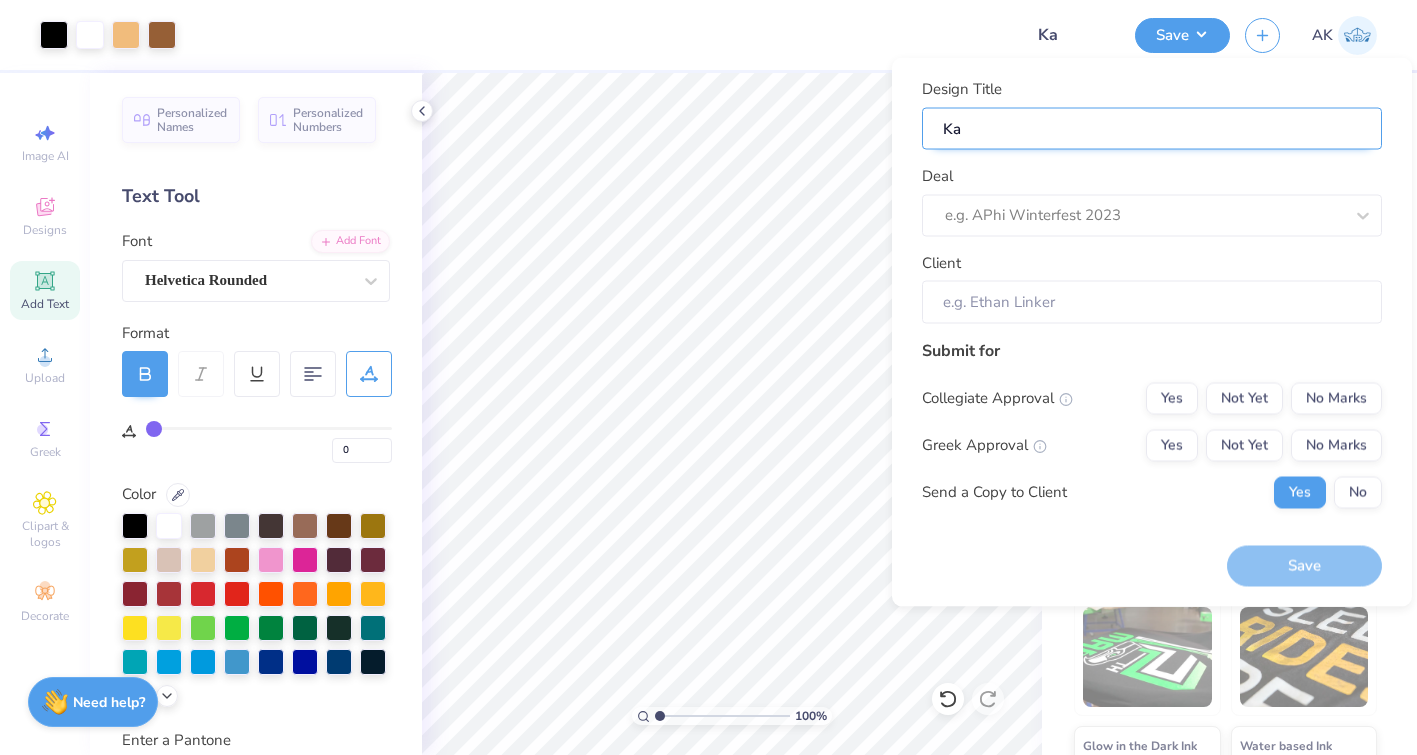 type on "Kap" 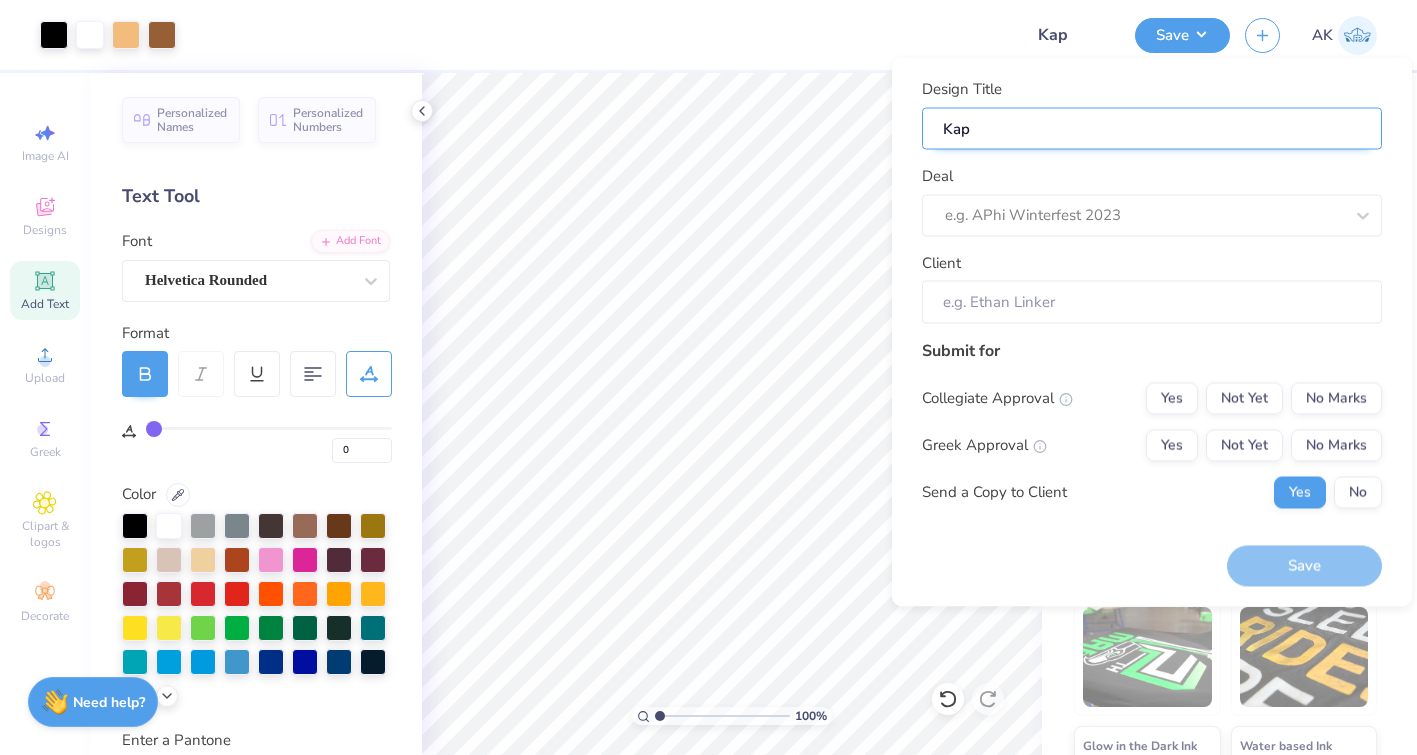 type on "[PERSON_NAME]" 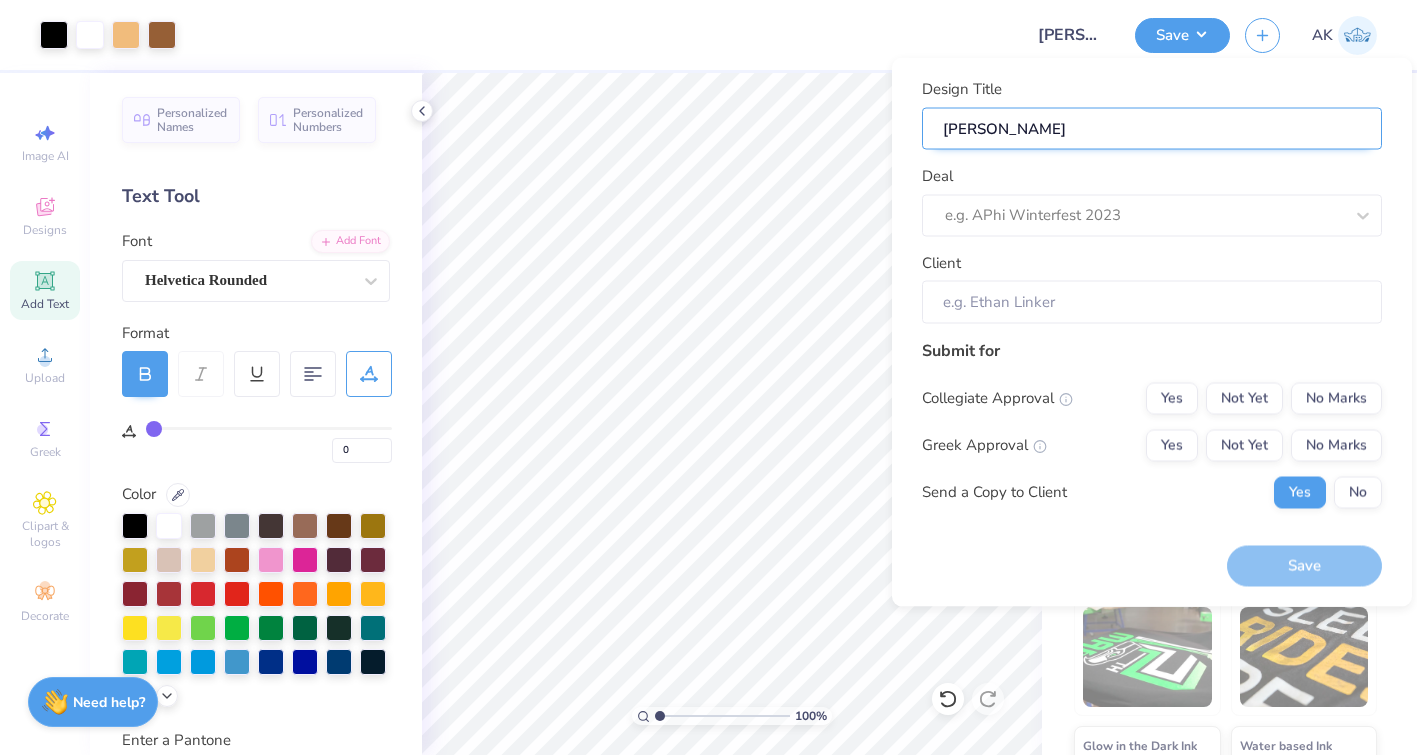 type on "Kappa" 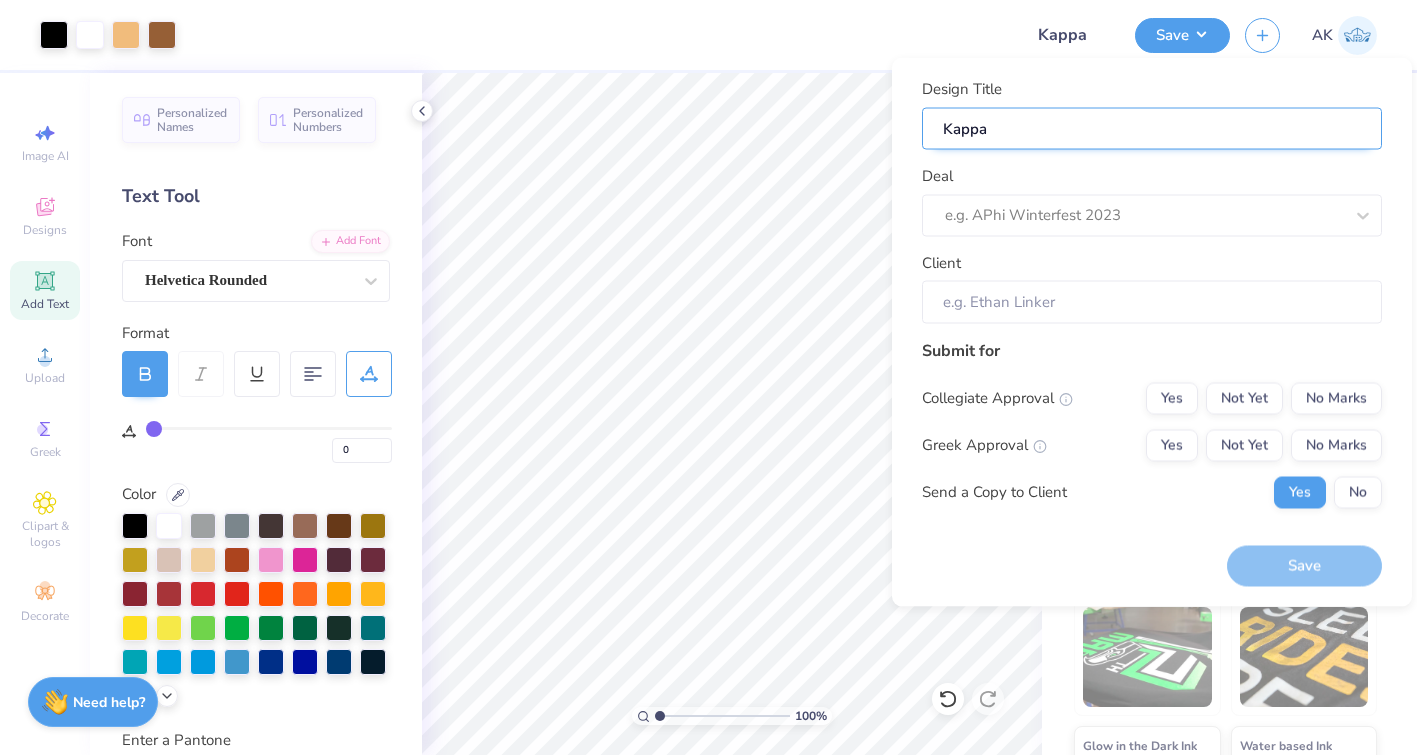 type on "Kappa" 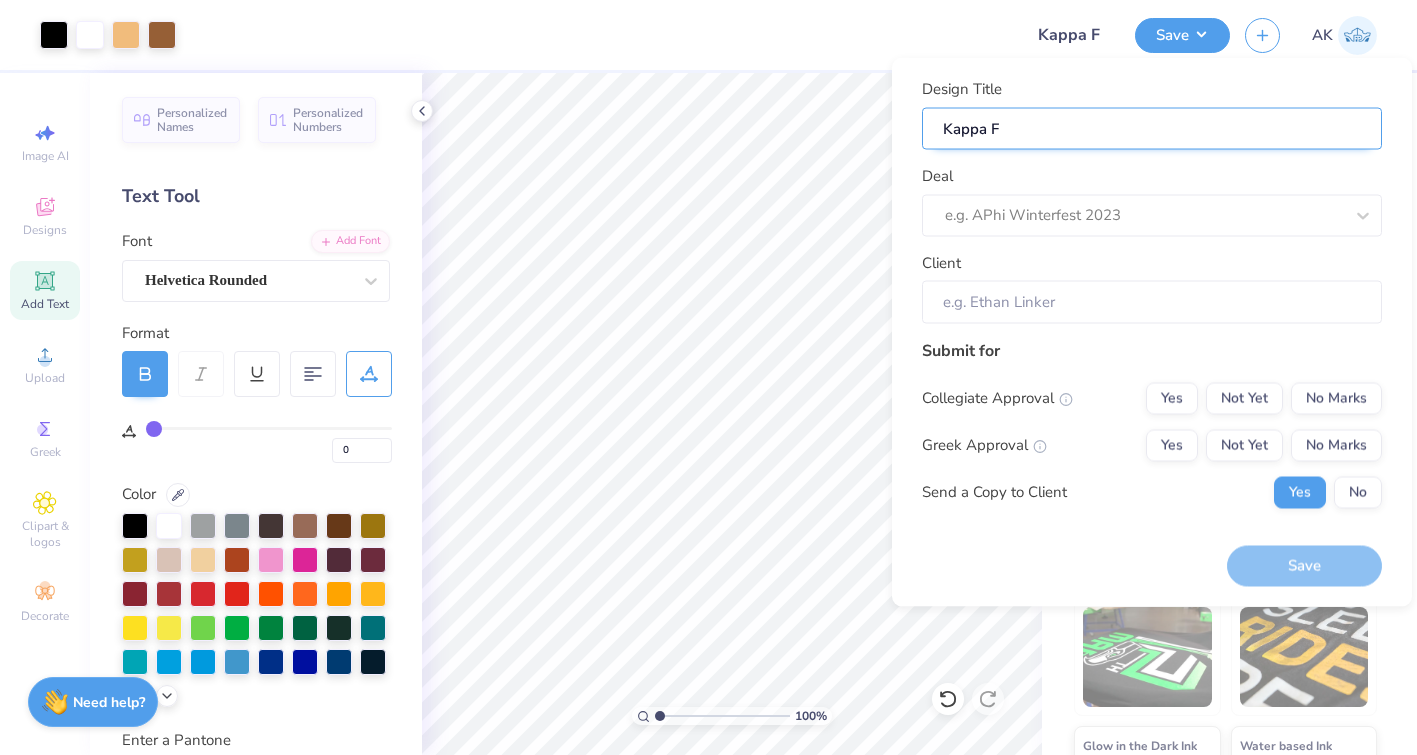 type on "Kappa Fa" 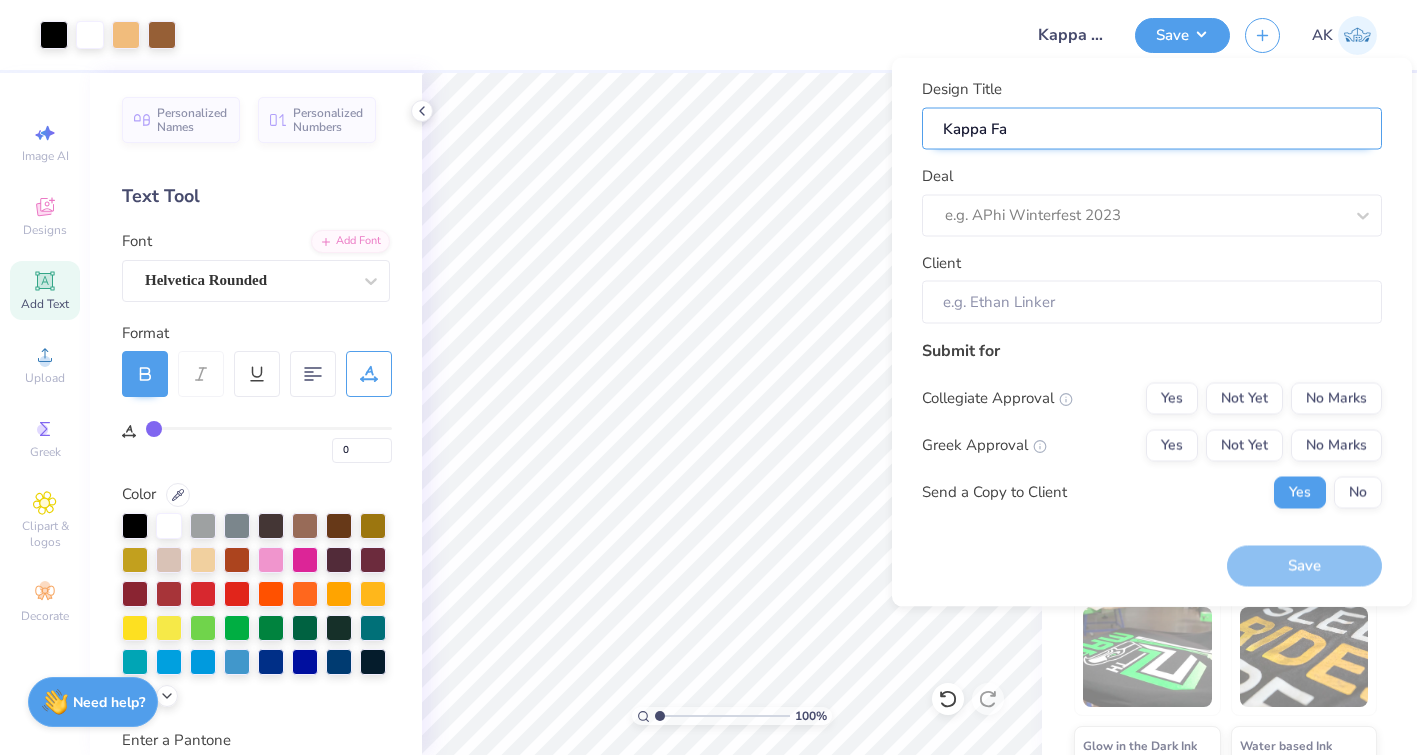 type on "Kappa Fal" 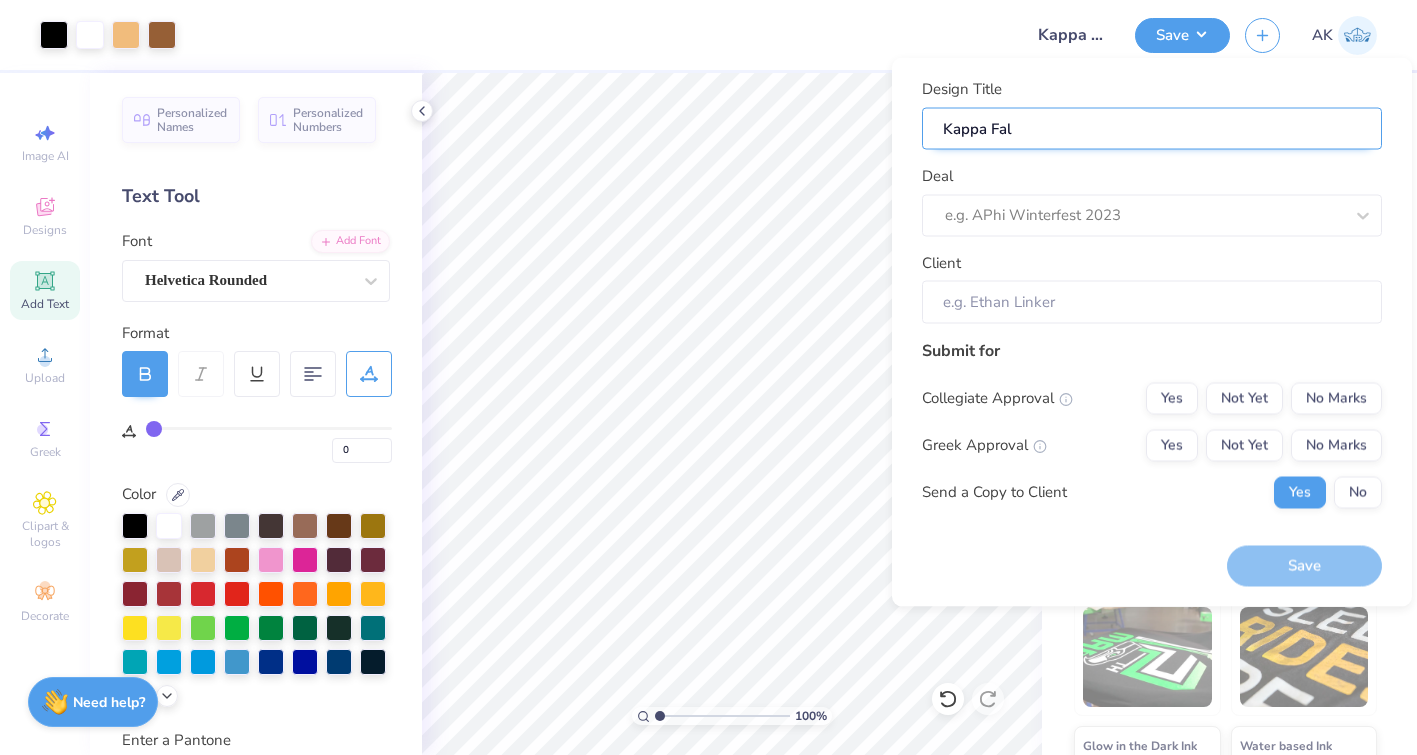 type on "Kappa Fall" 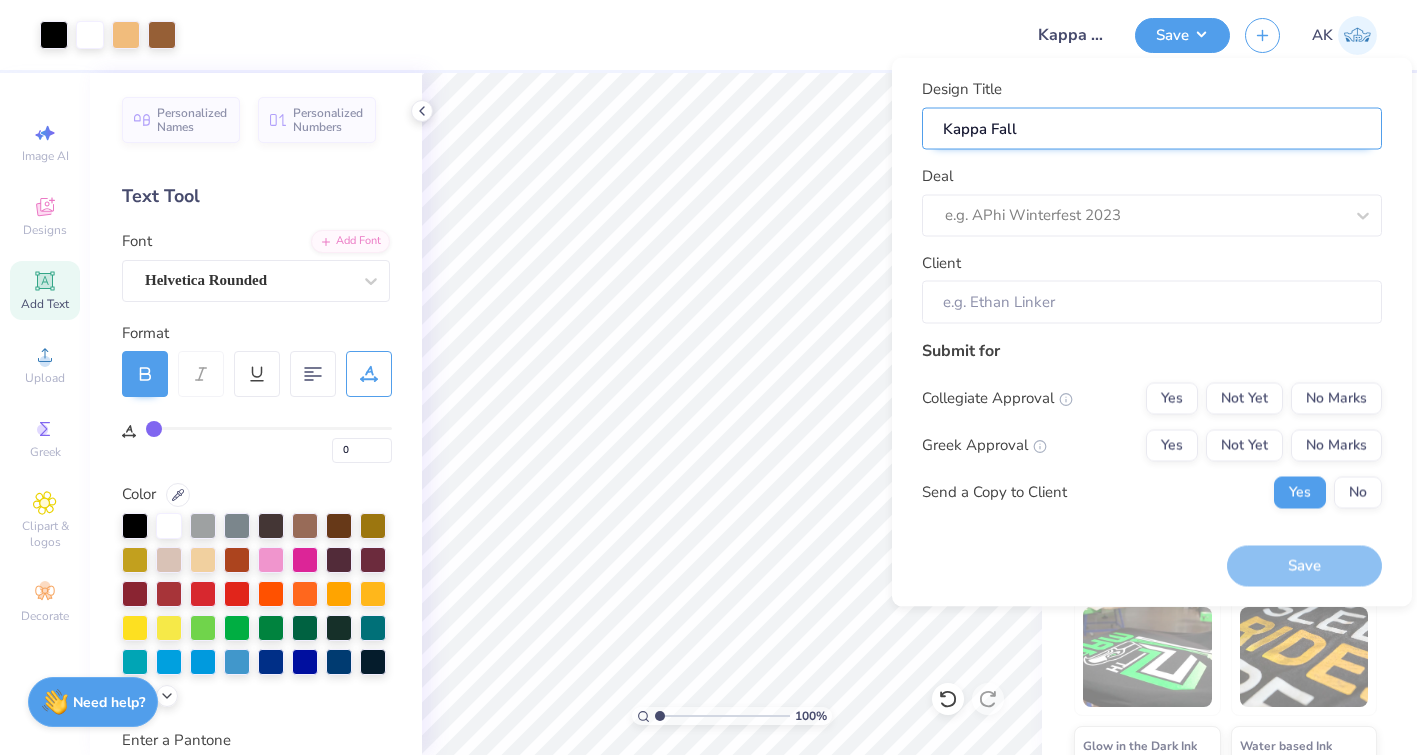 type on "Kappa Fall" 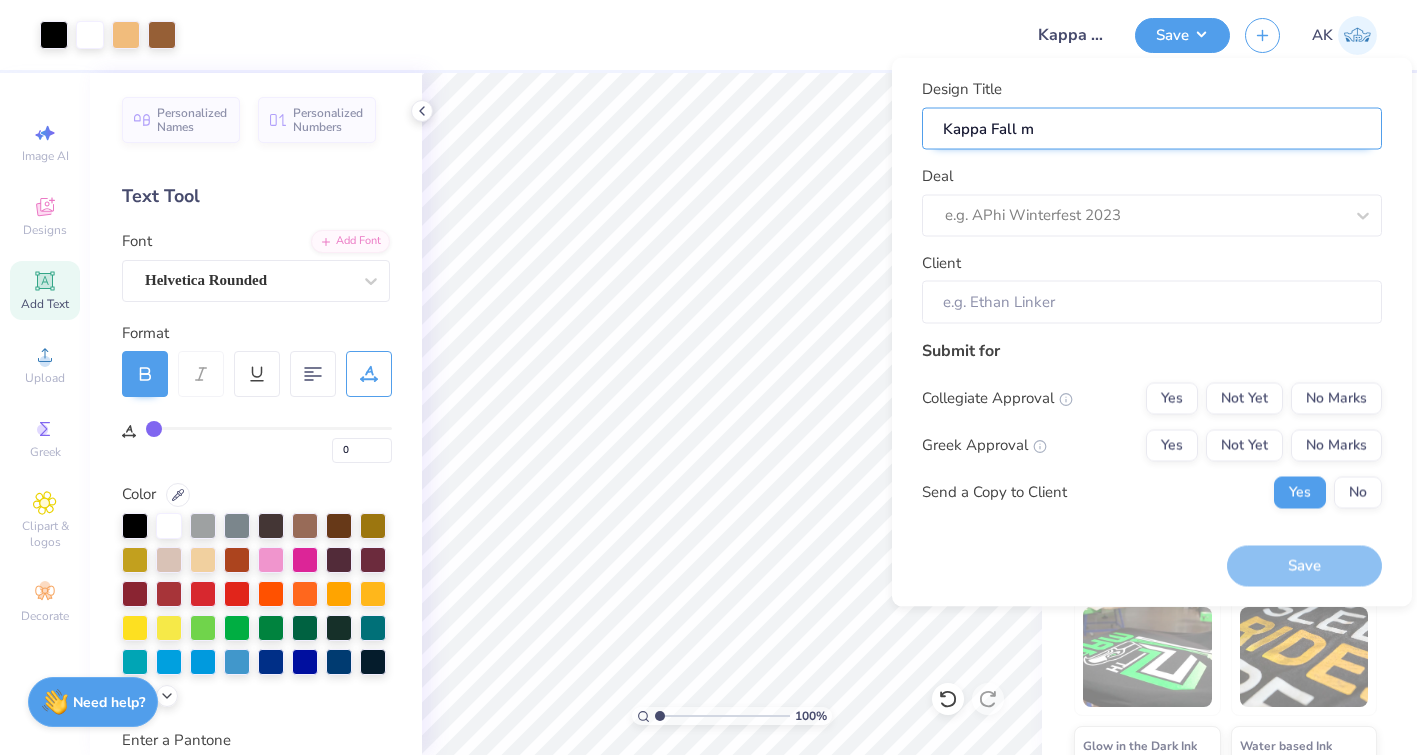 type on "Kappa Fall me" 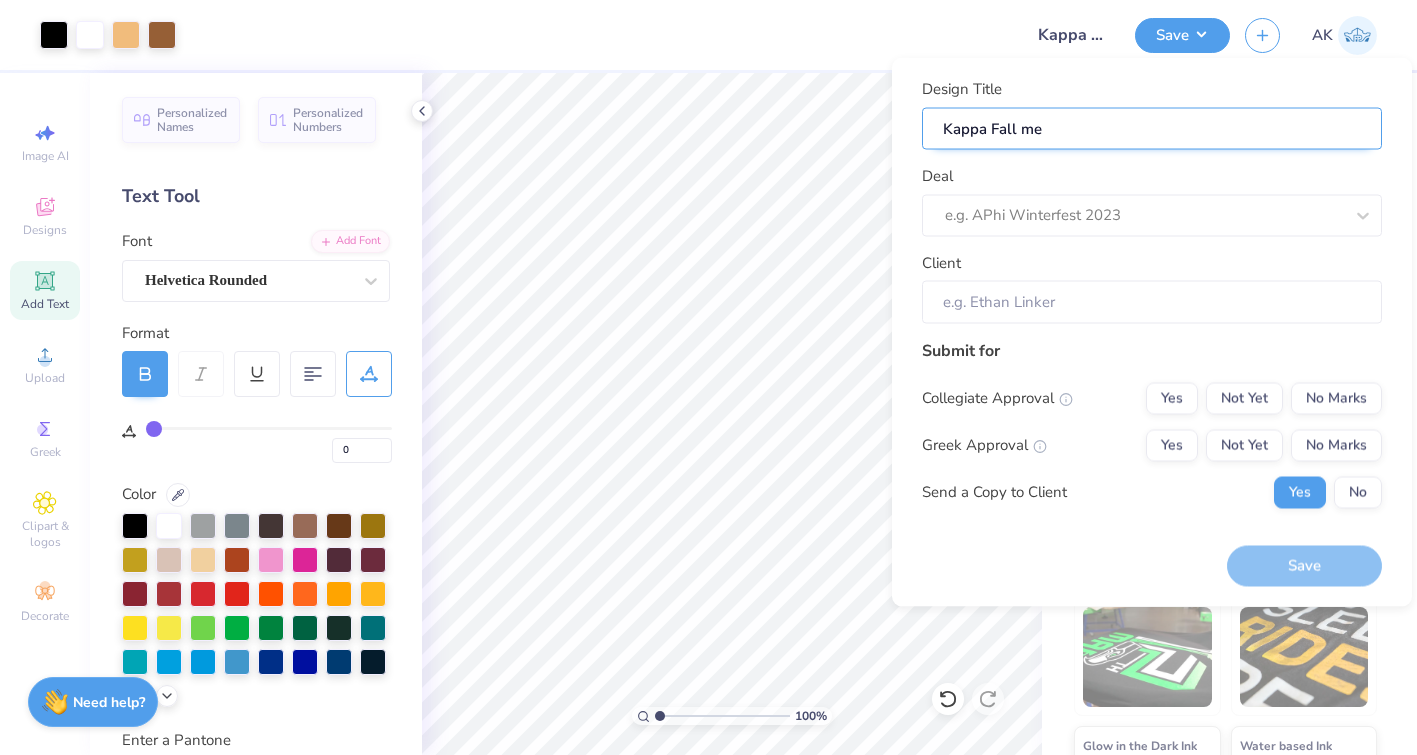 type on "Kappa Fall mer" 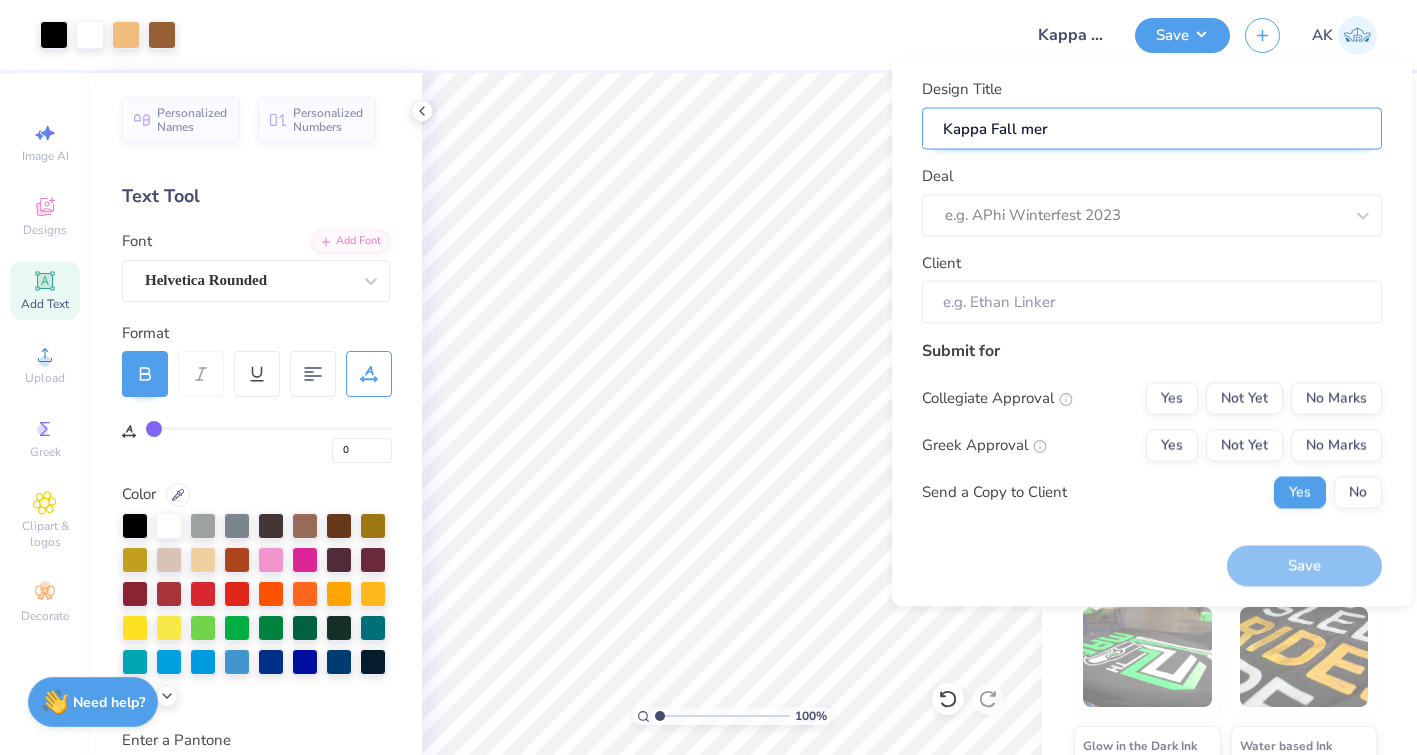 type on "Kappa Fall merc" 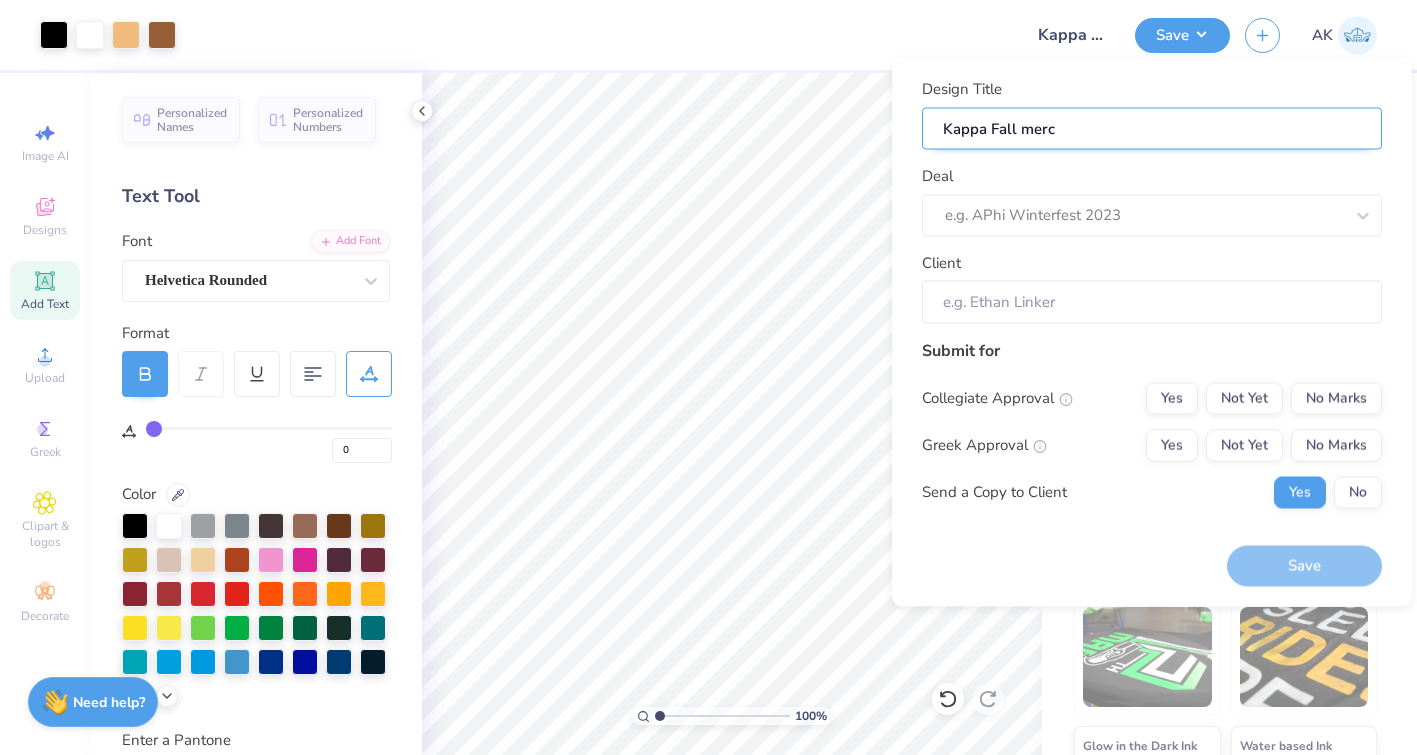 type on "Kappa Fall merch" 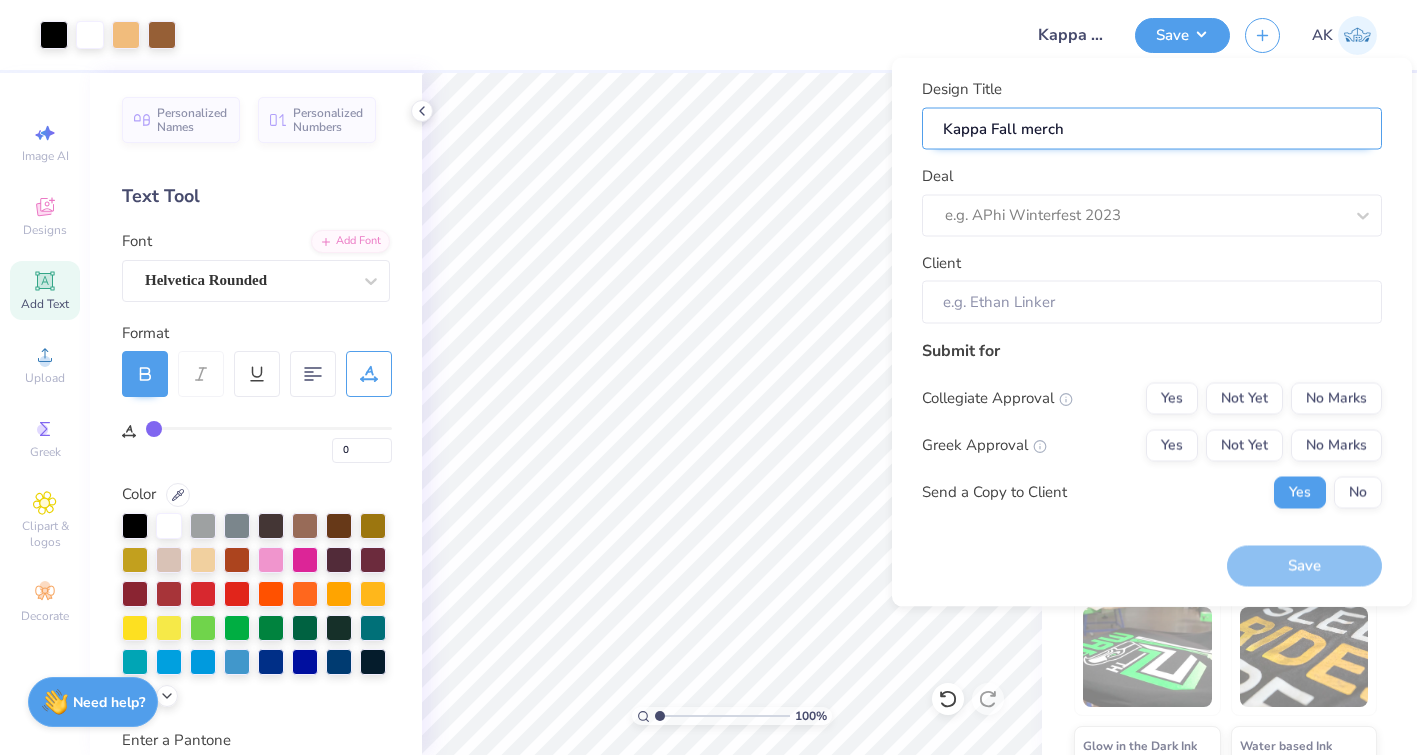 type on "Kappa Fall merch" 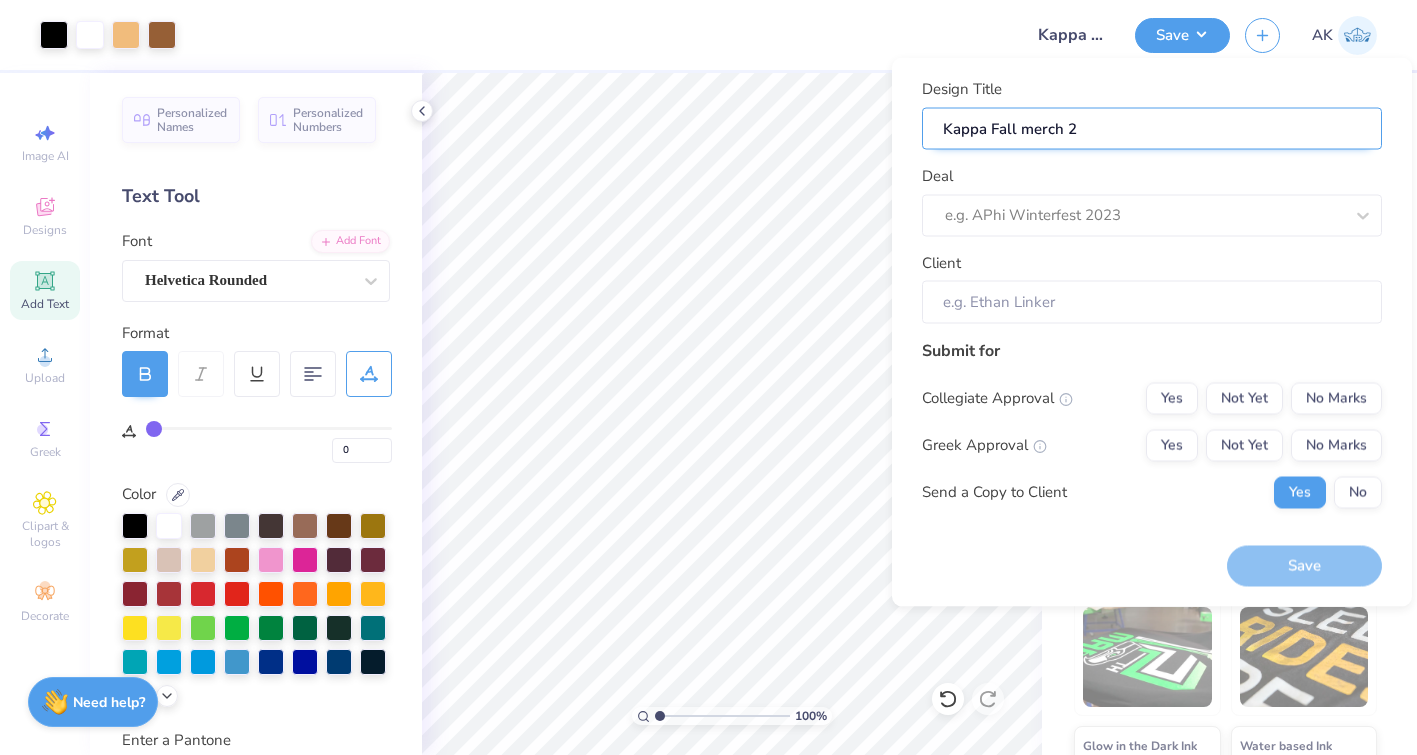 type on "Kappa Fall merch 20" 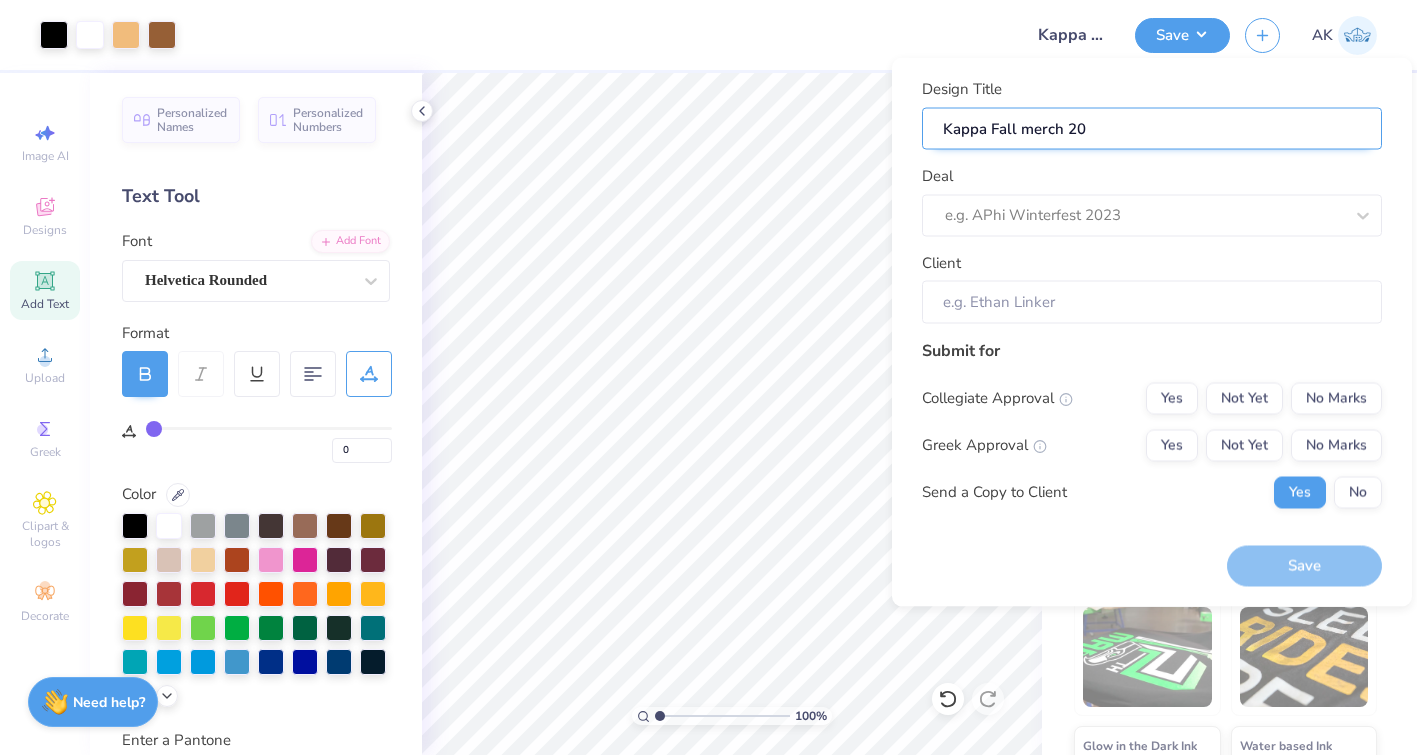 type on "Kappa Fall merch 202" 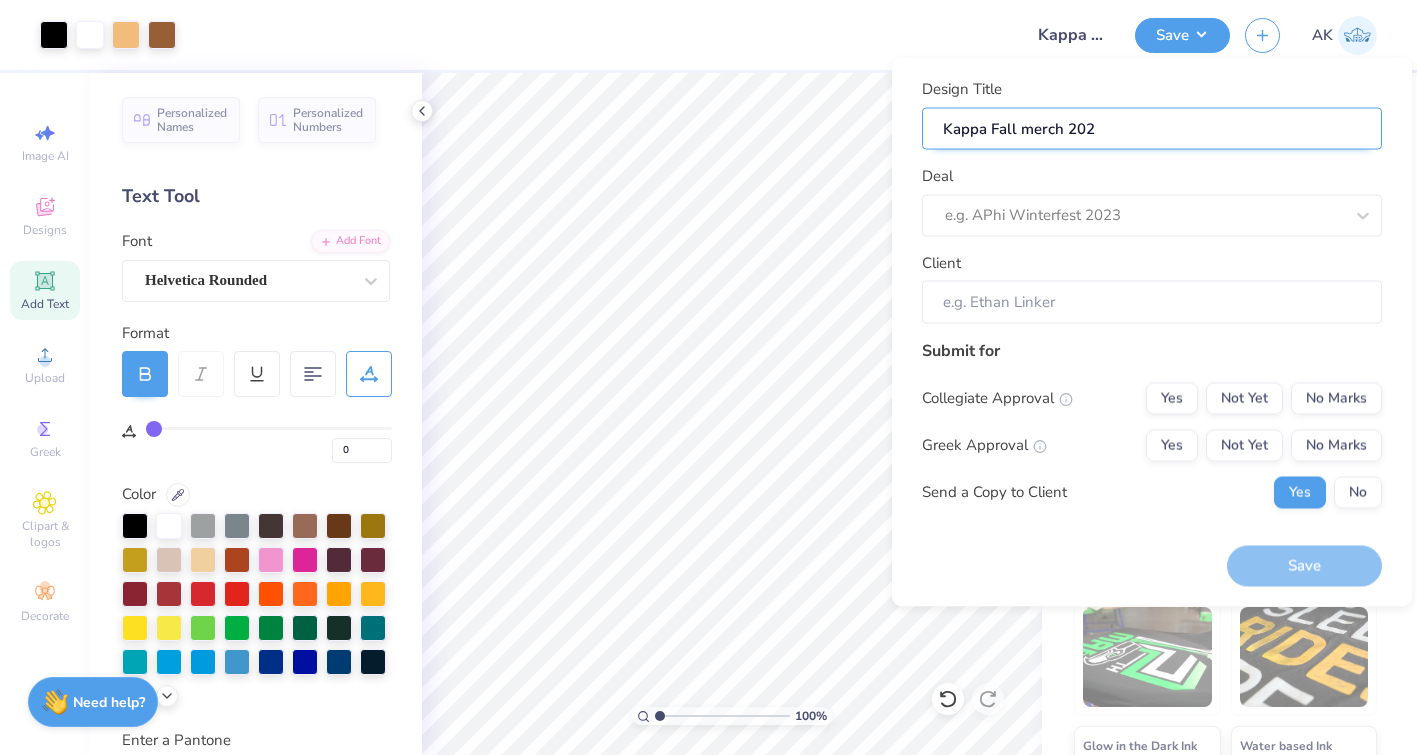 type on "Kappa Fall merch 2025" 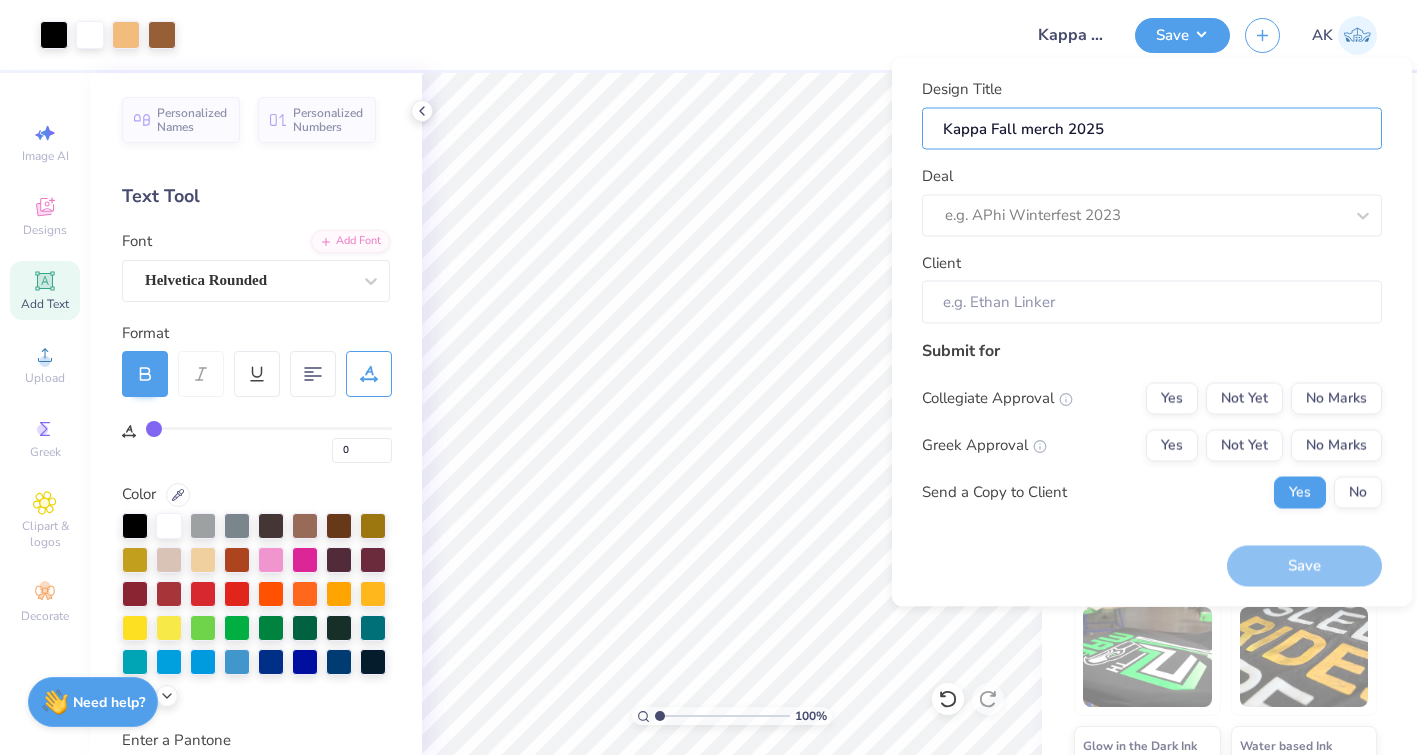 type on "Kappa Fall merch 2025" 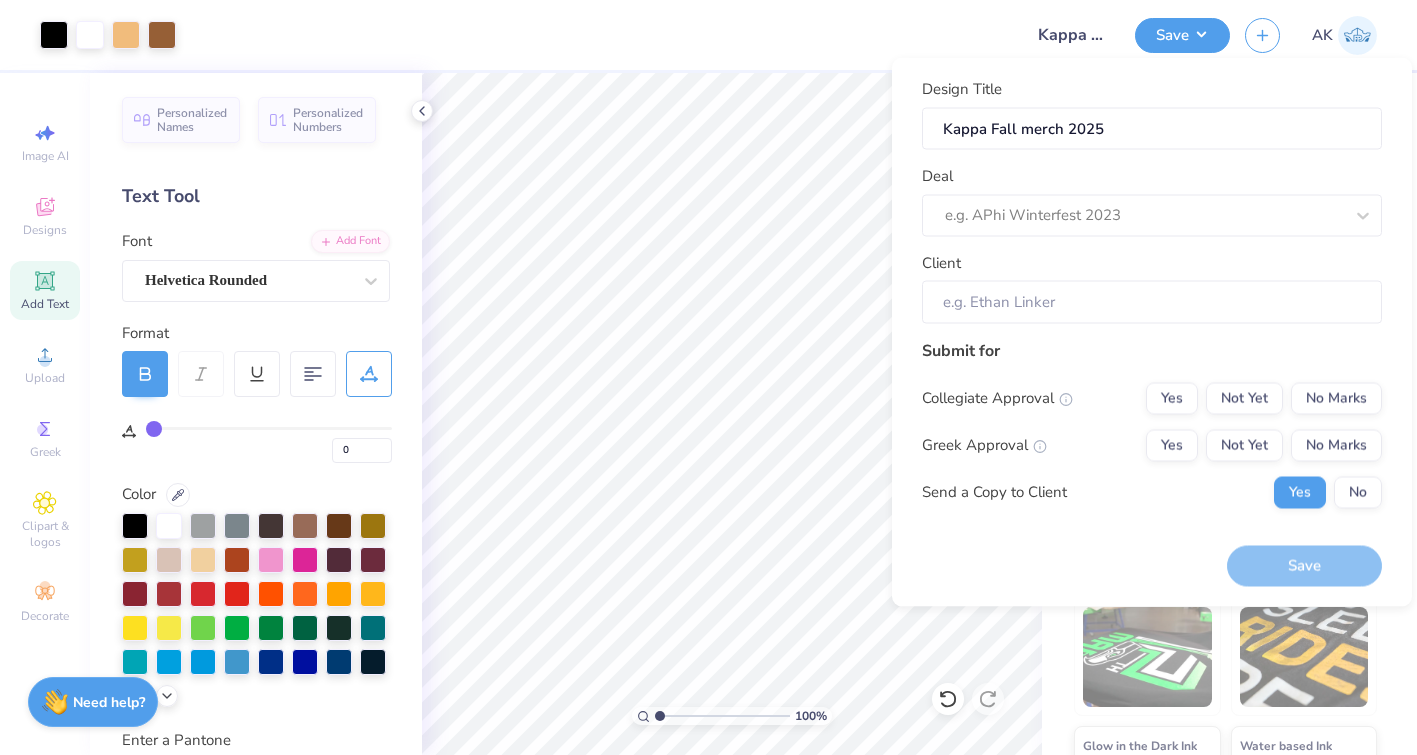 click on "Design Title Kappa Fall merch 2025 Deal e.g. APhi Winterfest 2023 Client" at bounding box center (1152, 201) 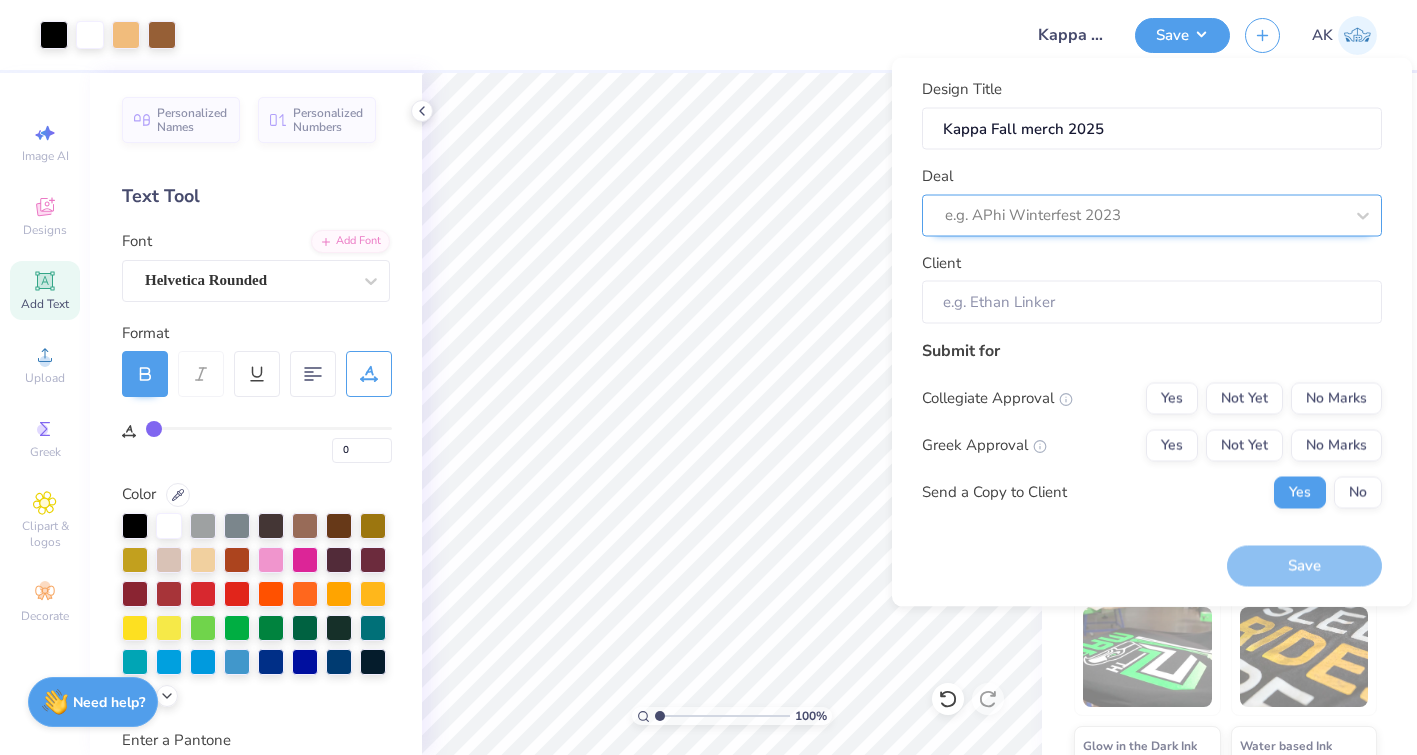 click at bounding box center (1144, 215) 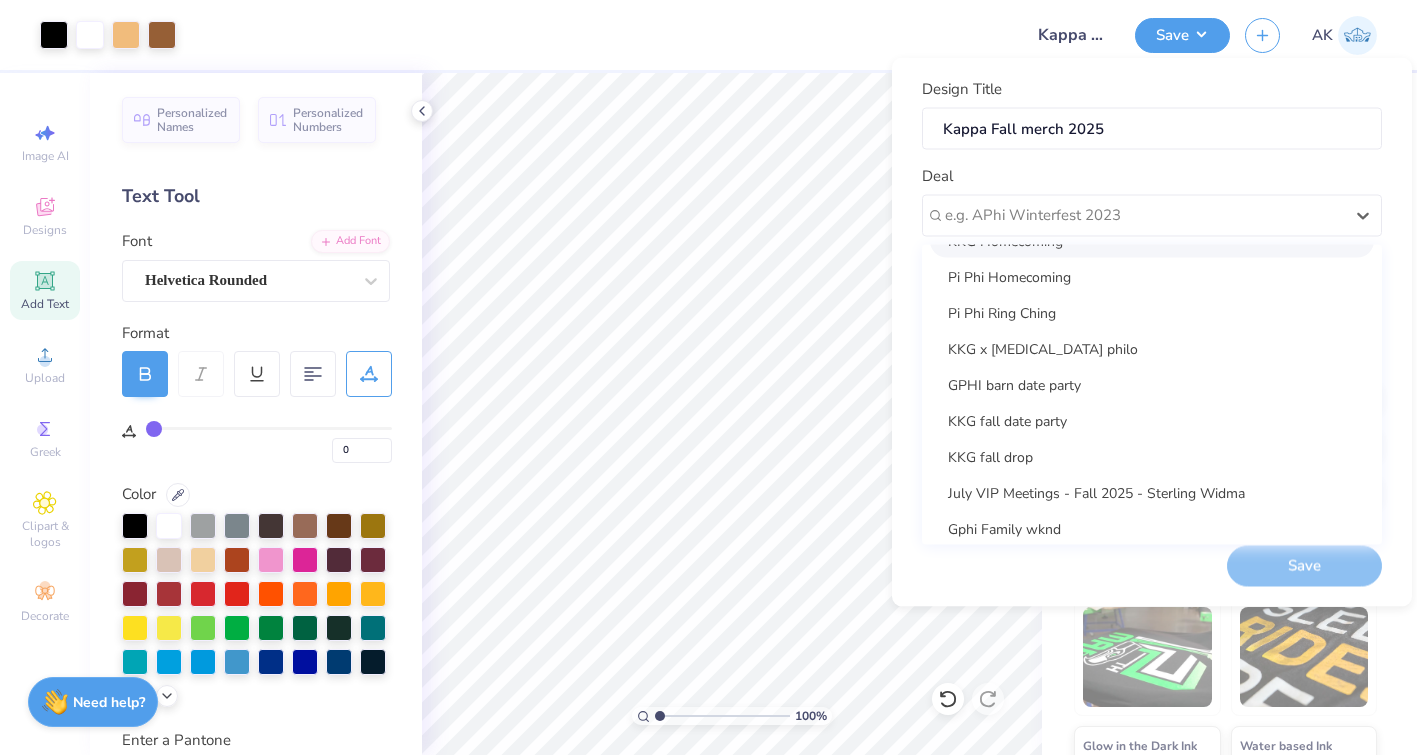 scroll, scrollTop: 173, scrollLeft: 0, axis: vertical 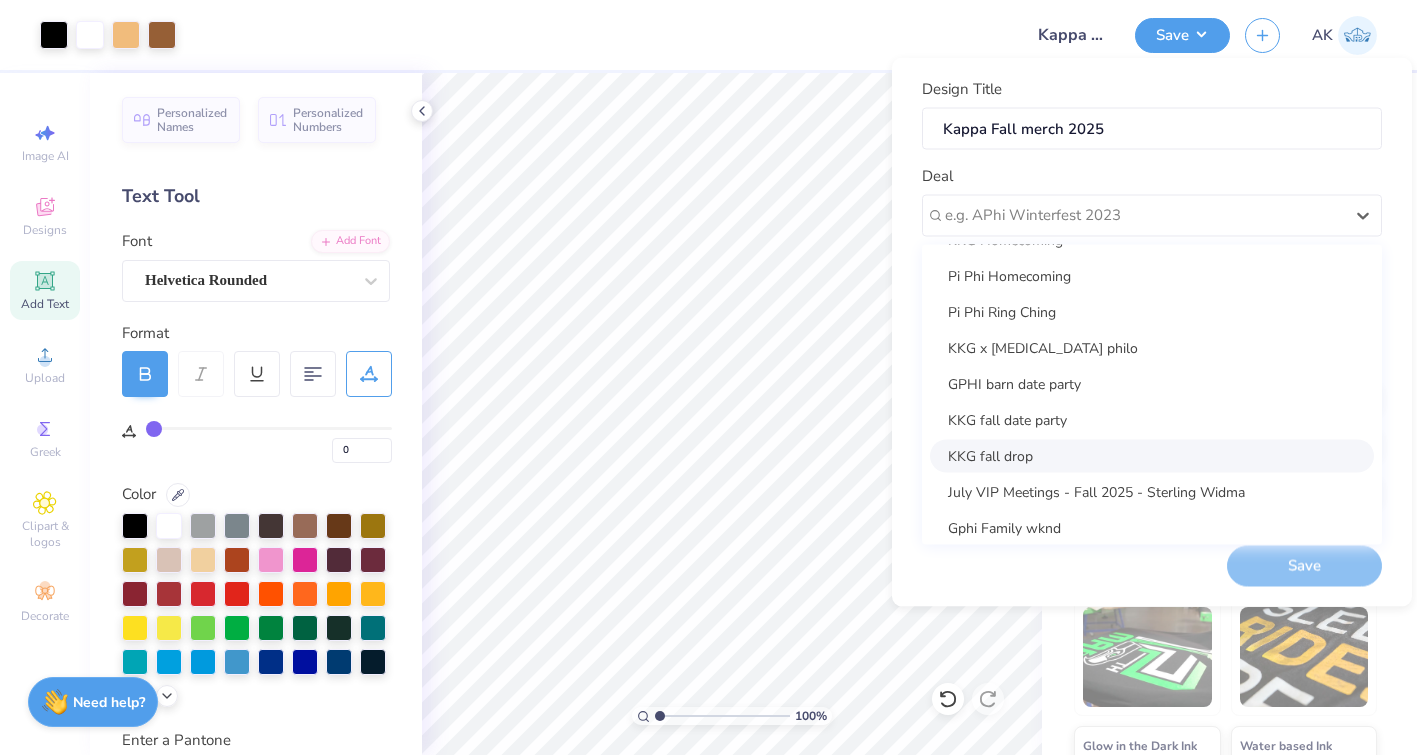 click on "KKG fall drop" at bounding box center (1152, 455) 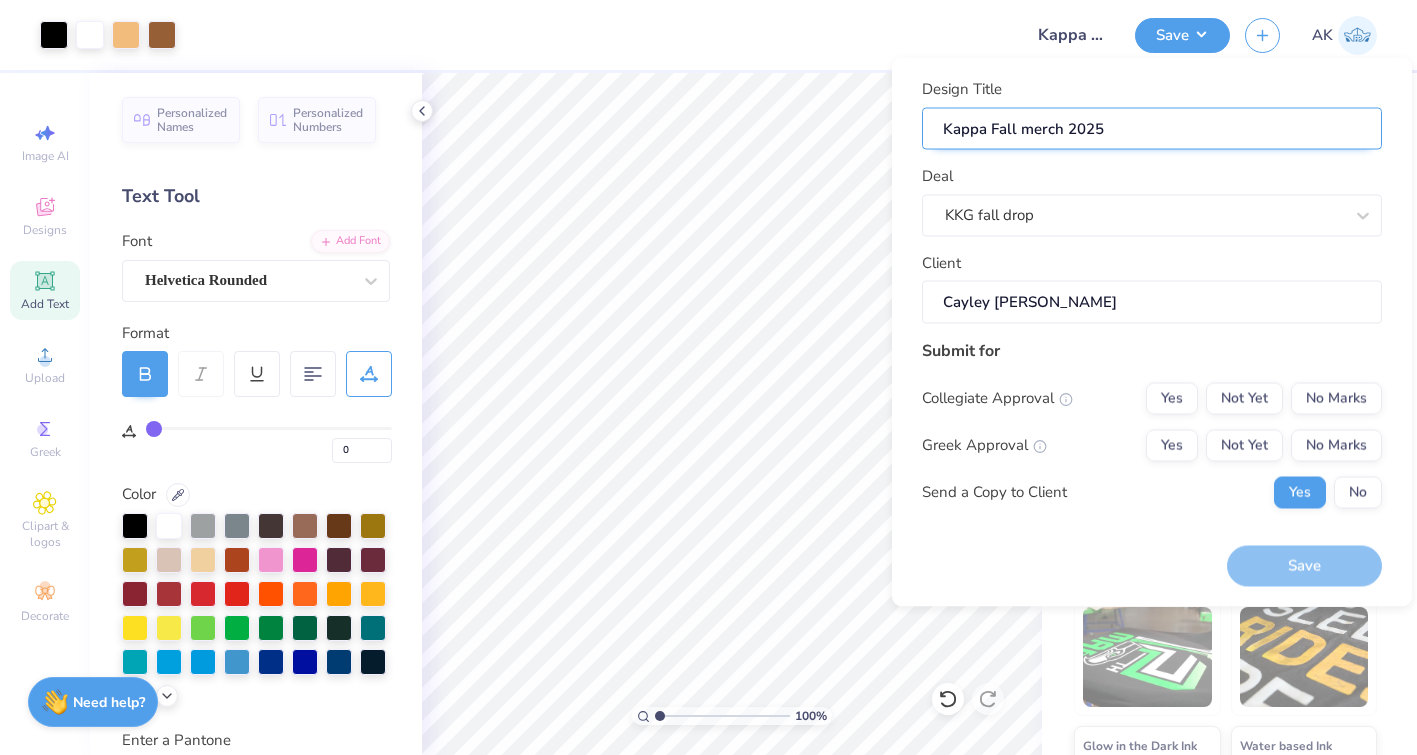 click on "Kappa Fall merch 2025" at bounding box center [1152, 128] 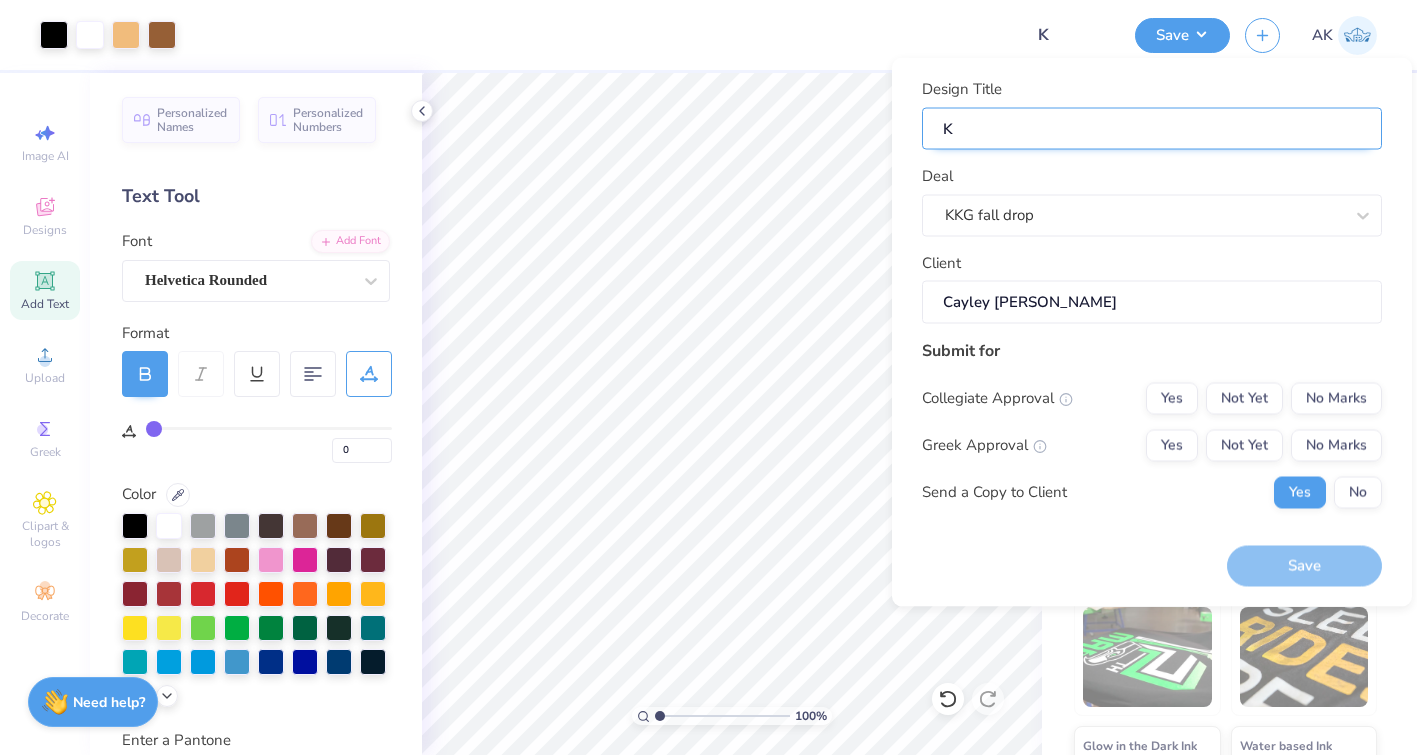 type on "KK" 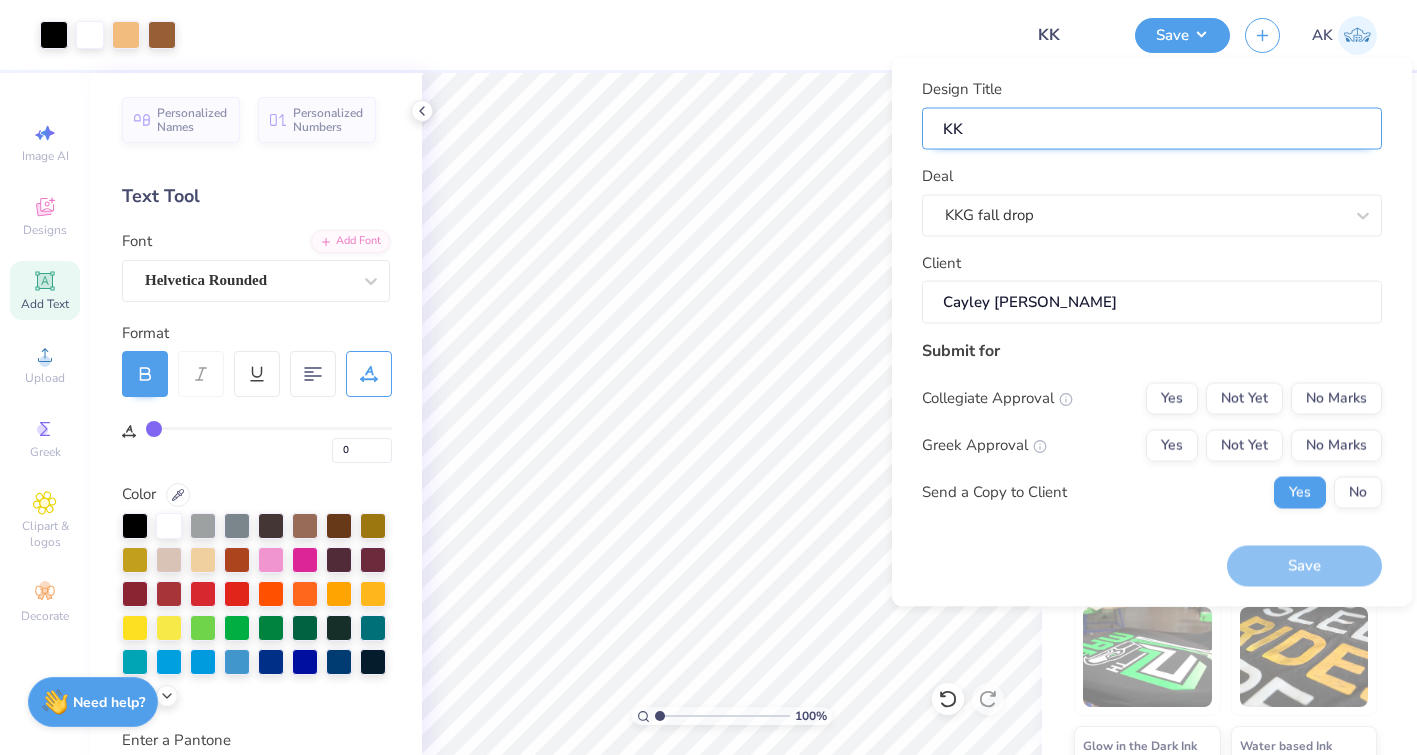 type on "KKG" 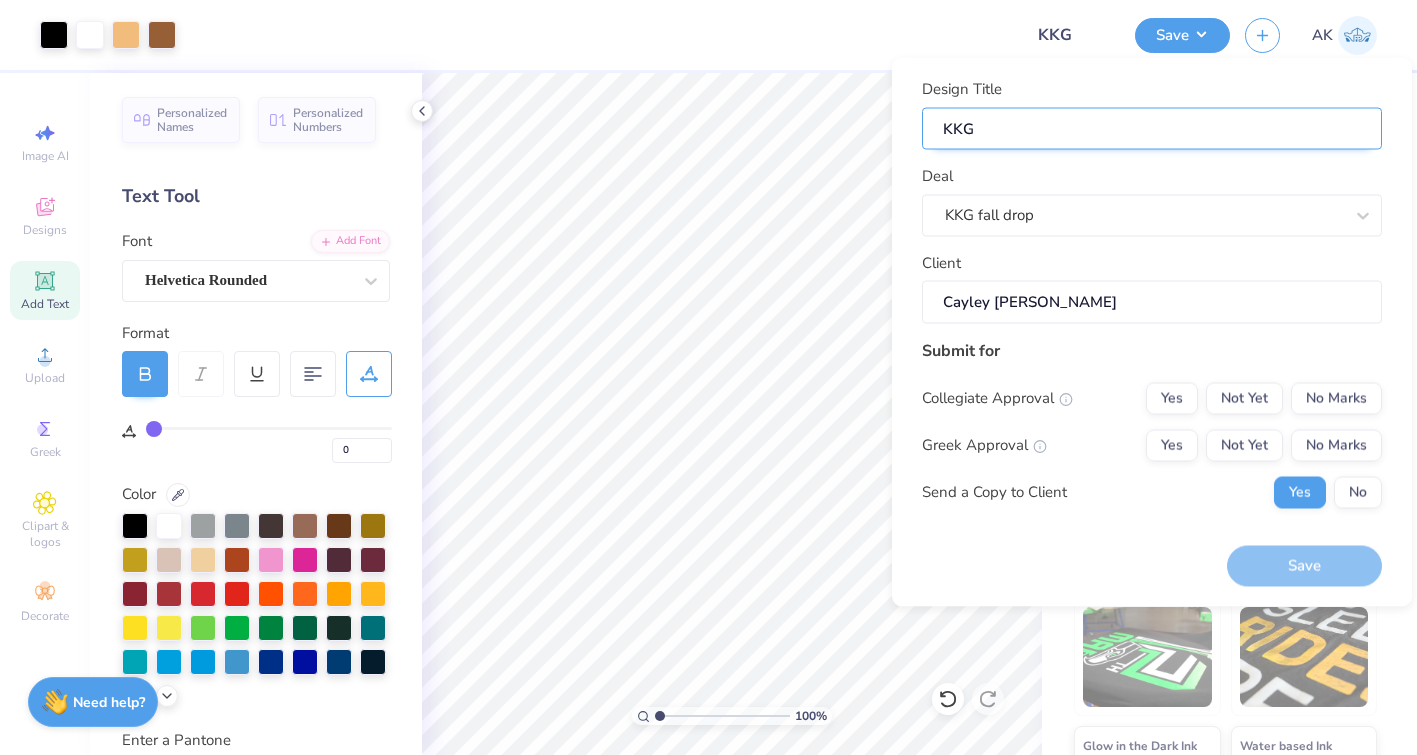 type on "KKG" 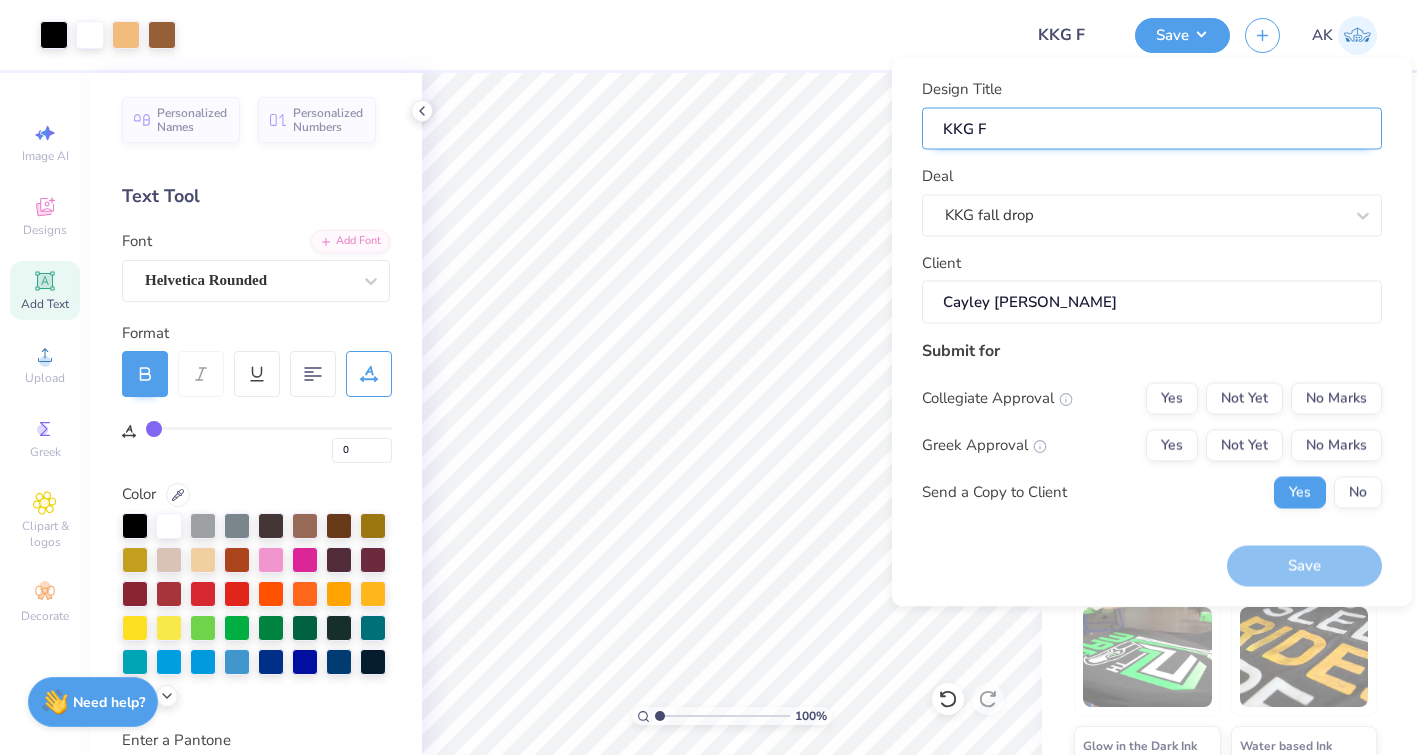 type on "KKG FA" 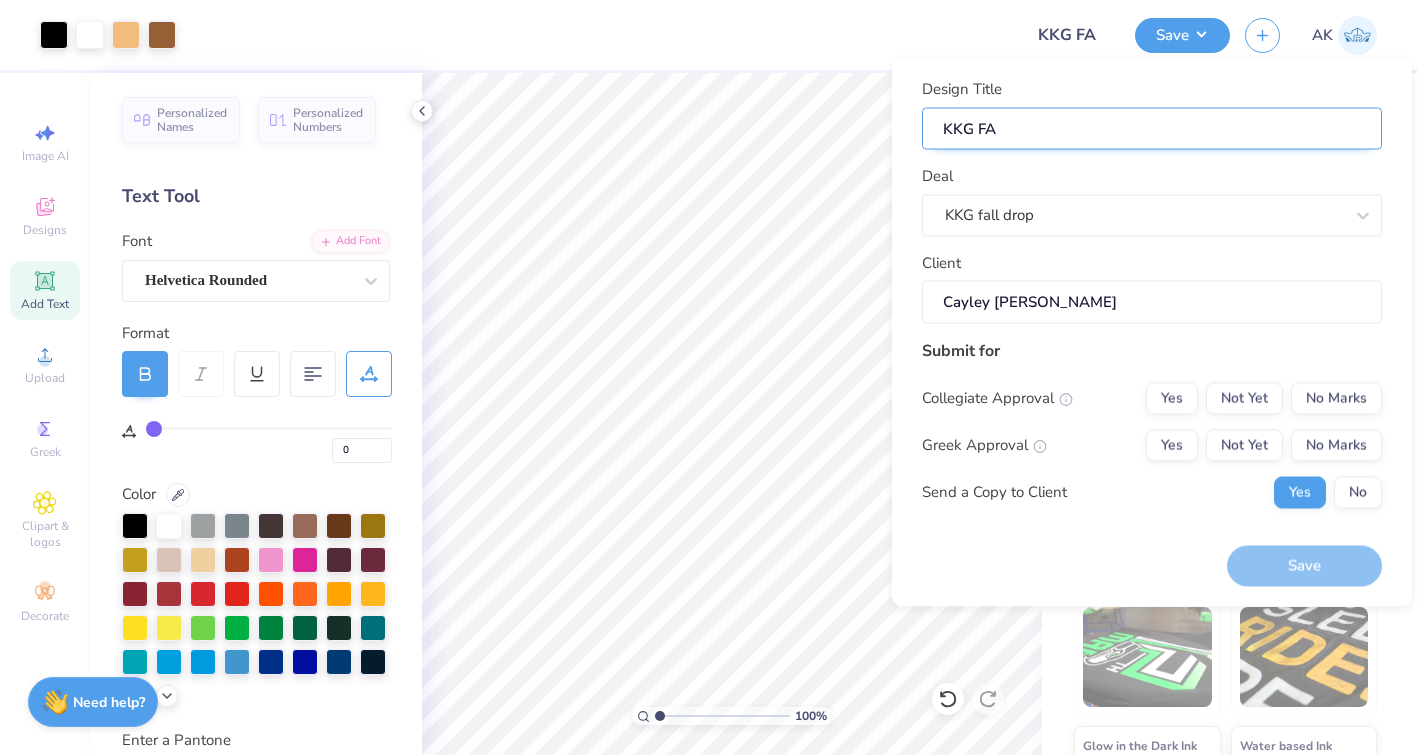 type on "KKG F" 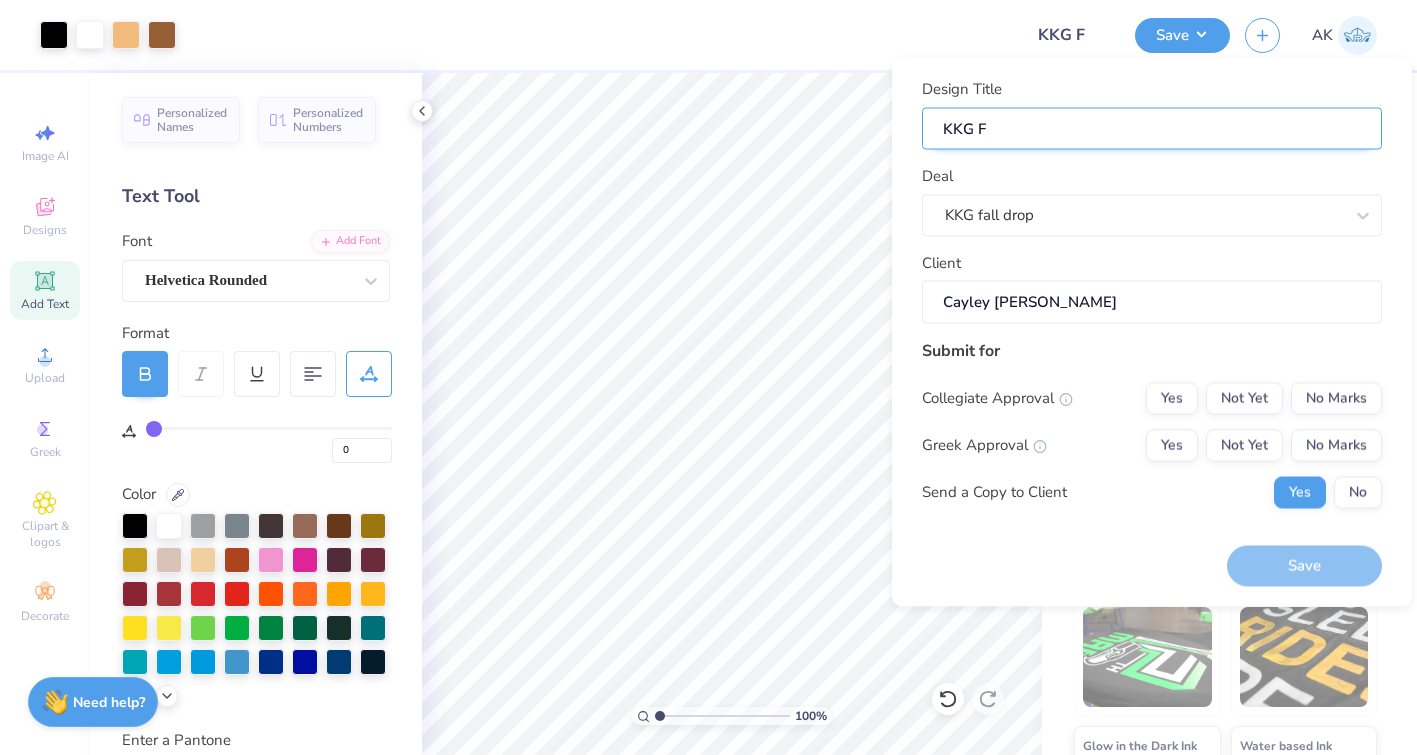 type on "KKG" 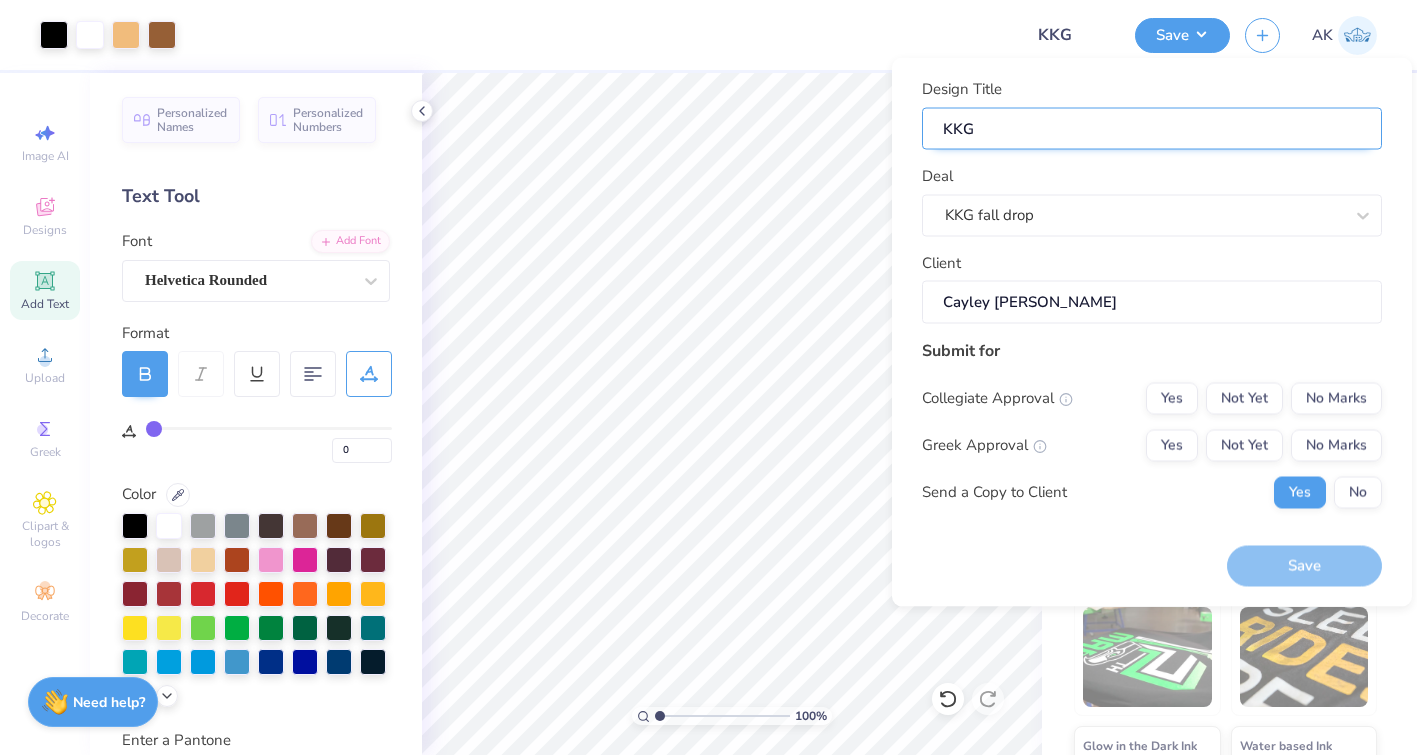 type on "KKG f" 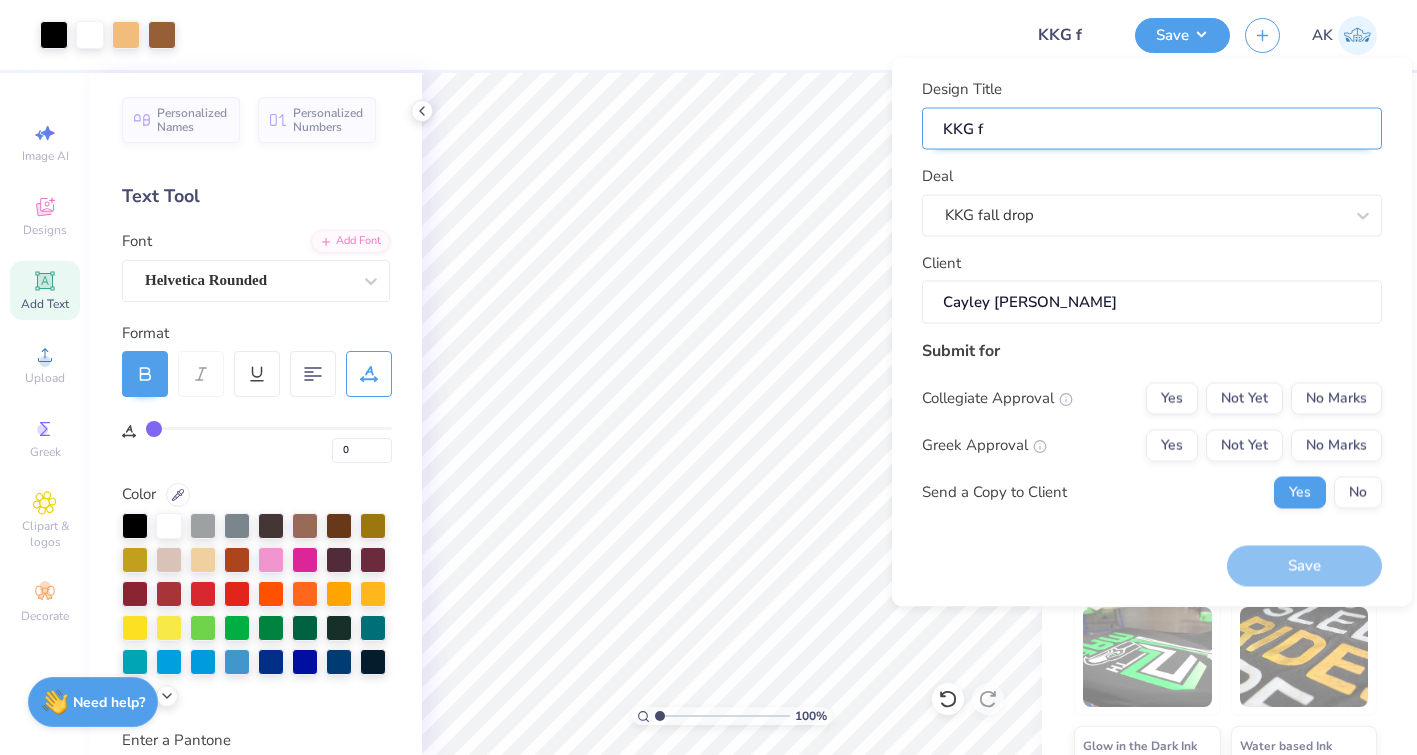 type on "KKG fa" 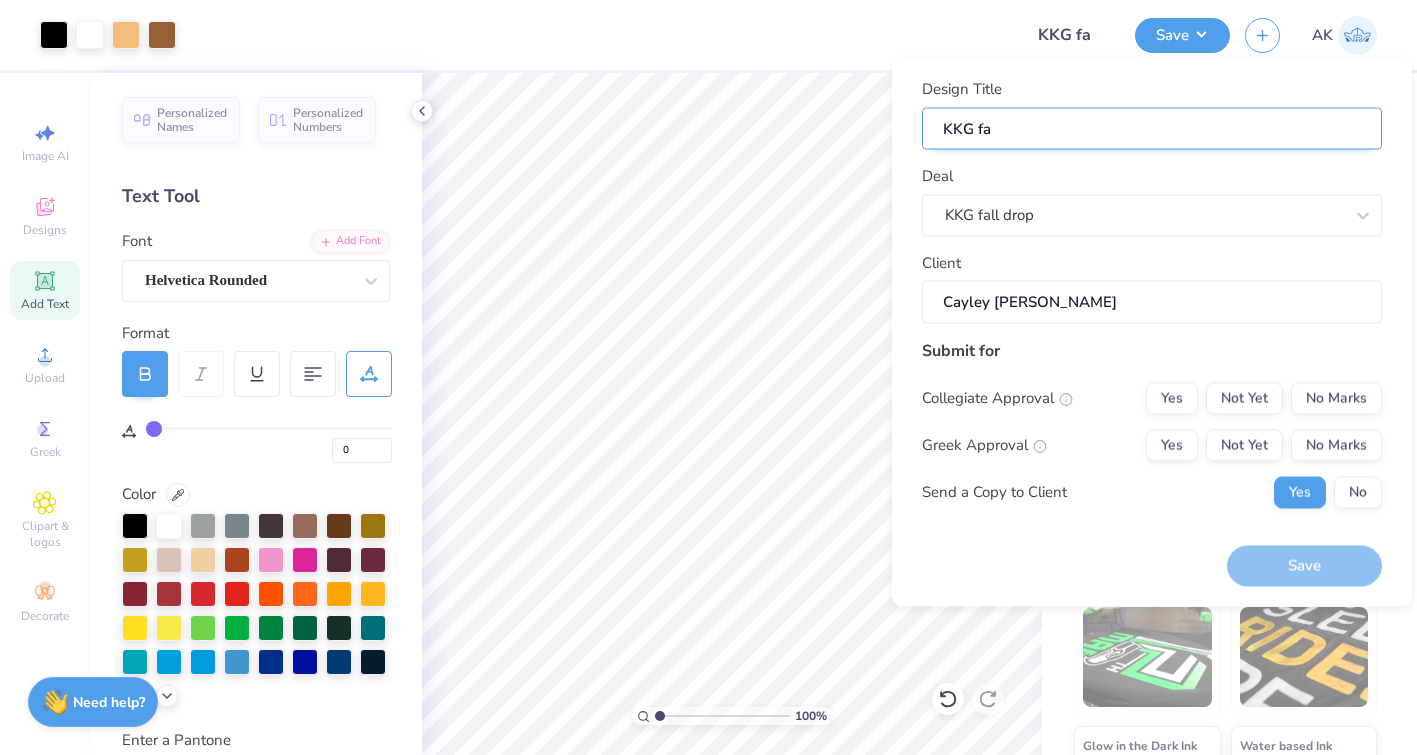 type on "KKG fal" 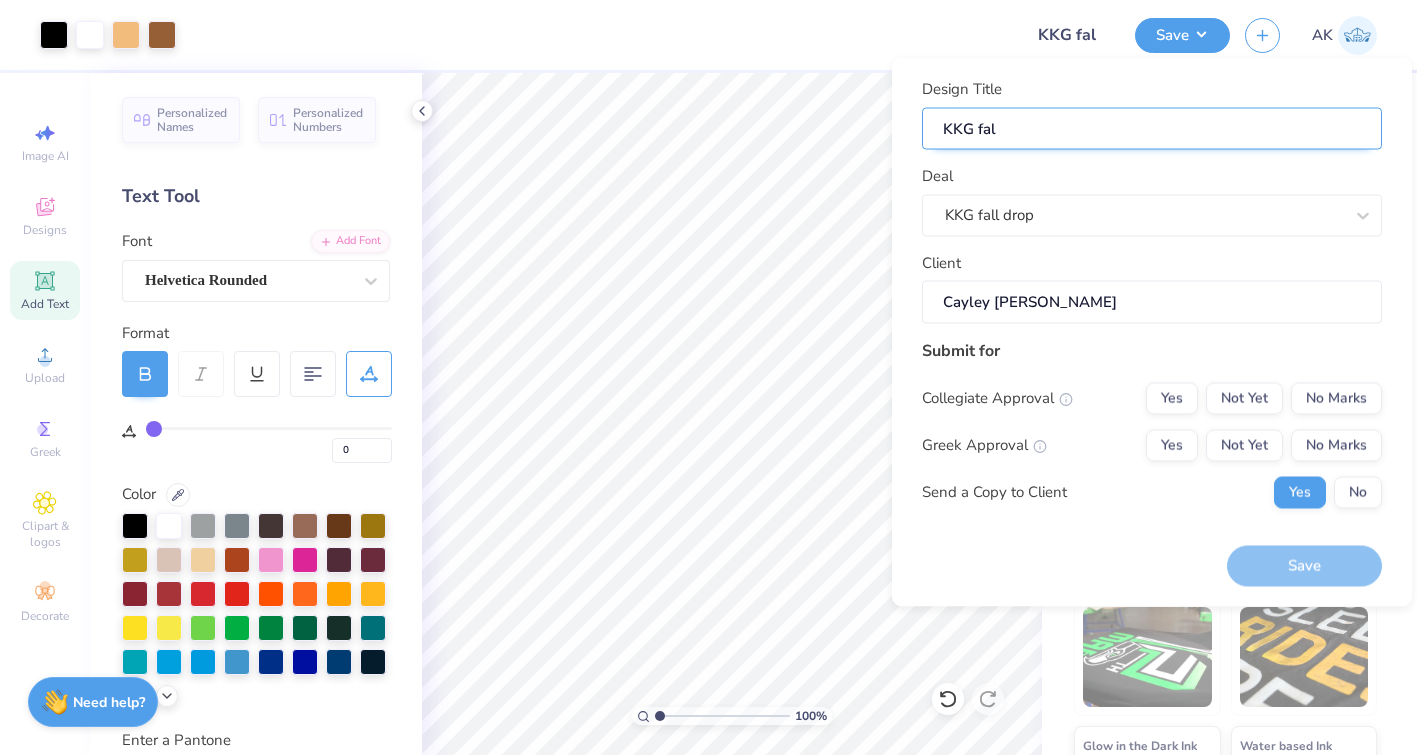 type on "KKG fall" 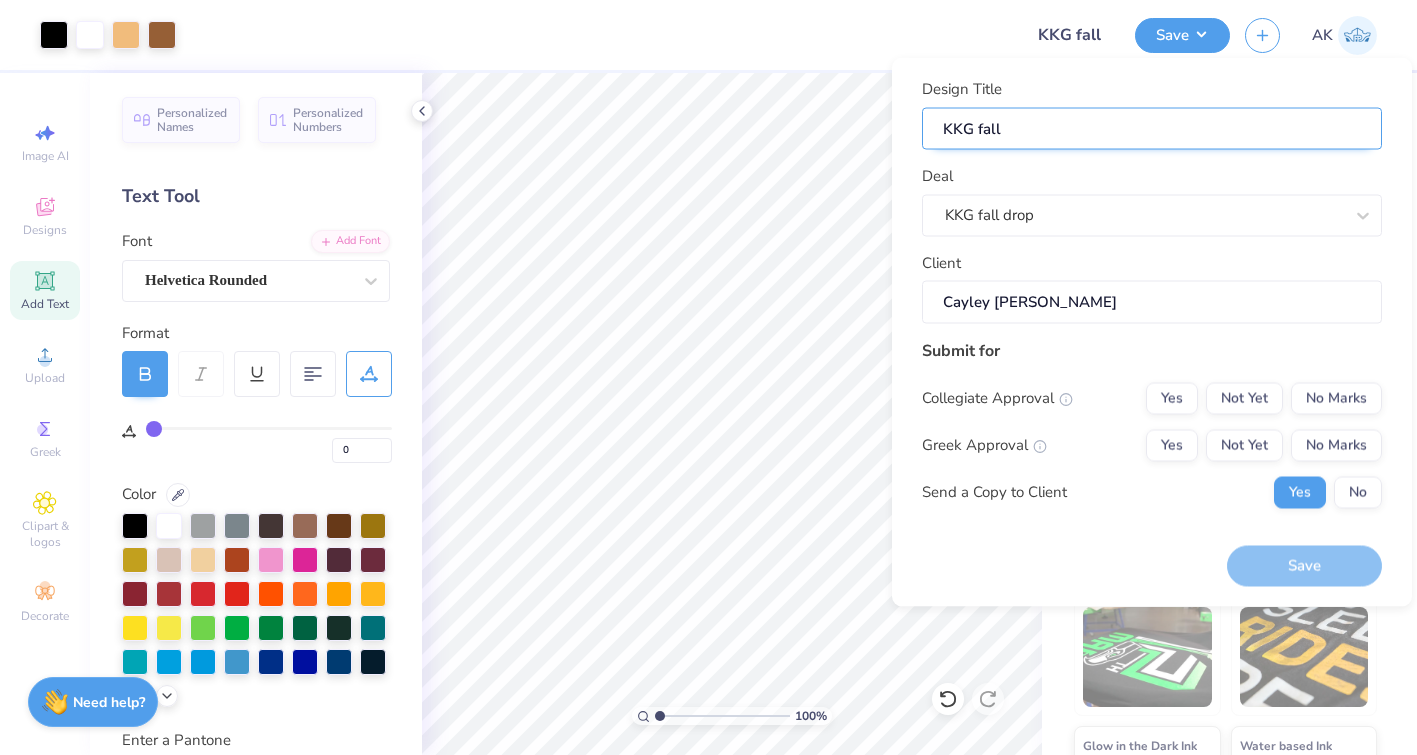 type on "KKG fall" 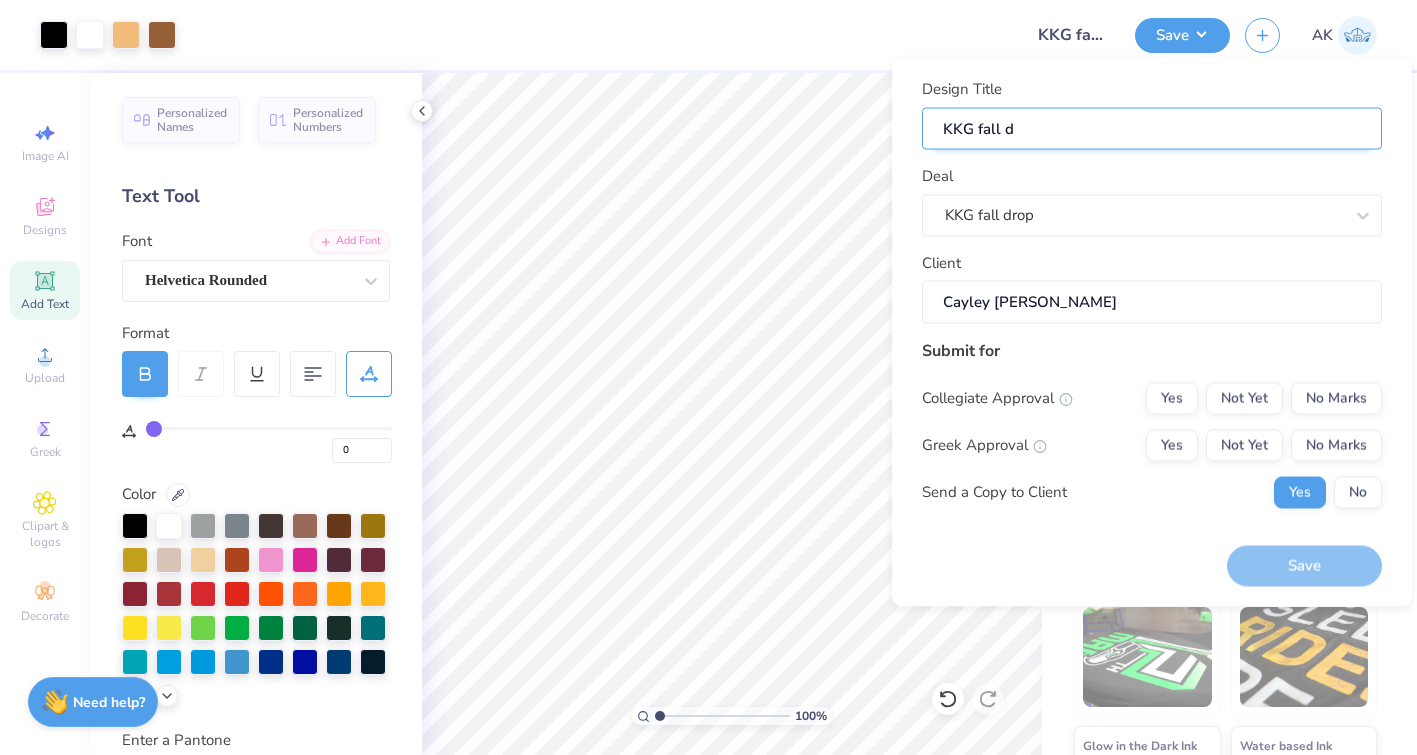 type on "KKG fall dr" 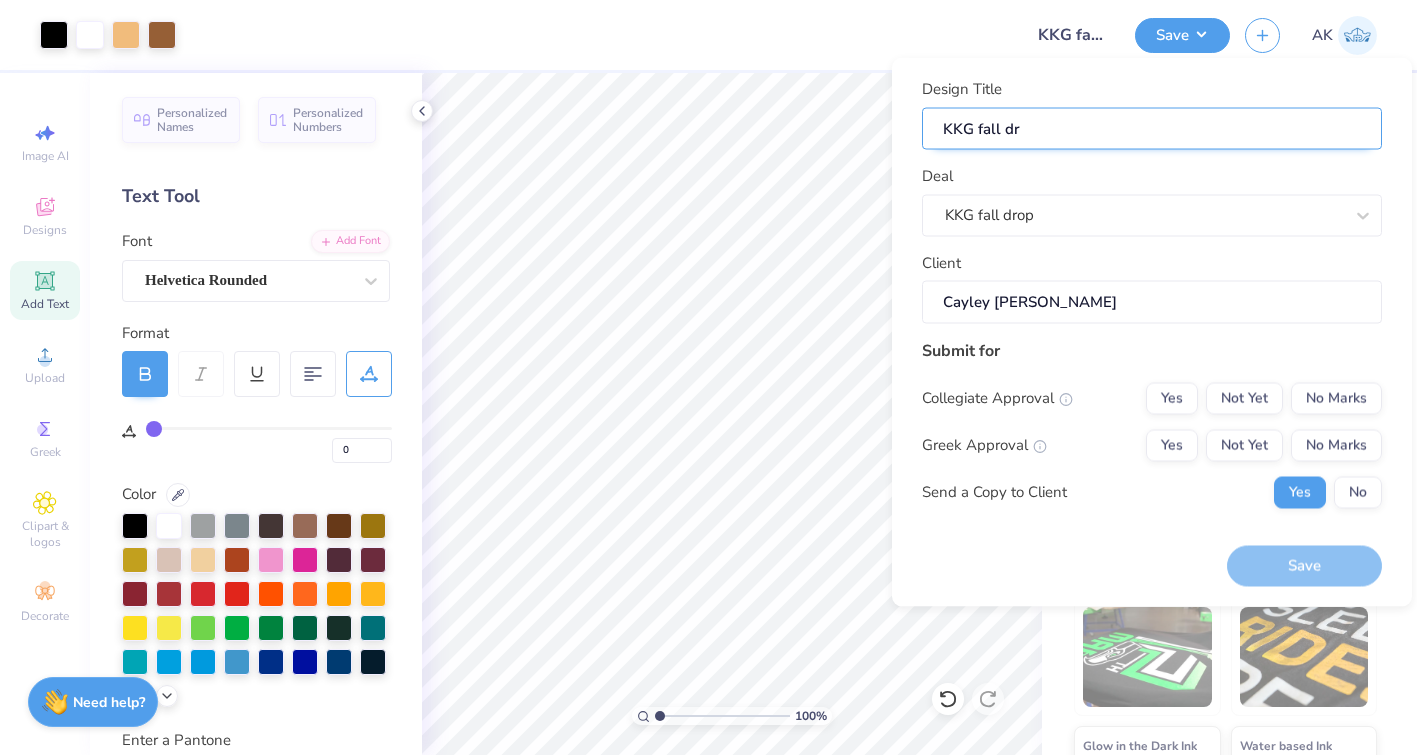 type on "KKG fall dro" 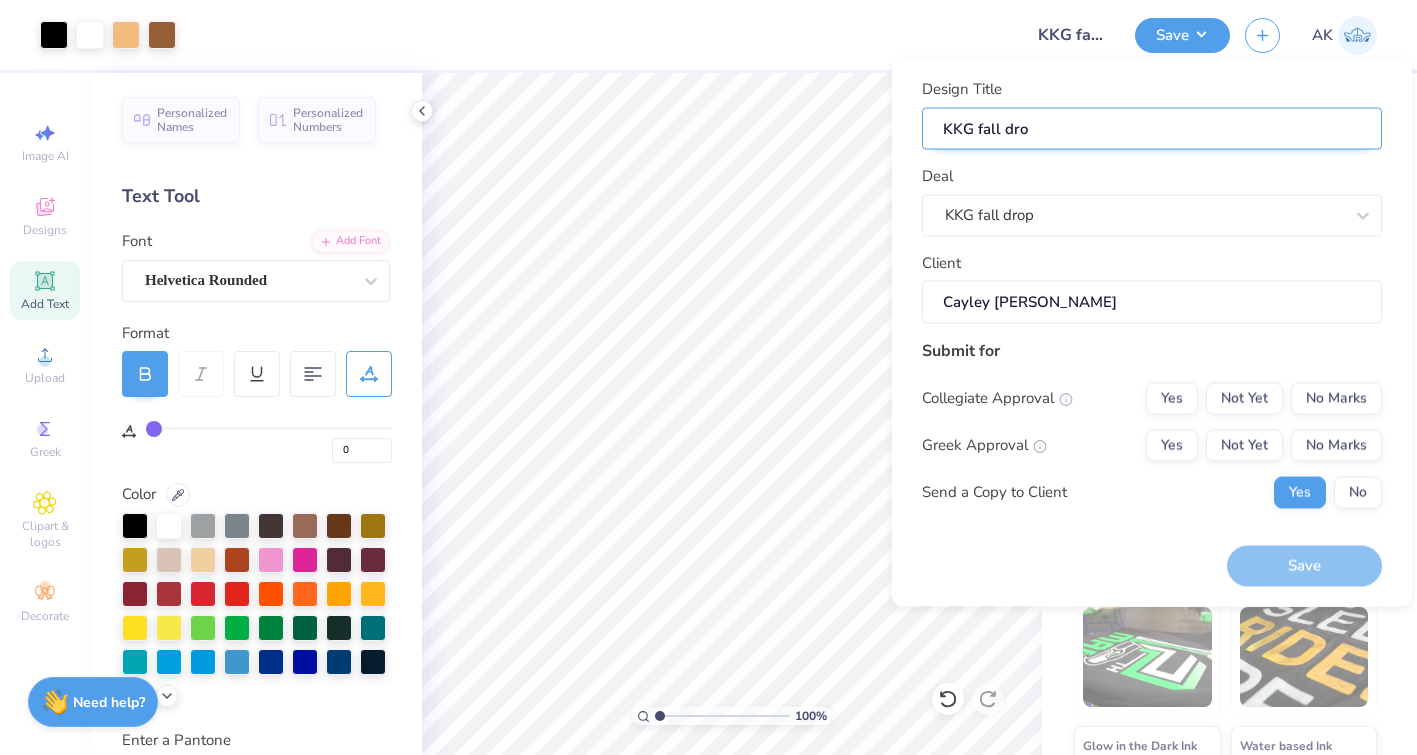 type on "KKG fall drop" 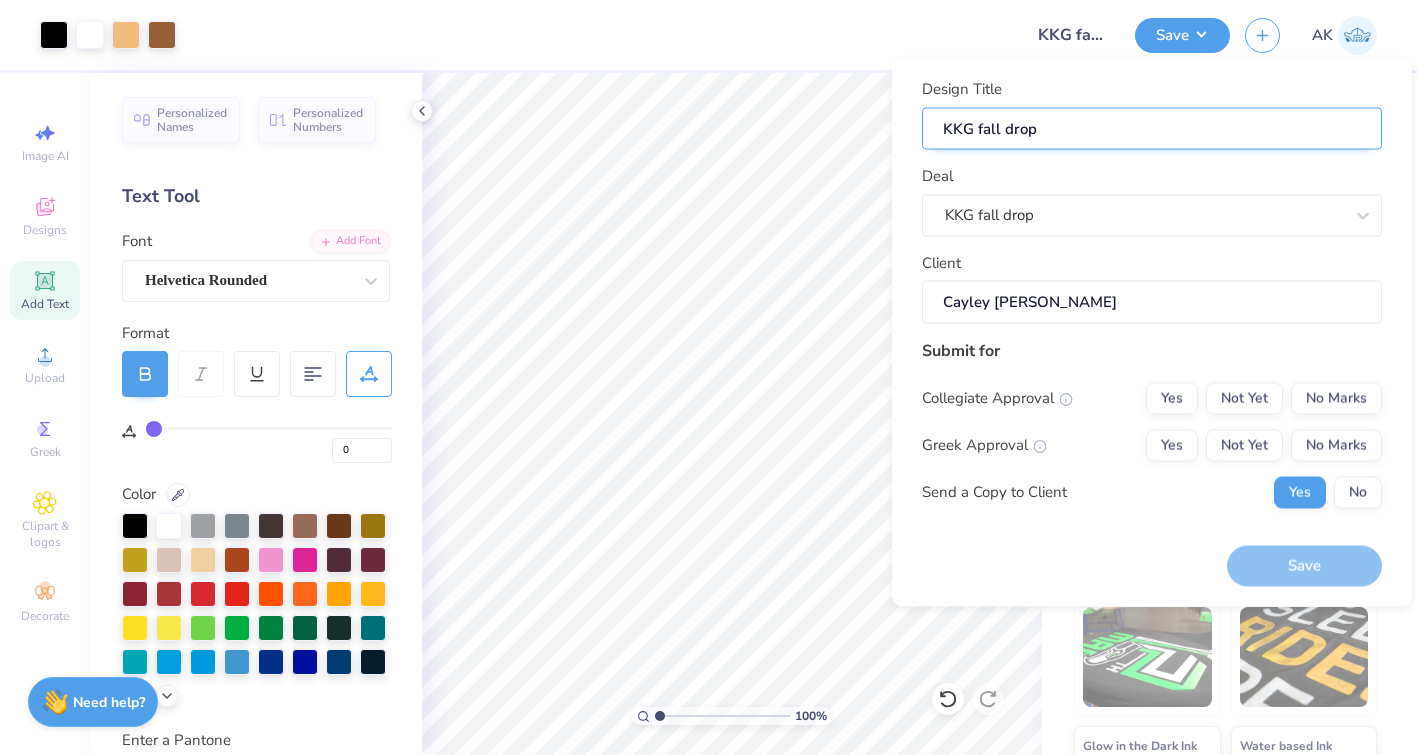 type on "KKG fall drop" 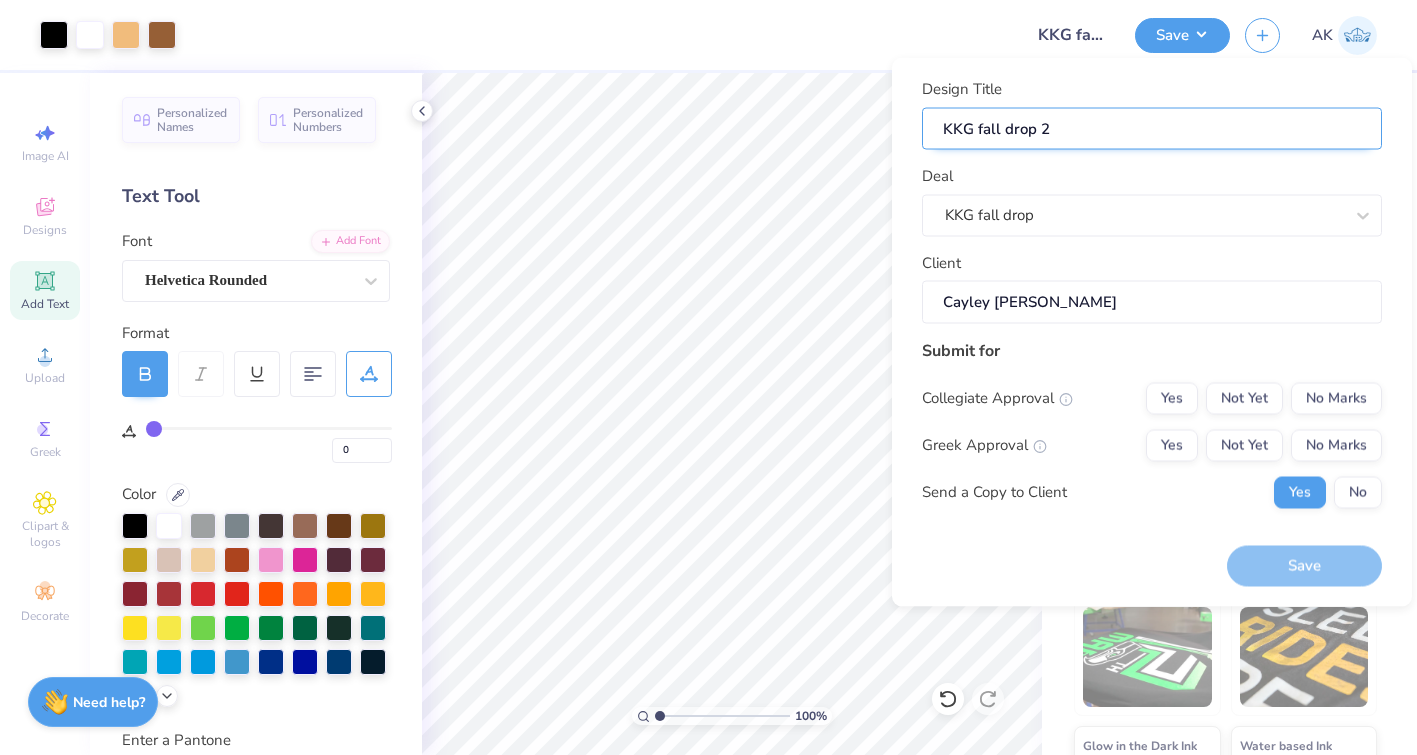 type on "KKG fall drop 20" 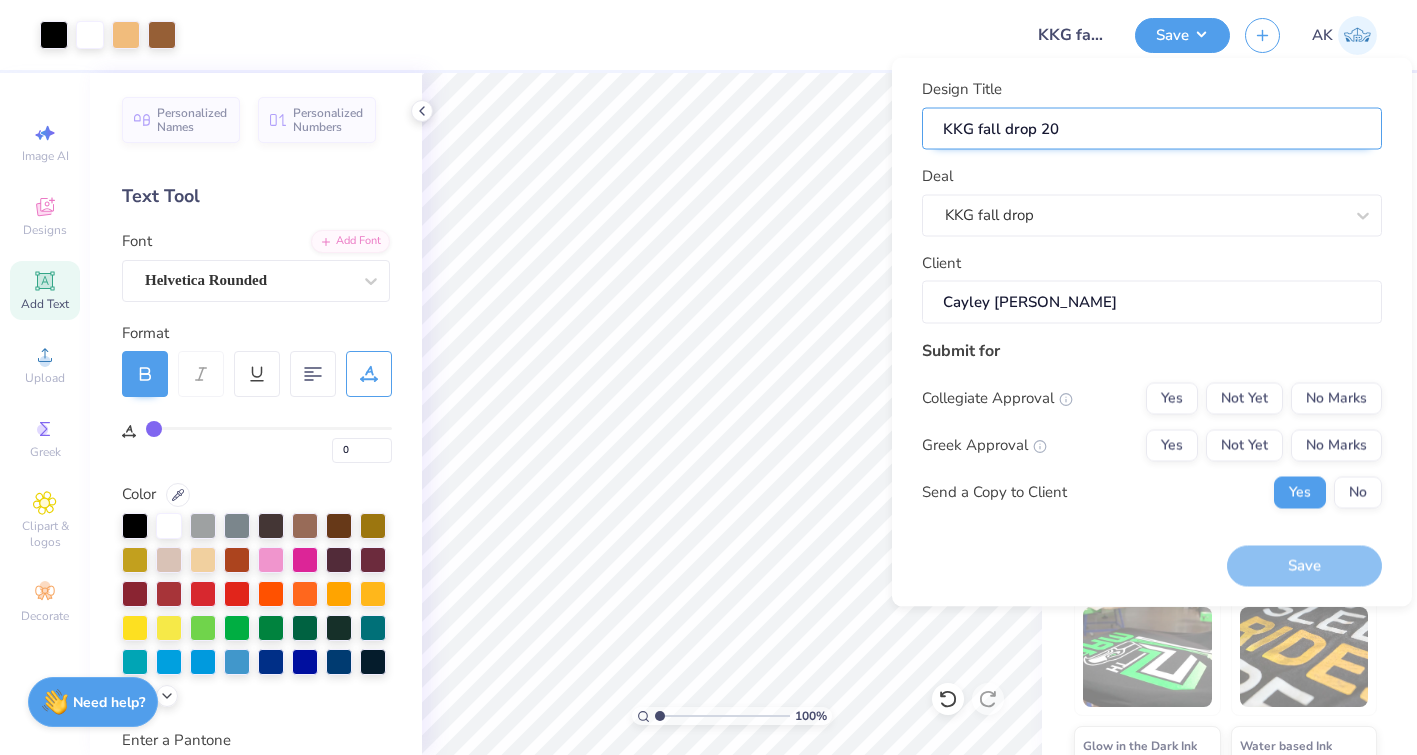 type on "KKG fall drop 202" 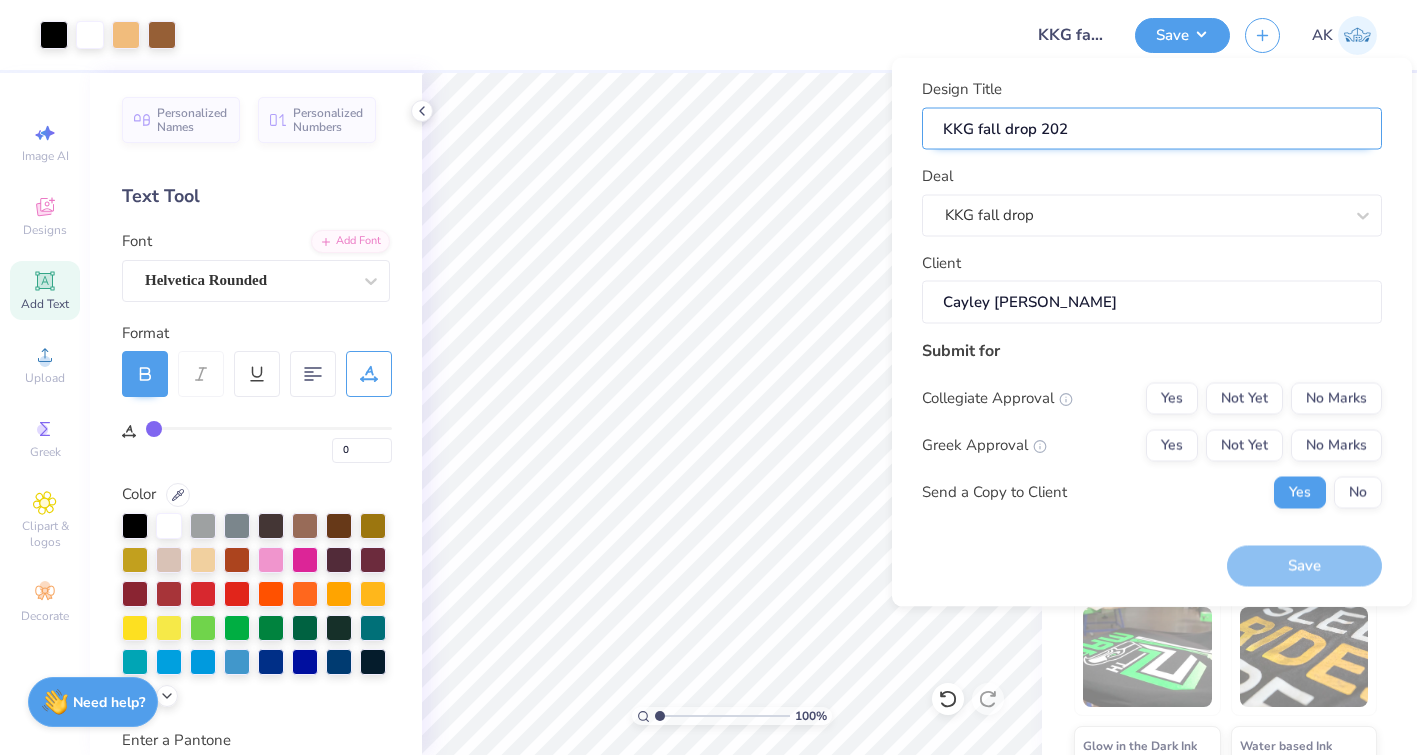 type on "KKG fall drop 2025" 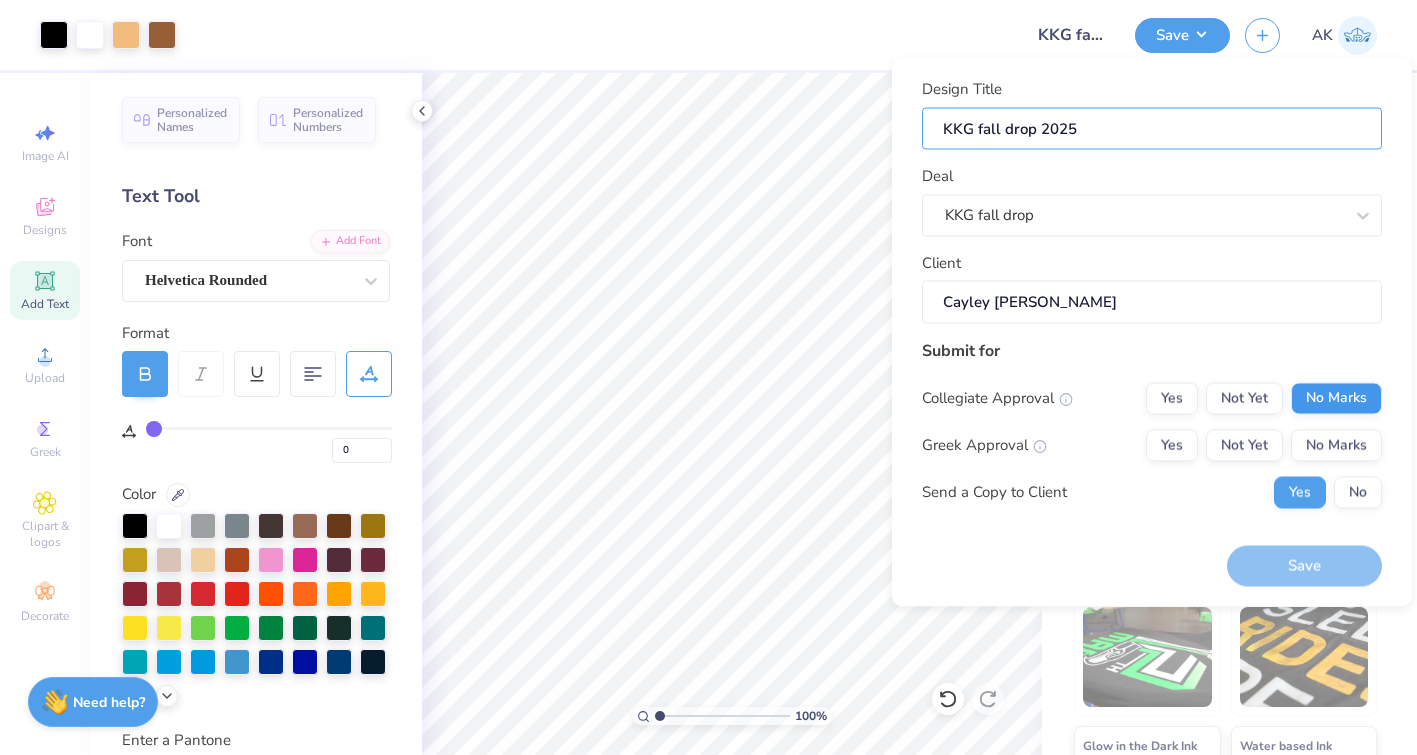 type on "KKG fall drop 2025" 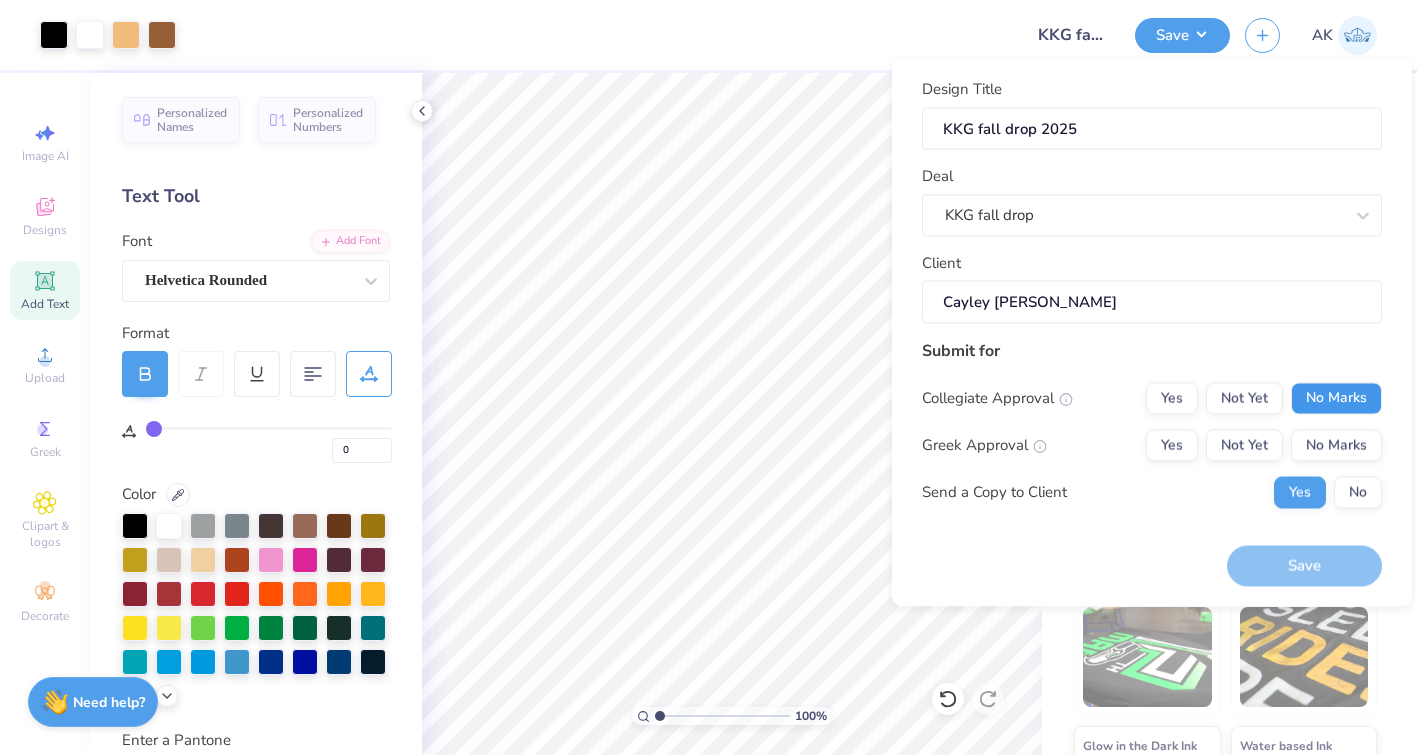 click on "No Marks" at bounding box center (1336, 398) 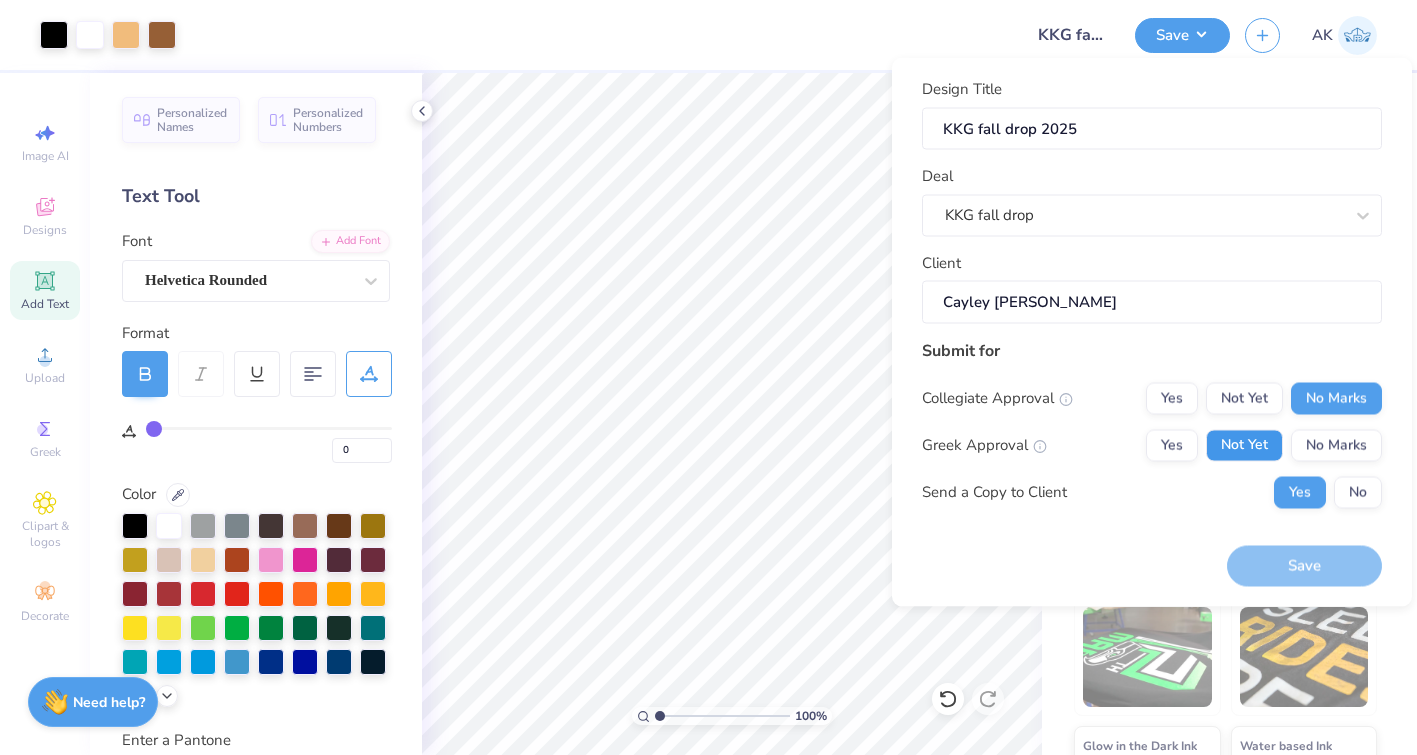 click on "Not Yet" at bounding box center (1244, 445) 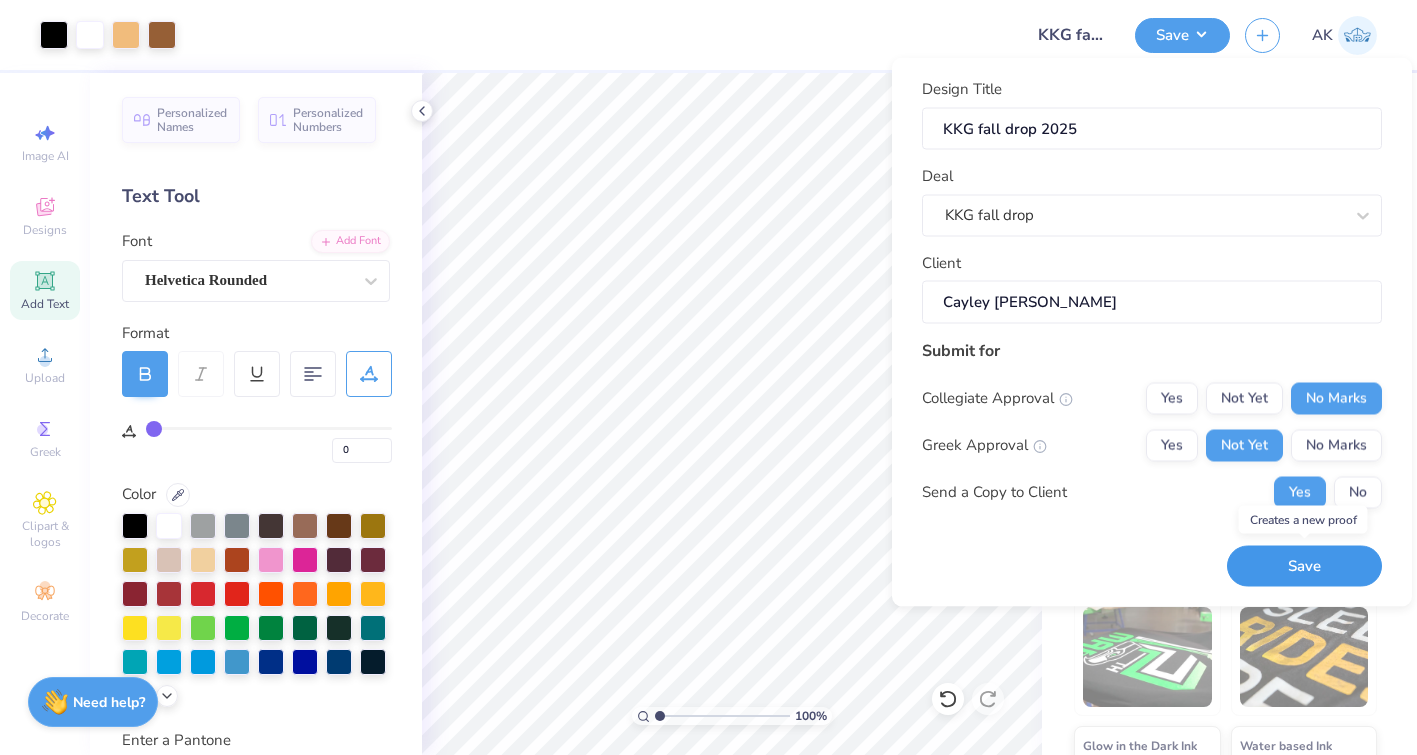 click on "Save" at bounding box center [1304, 566] 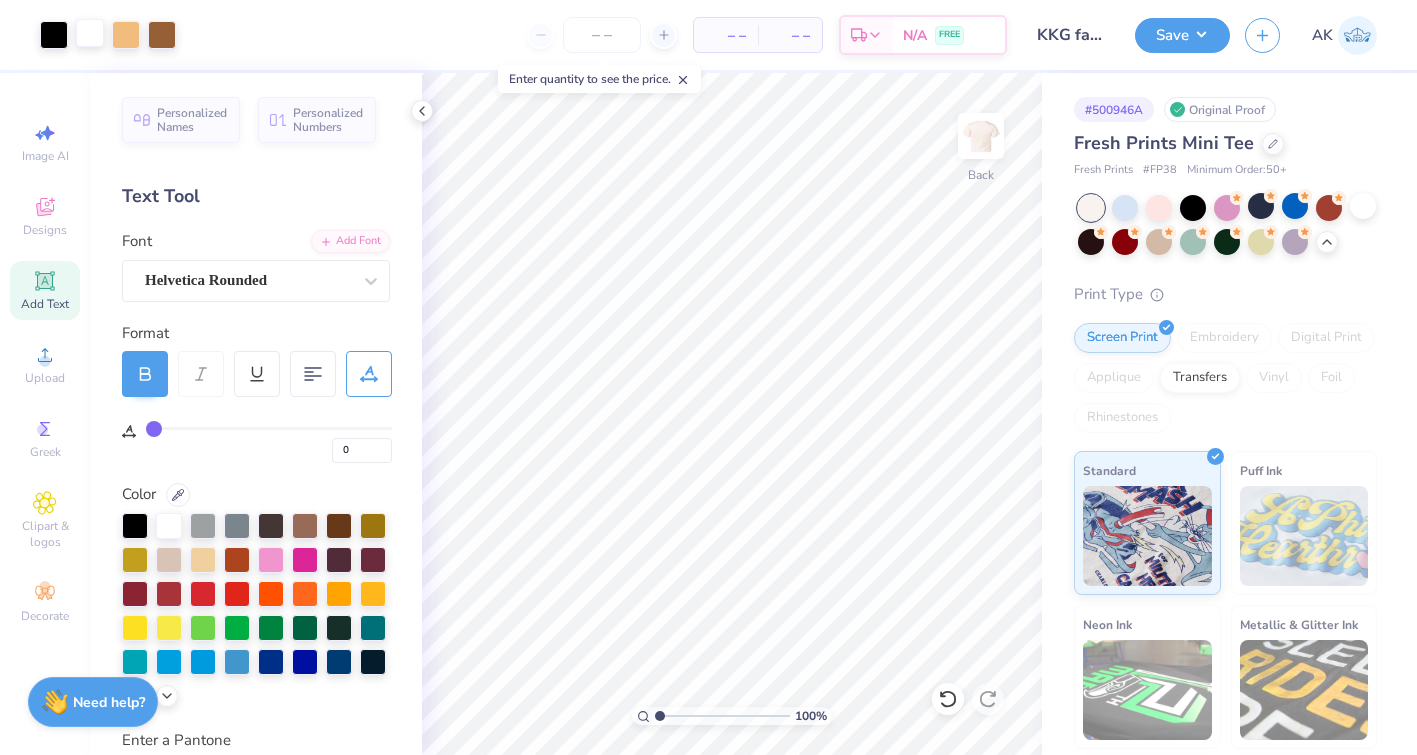 click at bounding box center (90, 33) 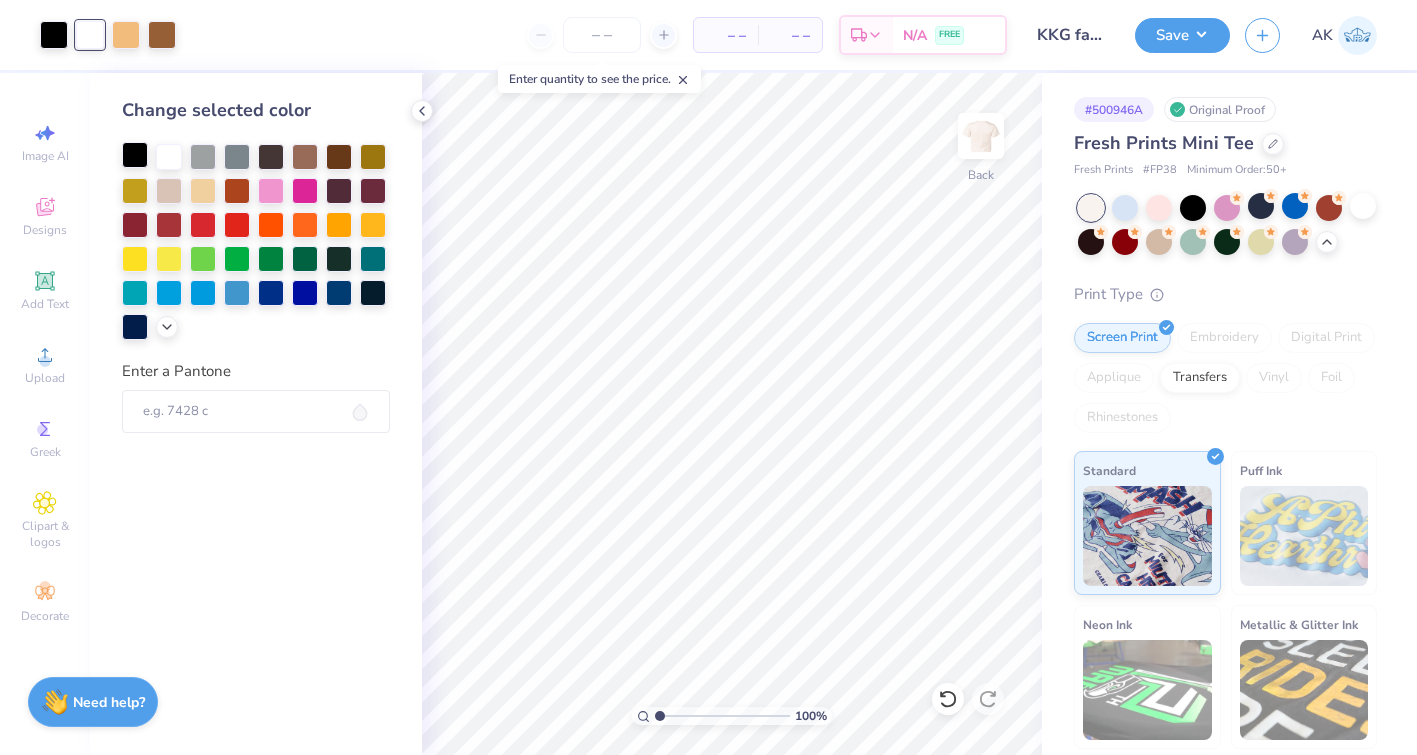 click at bounding box center (135, 155) 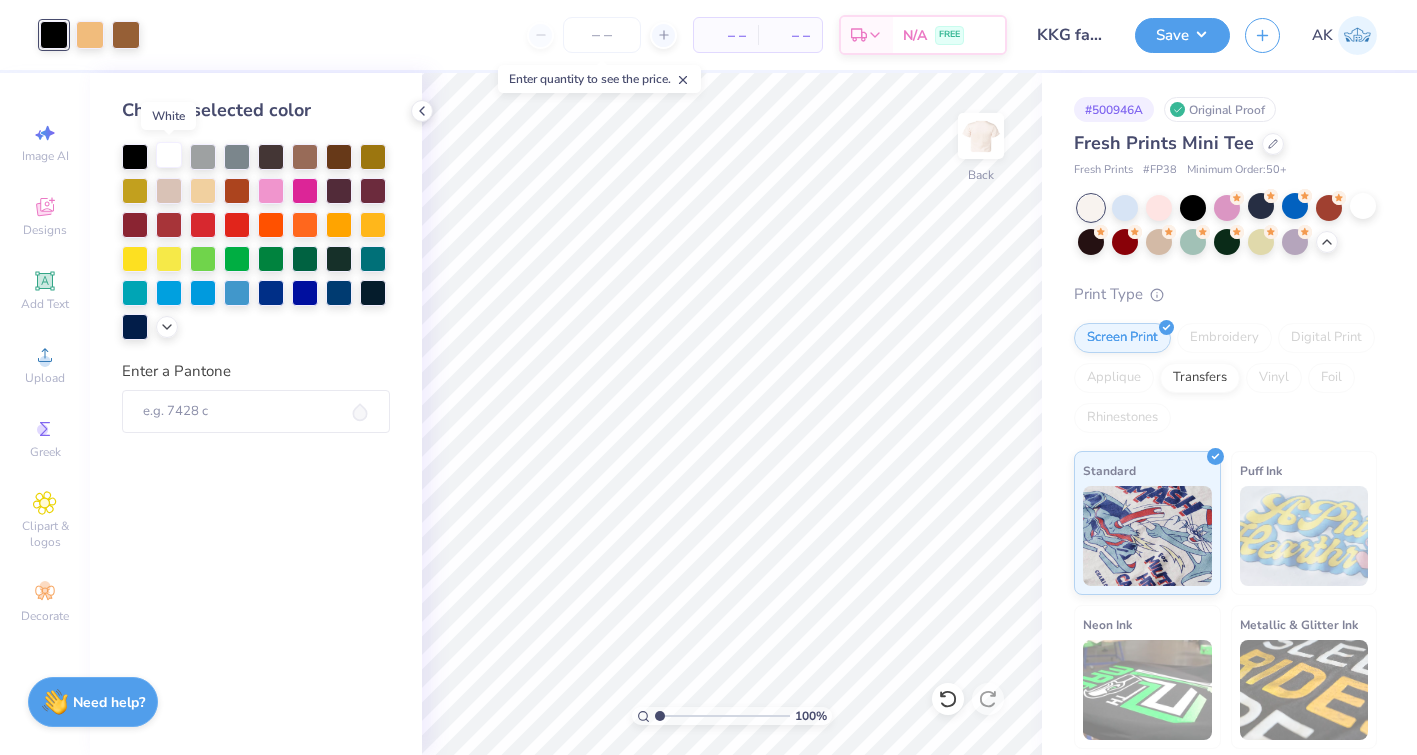 click at bounding box center (169, 155) 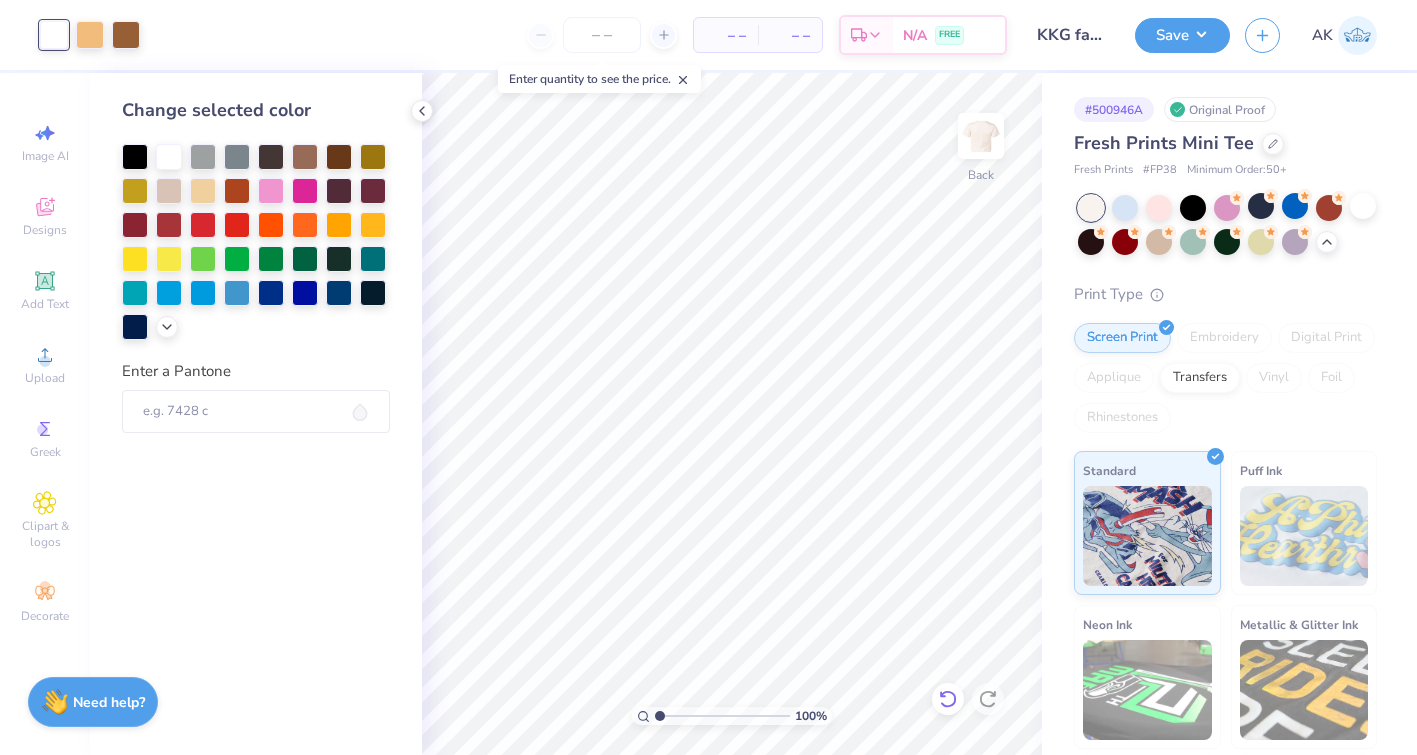 click 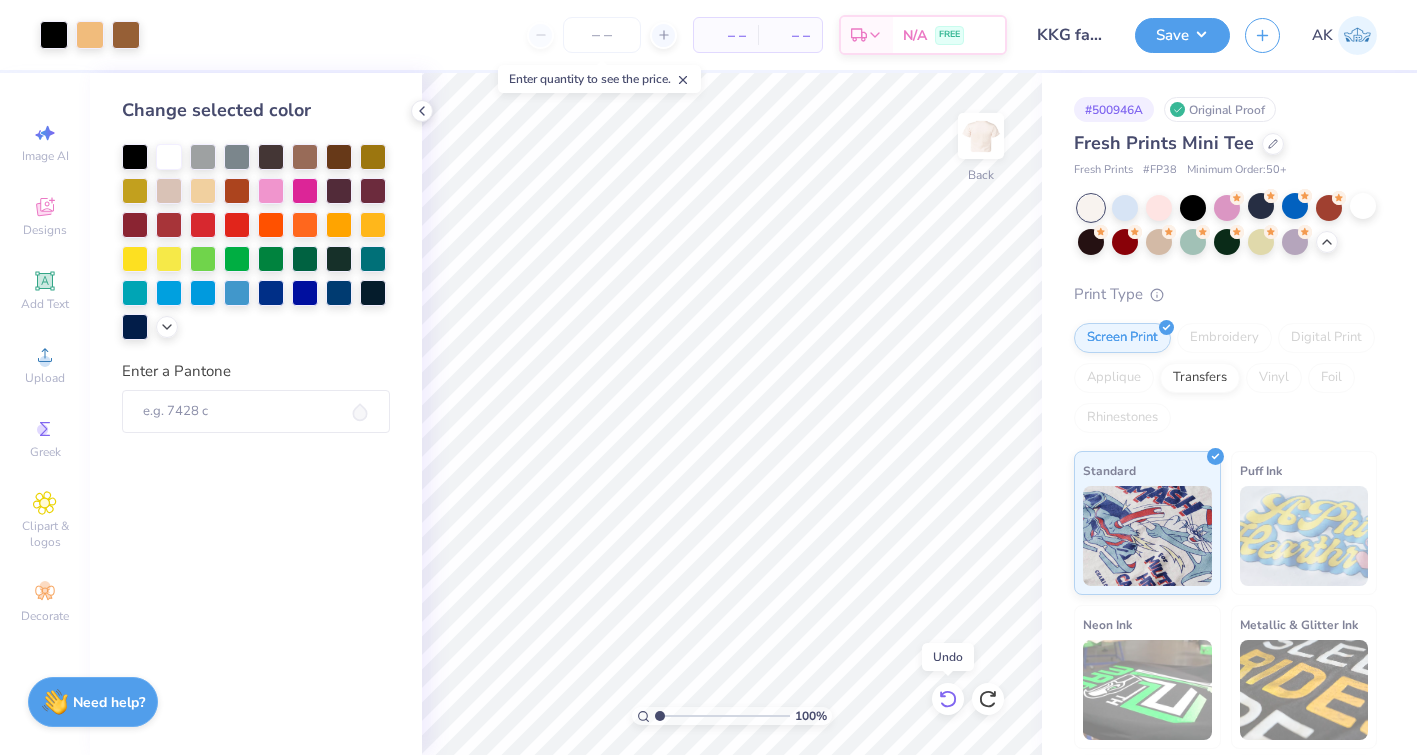 click 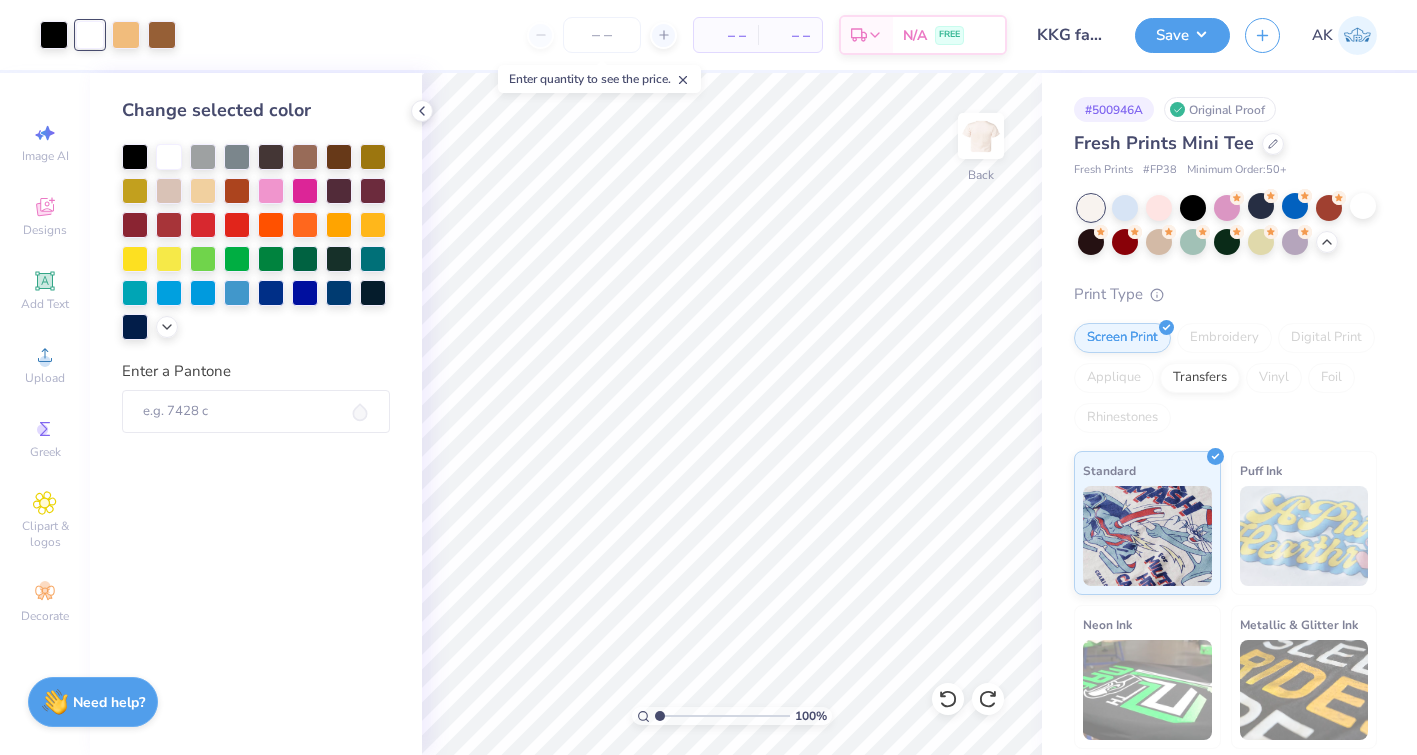 click at bounding box center (90, 35) 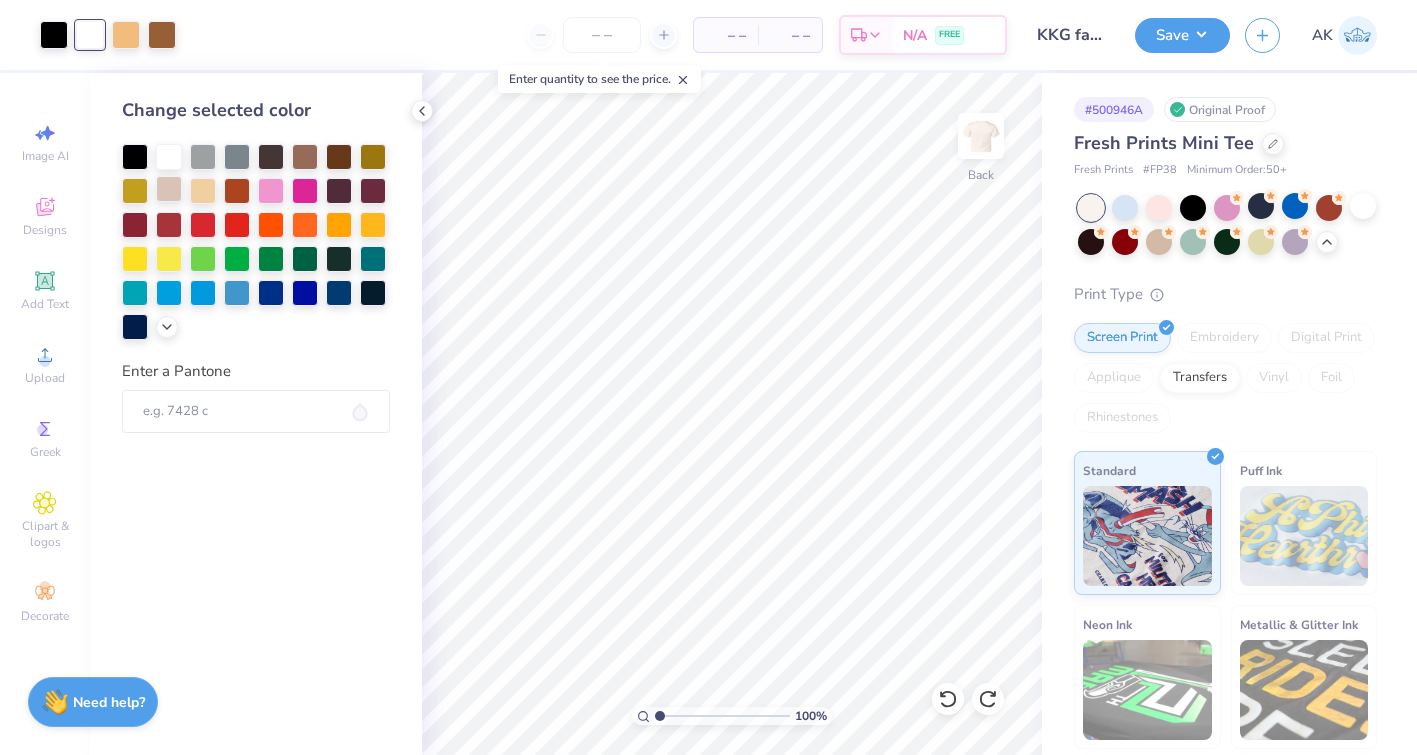 click at bounding box center (169, 189) 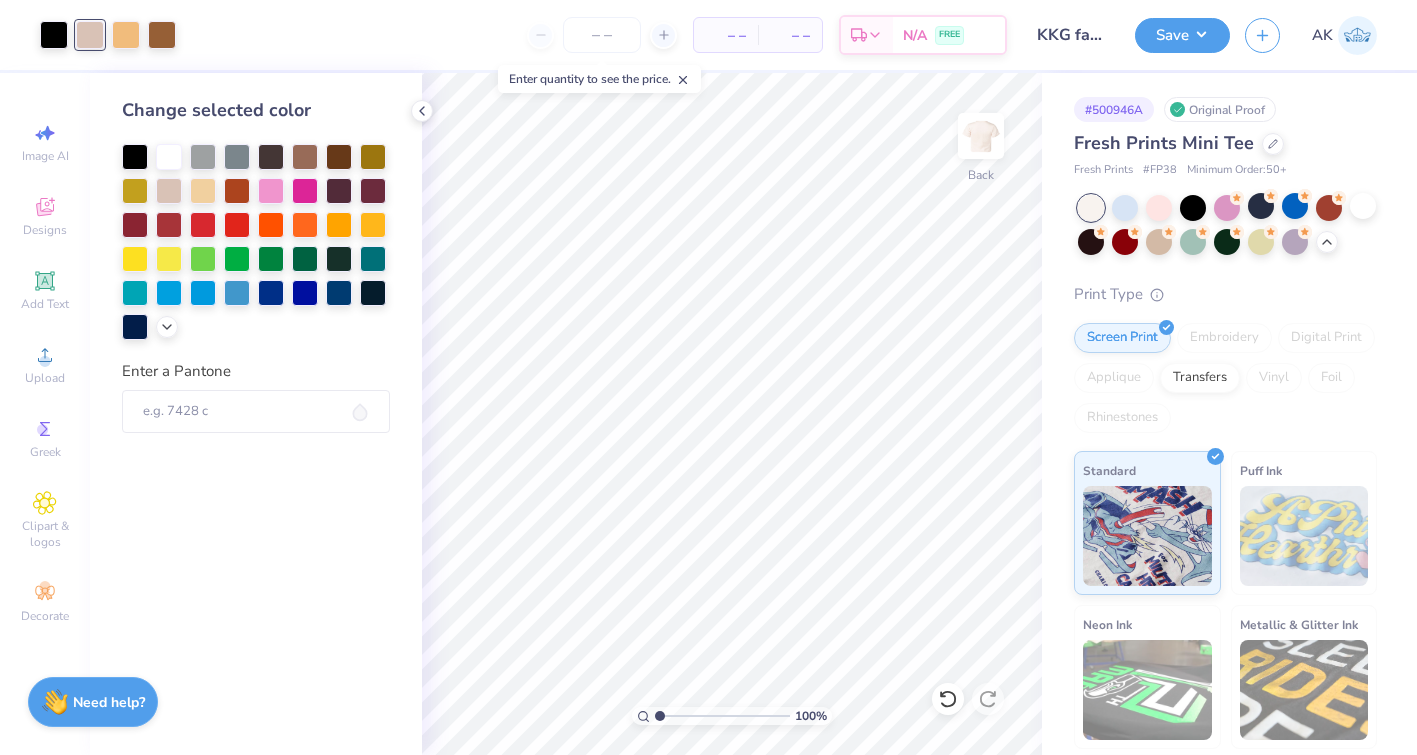 click at bounding box center (90, 35) 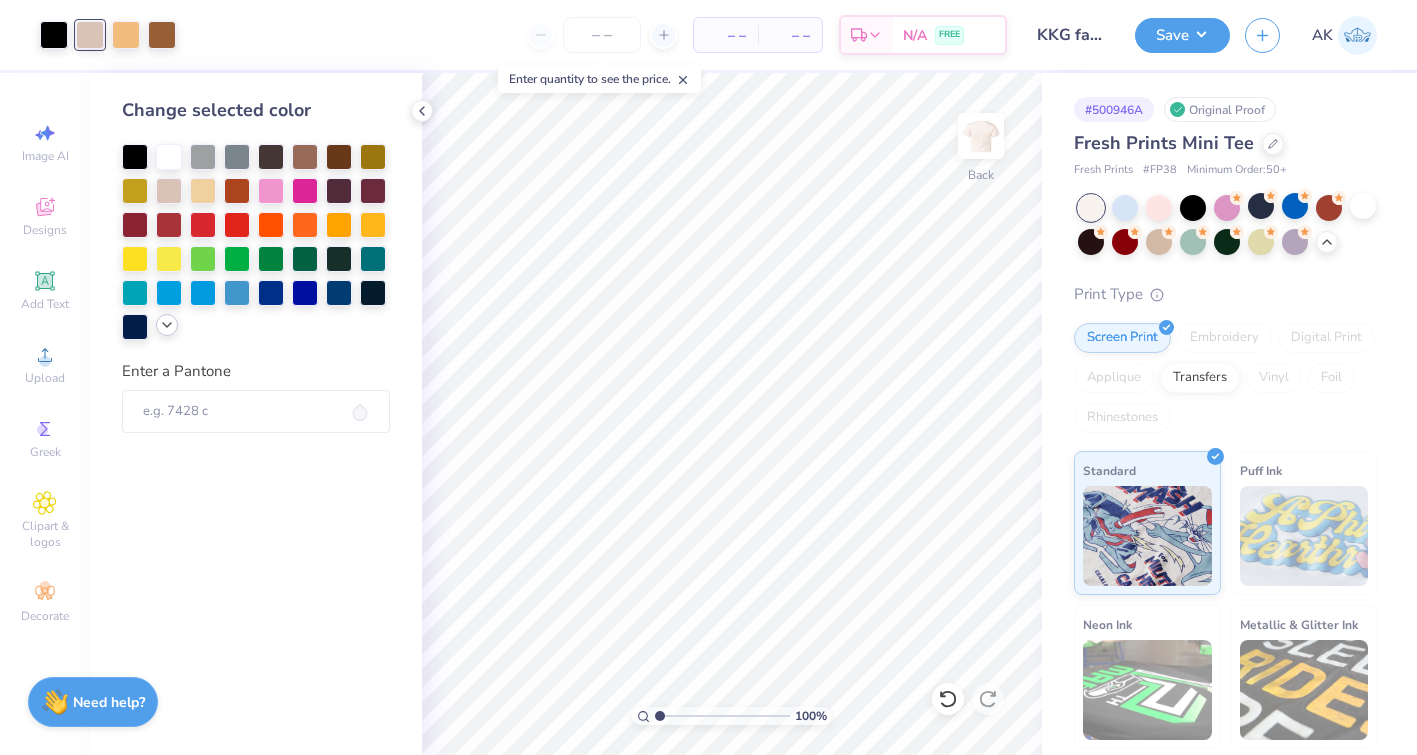 click at bounding box center [167, 325] 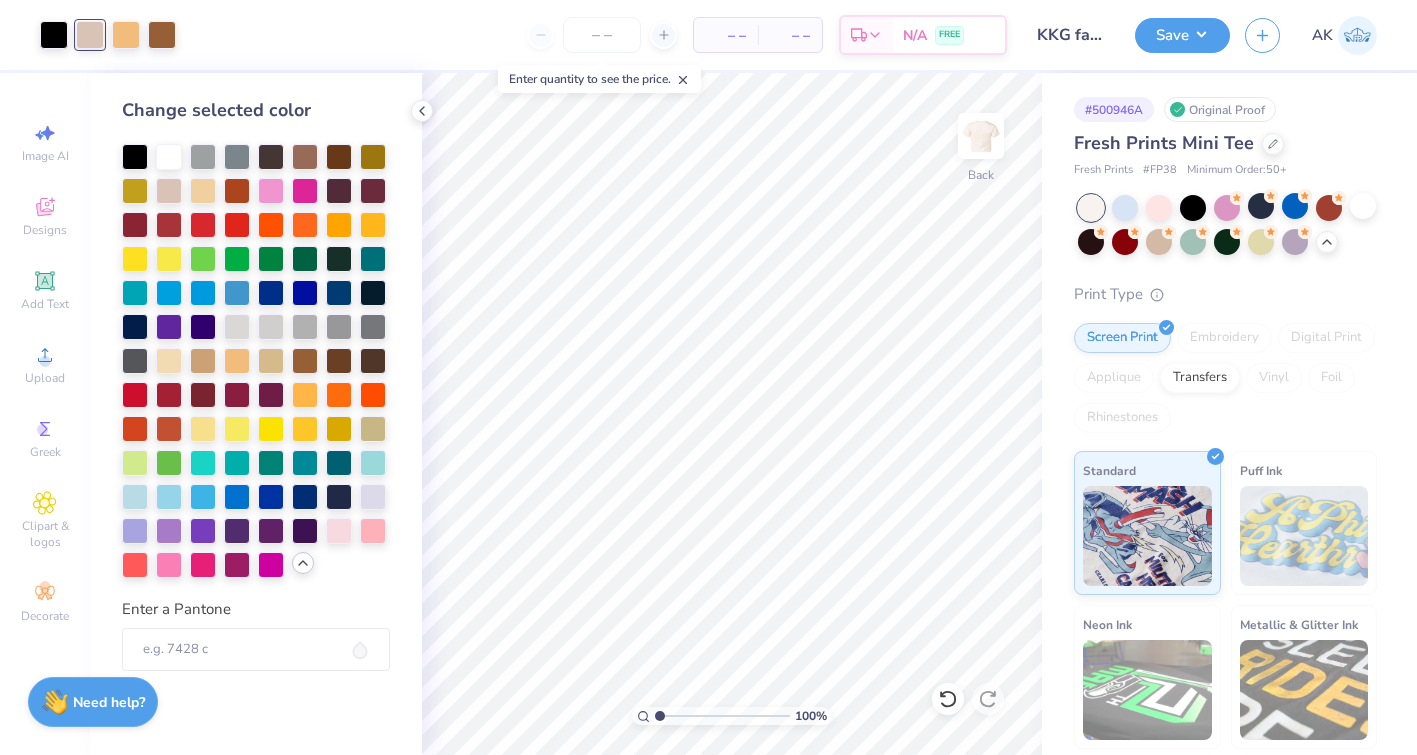 click at bounding box center (303, 563) 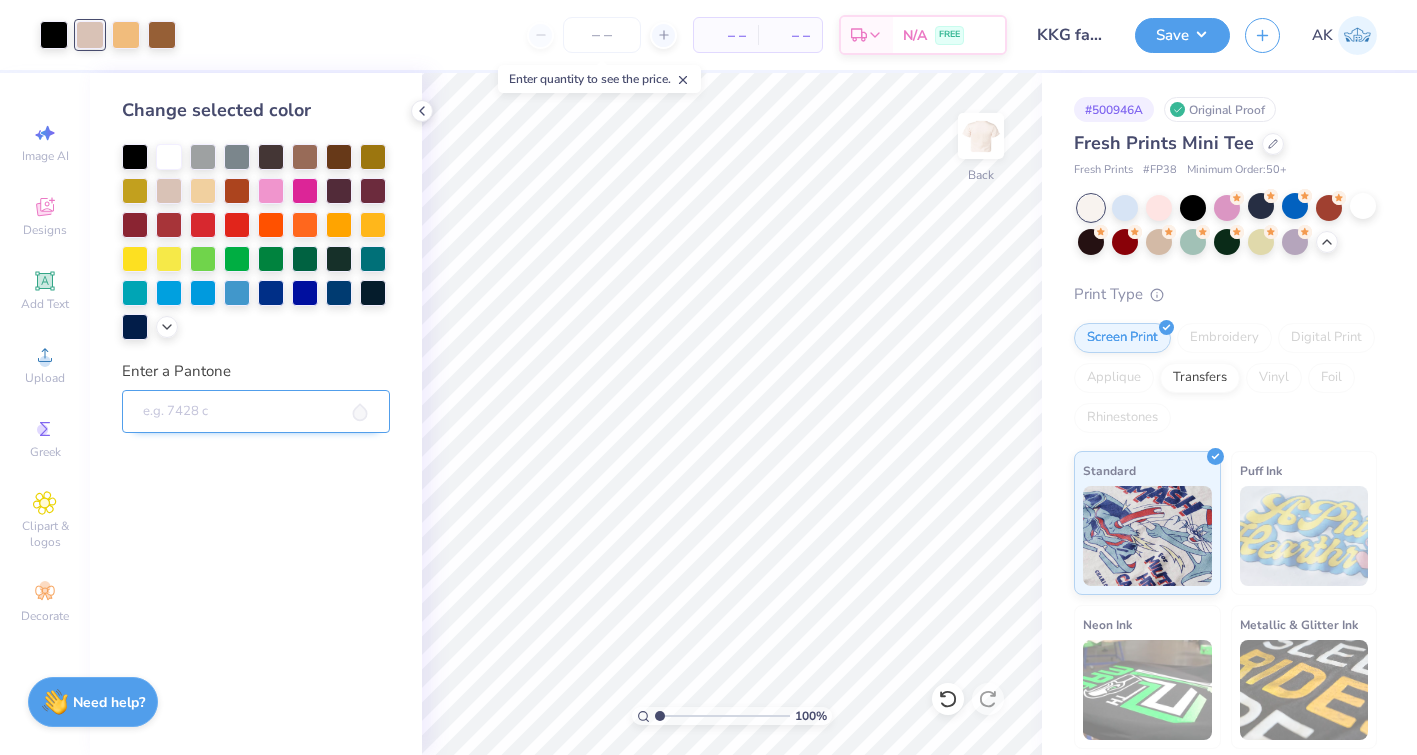 click on "Enter a Pantone" at bounding box center [256, 412] 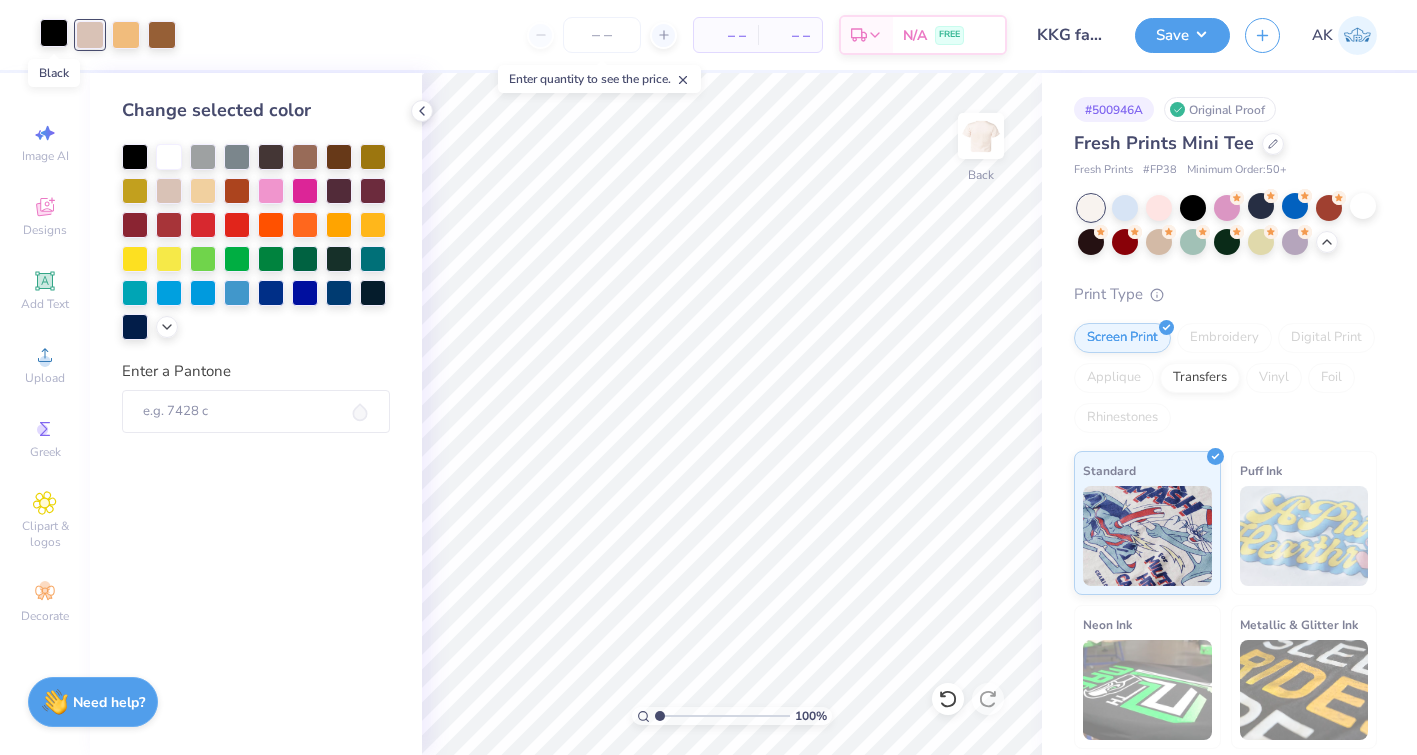 click at bounding box center (54, 33) 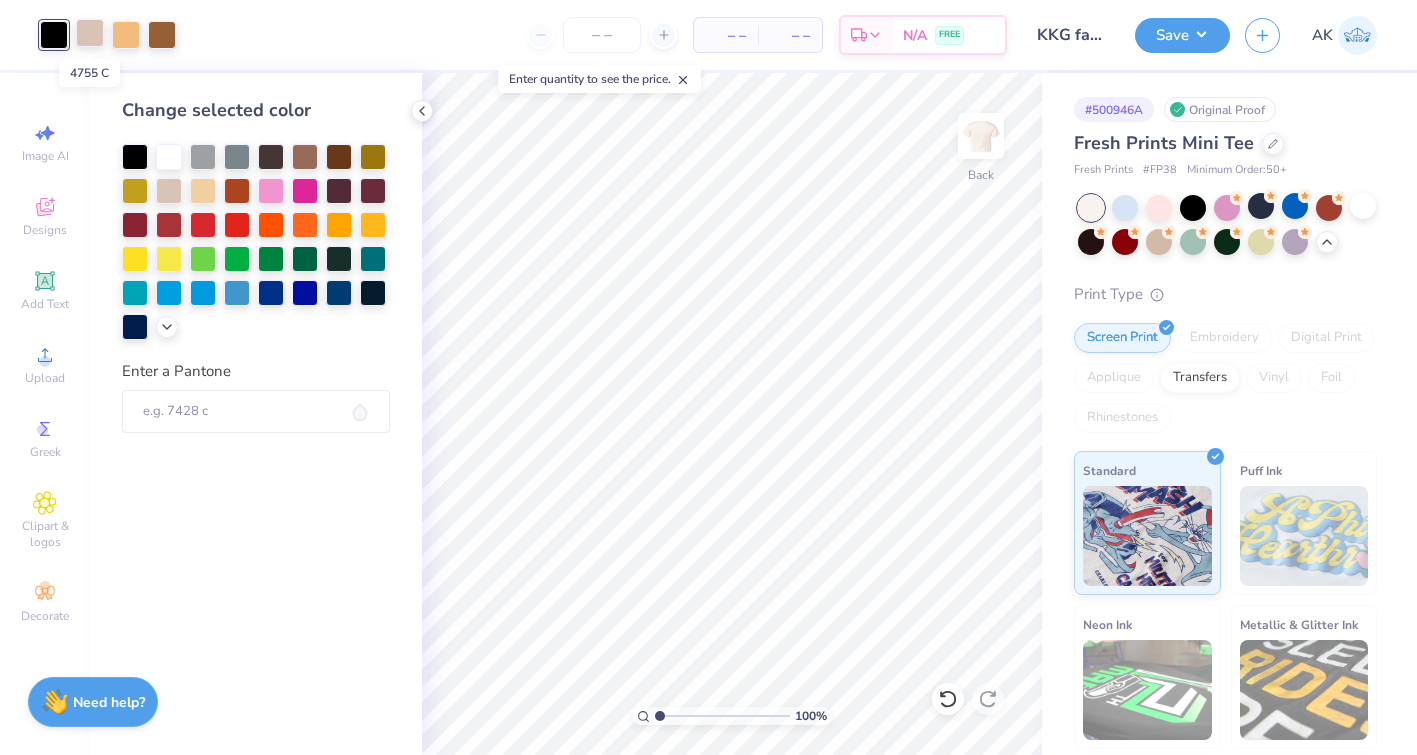 click at bounding box center (90, 33) 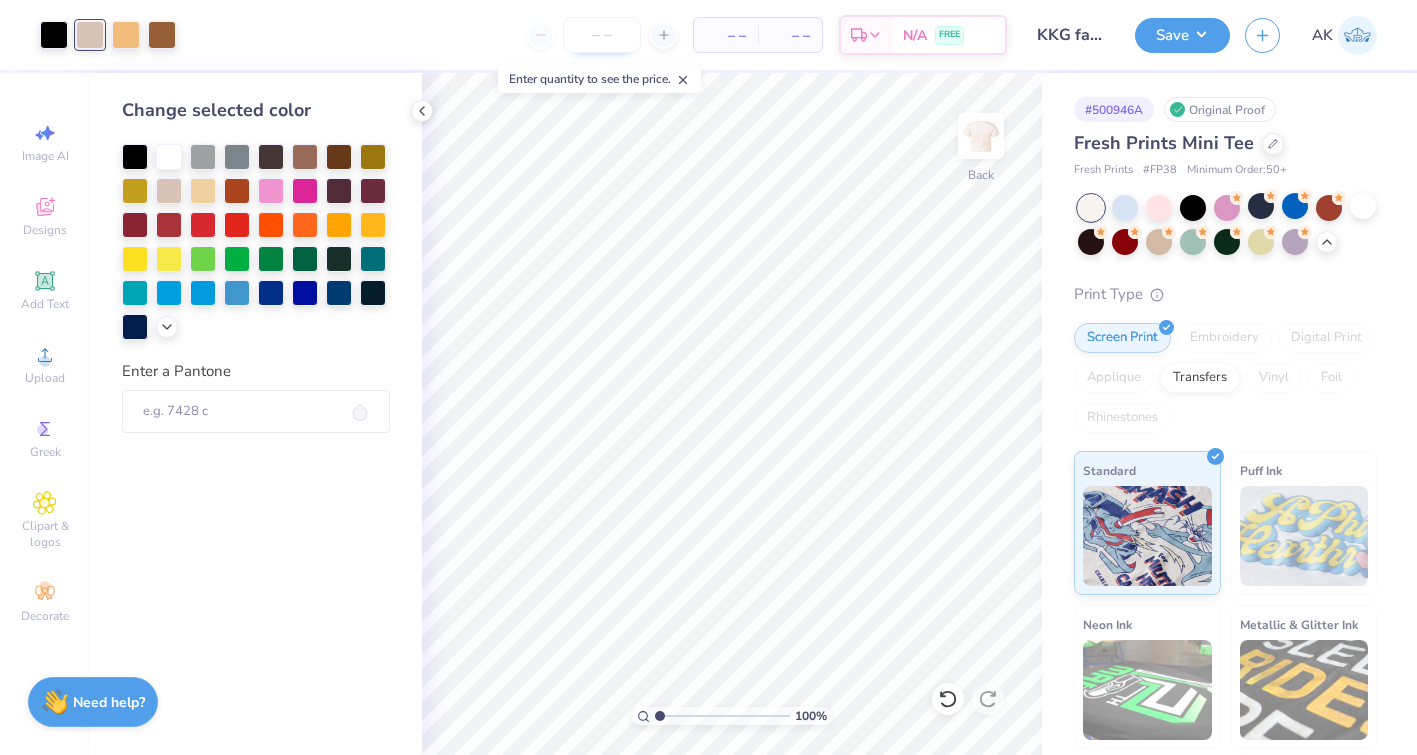 click at bounding box center (602, 35) 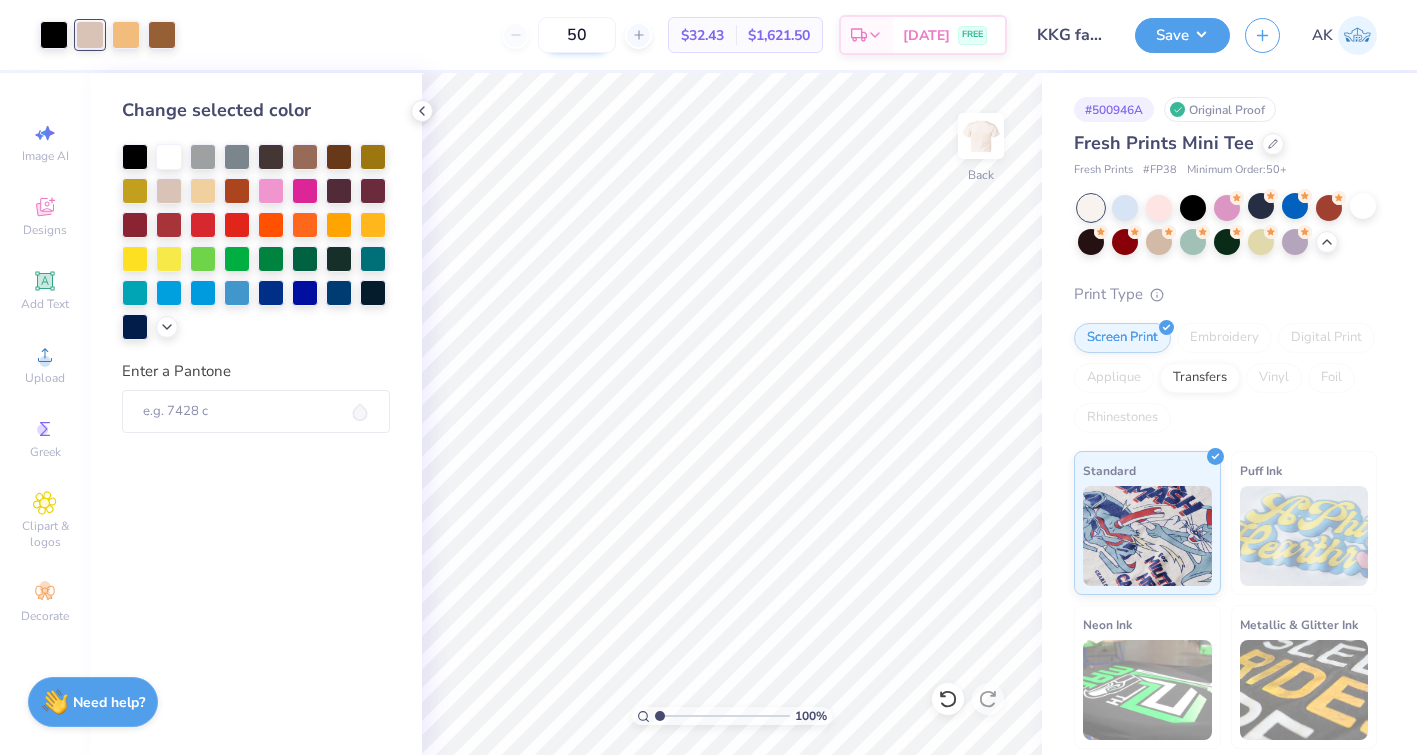 type on "5" 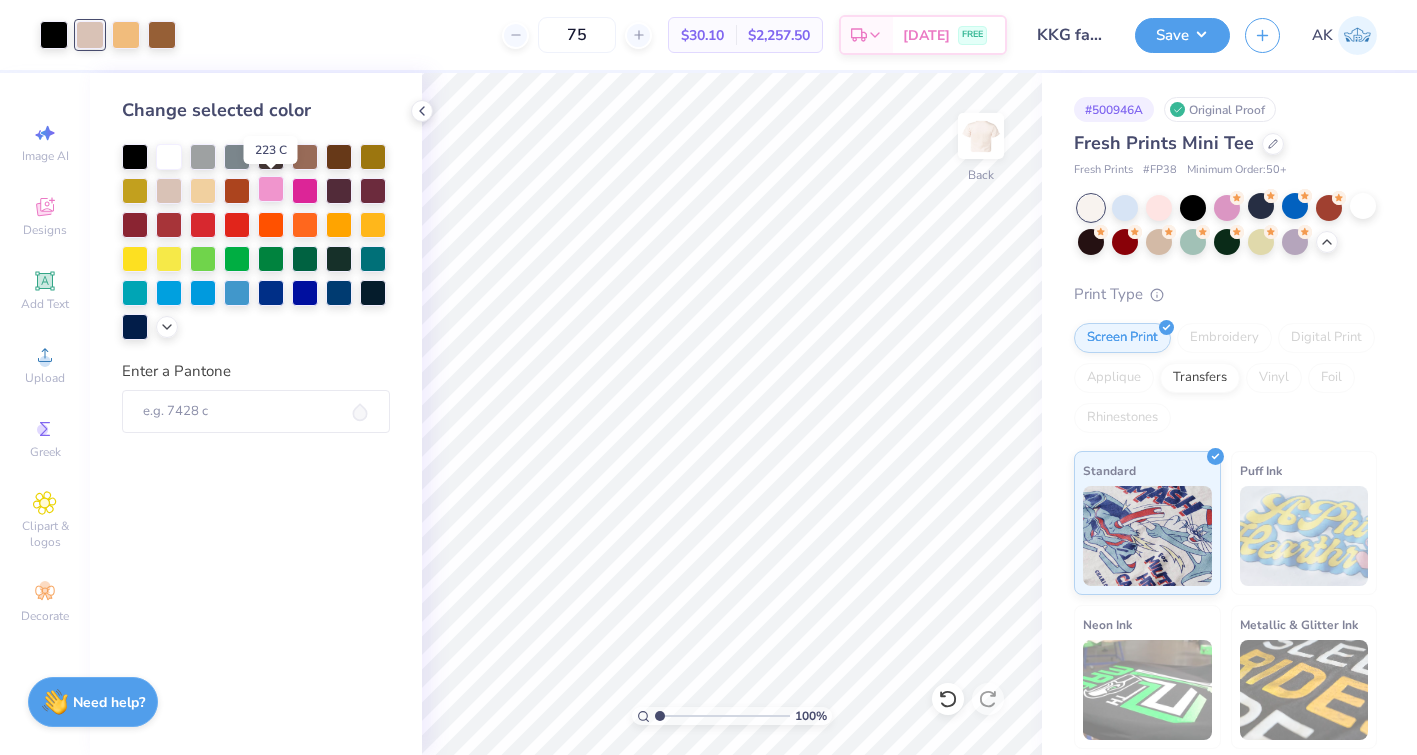type on "7" 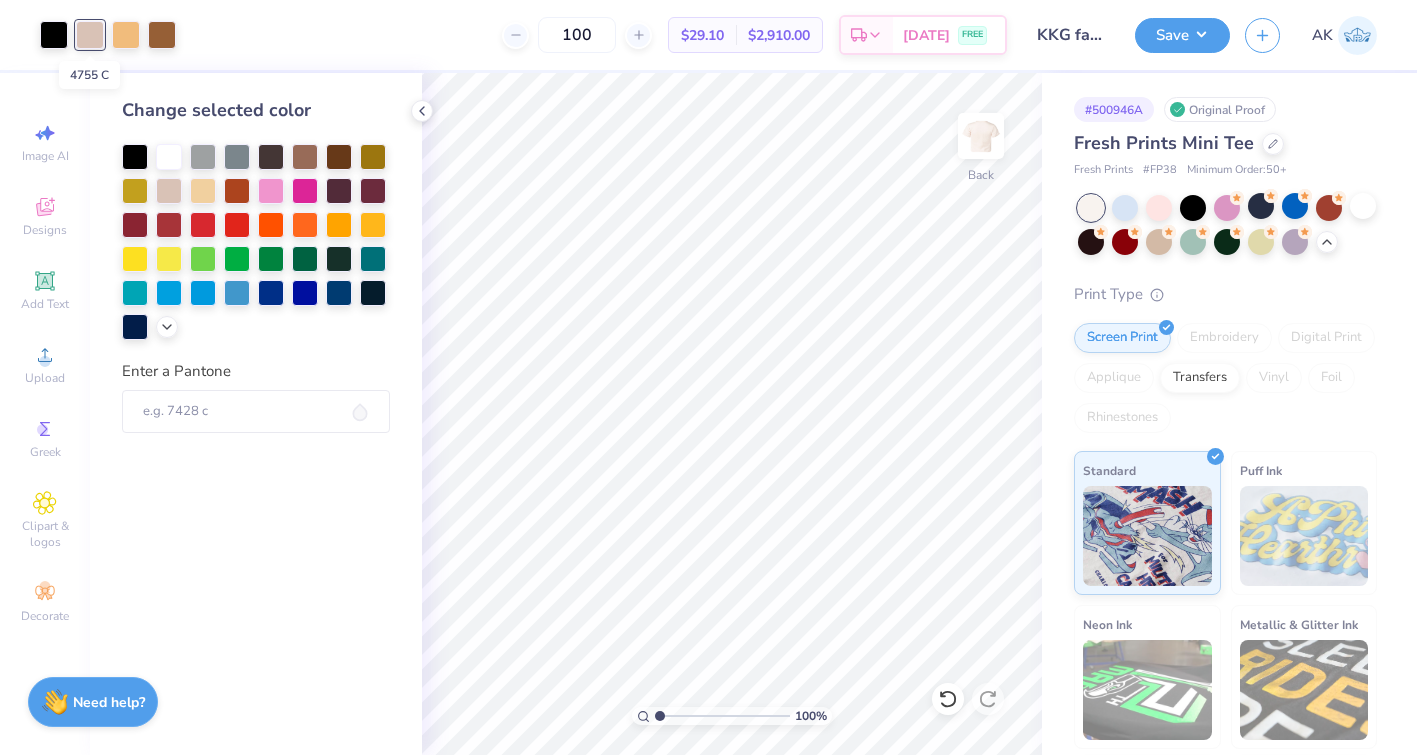 type on "100" 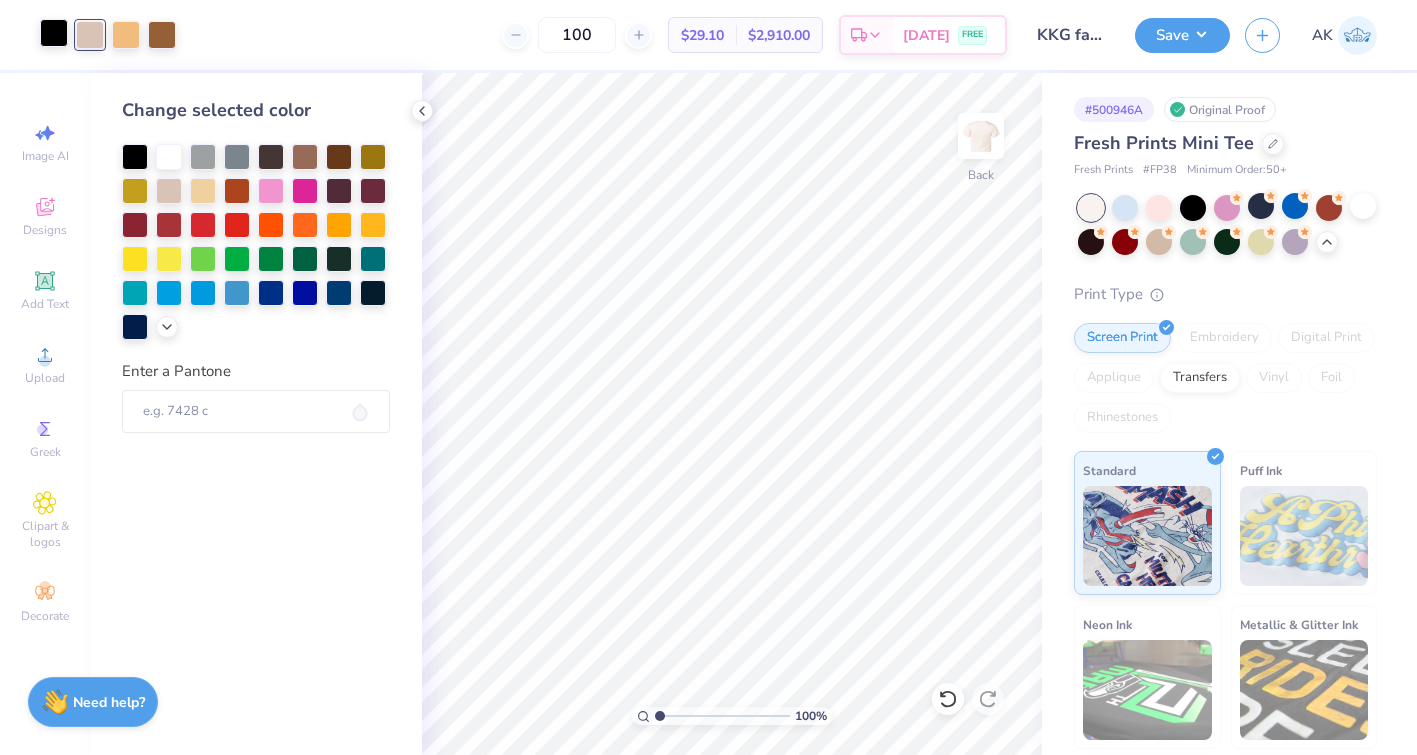 click at bounding box center [54, 33] 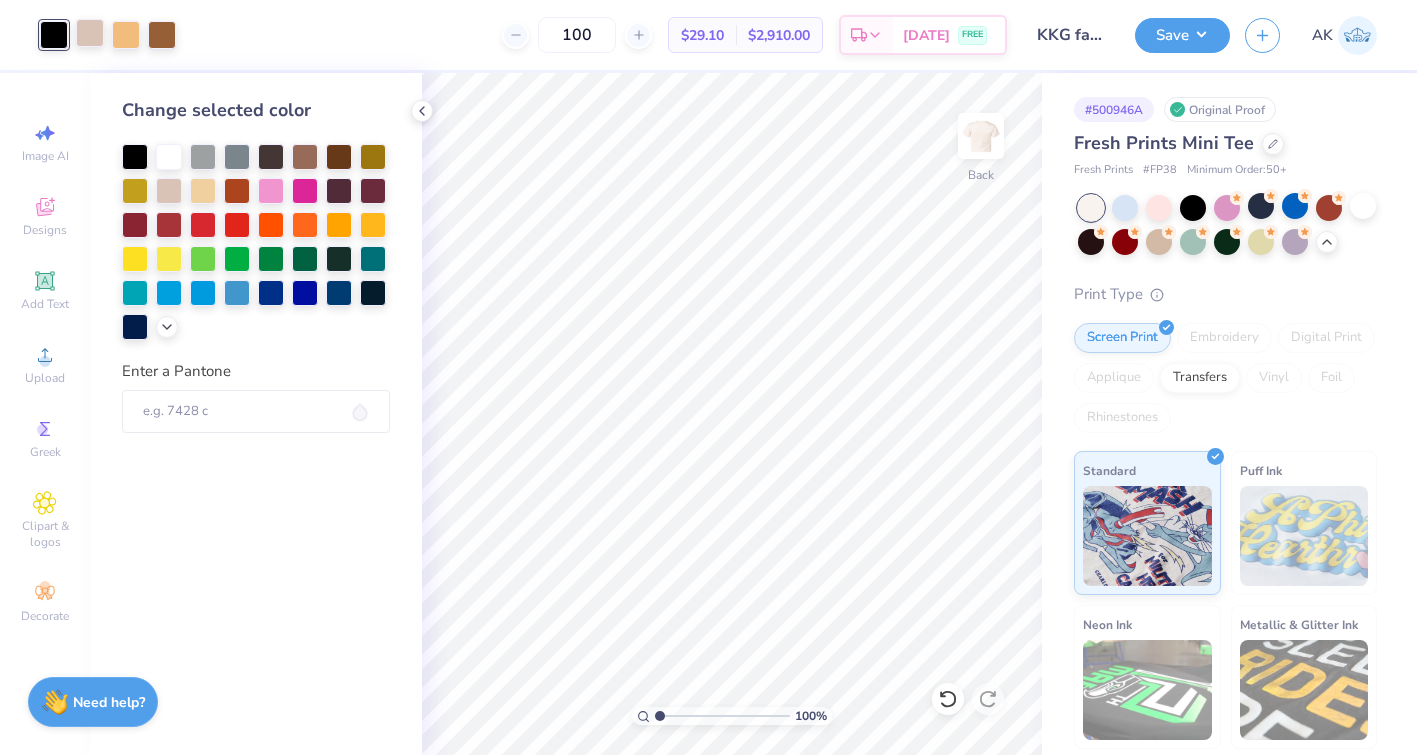 click at bounding box center (90, 33) 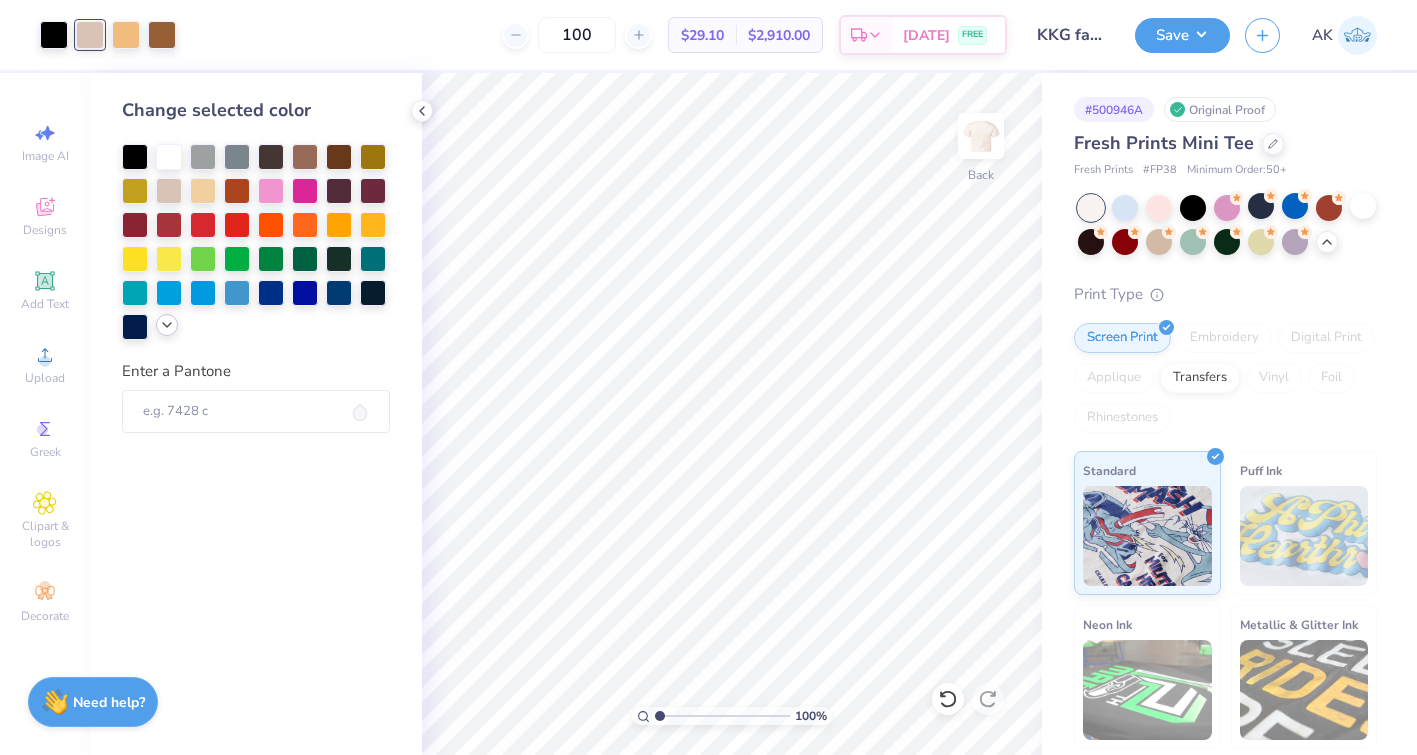 click at bounding box center [167, 325] 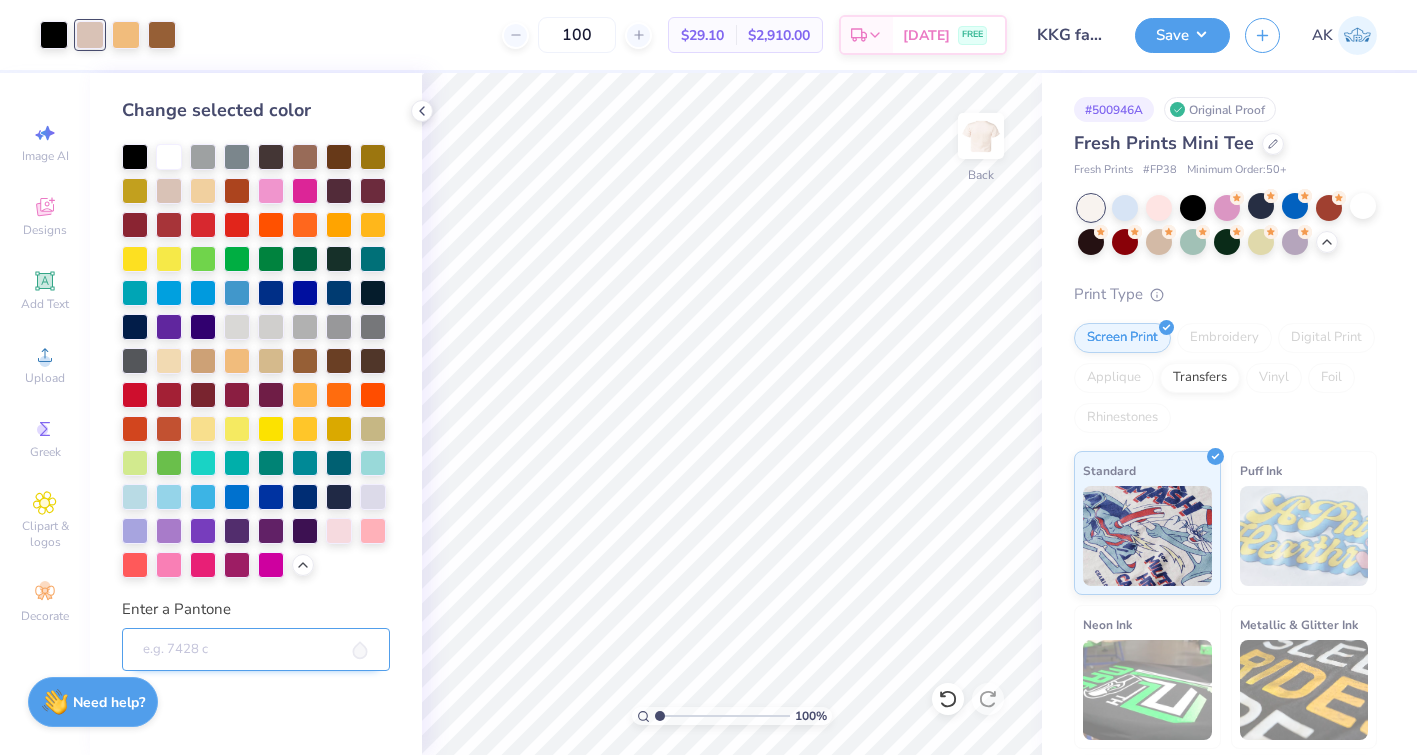 click on "Enter a Pantone" at bounding box center [256, 650] 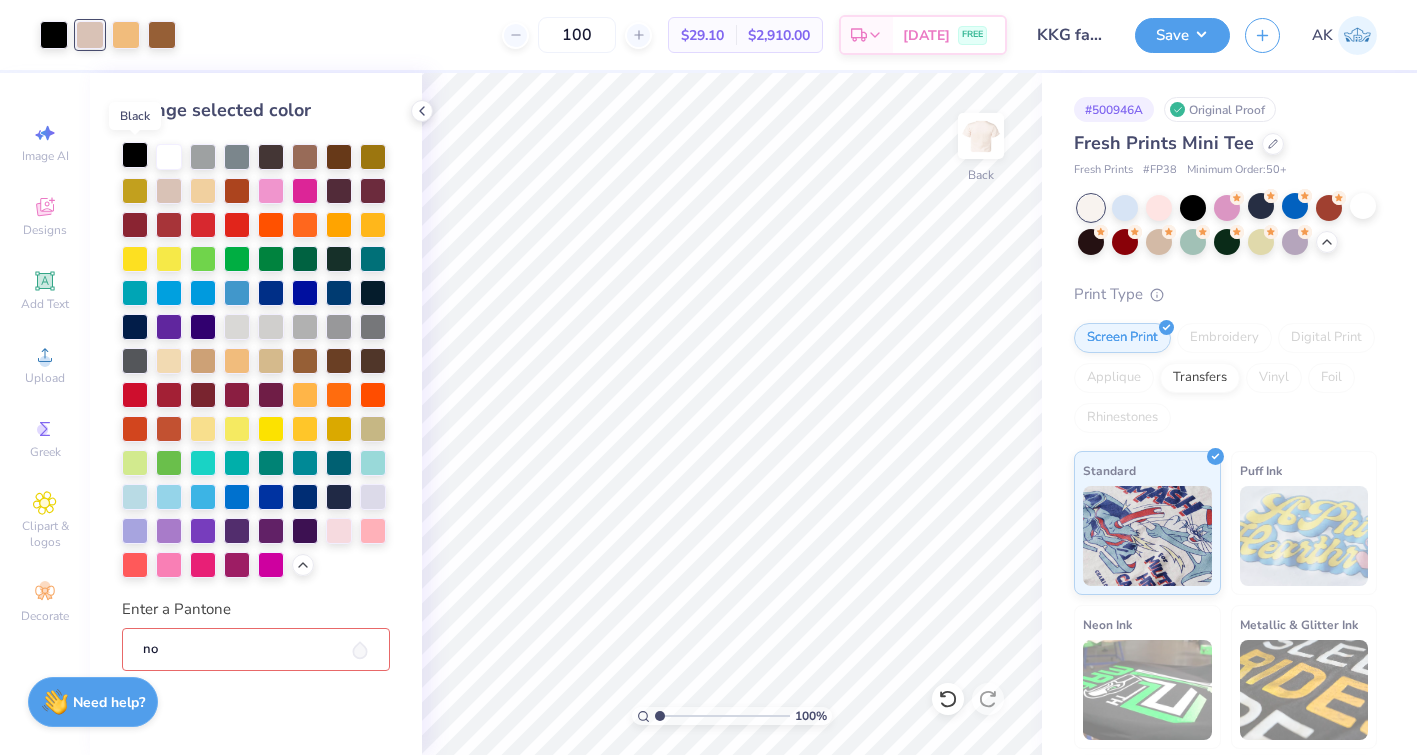 type on "n" 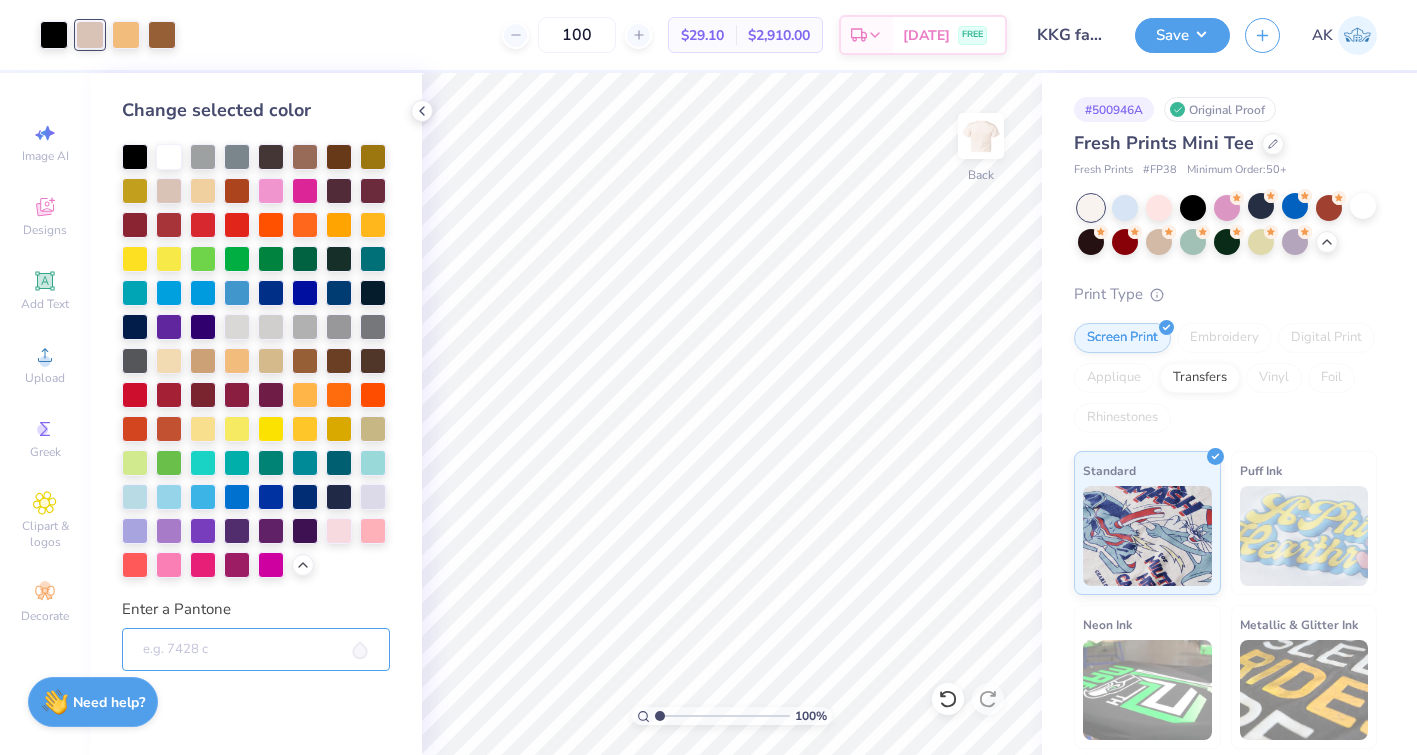 type 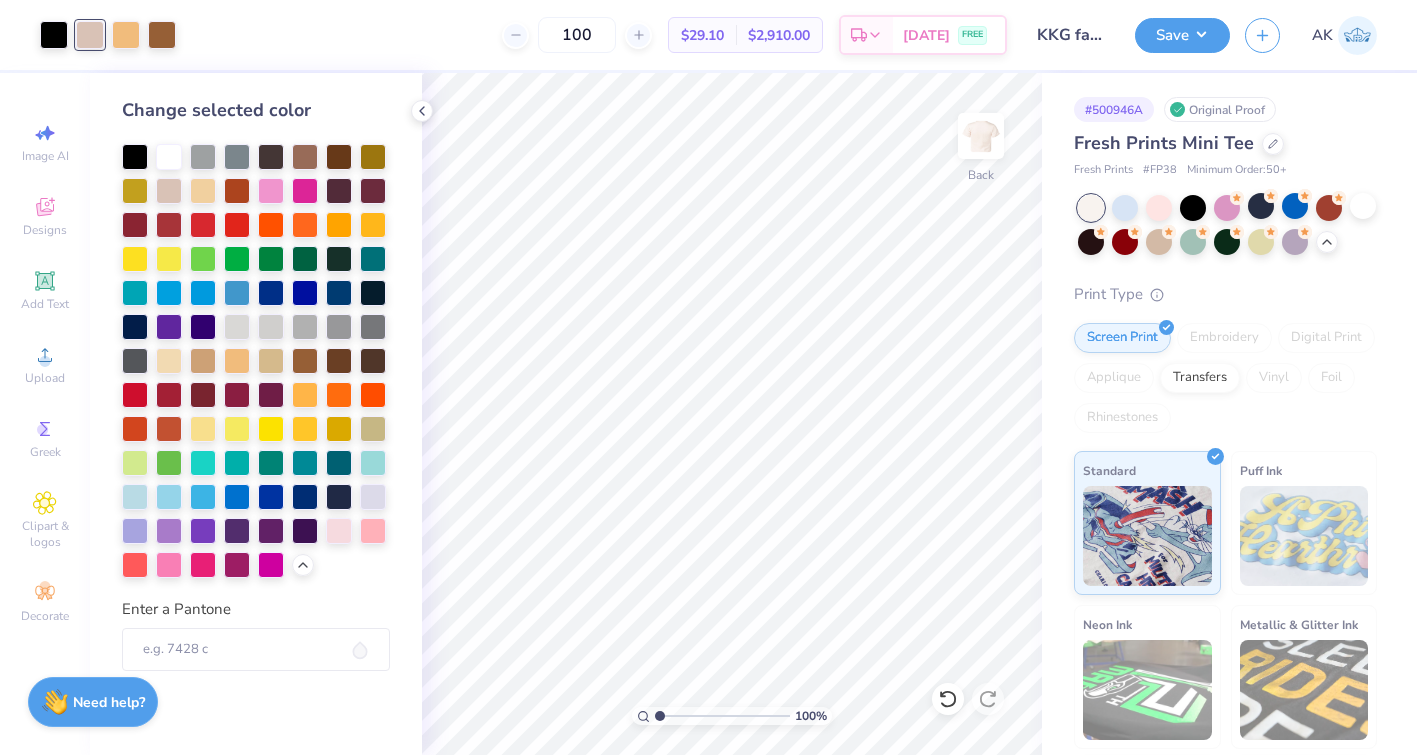 click 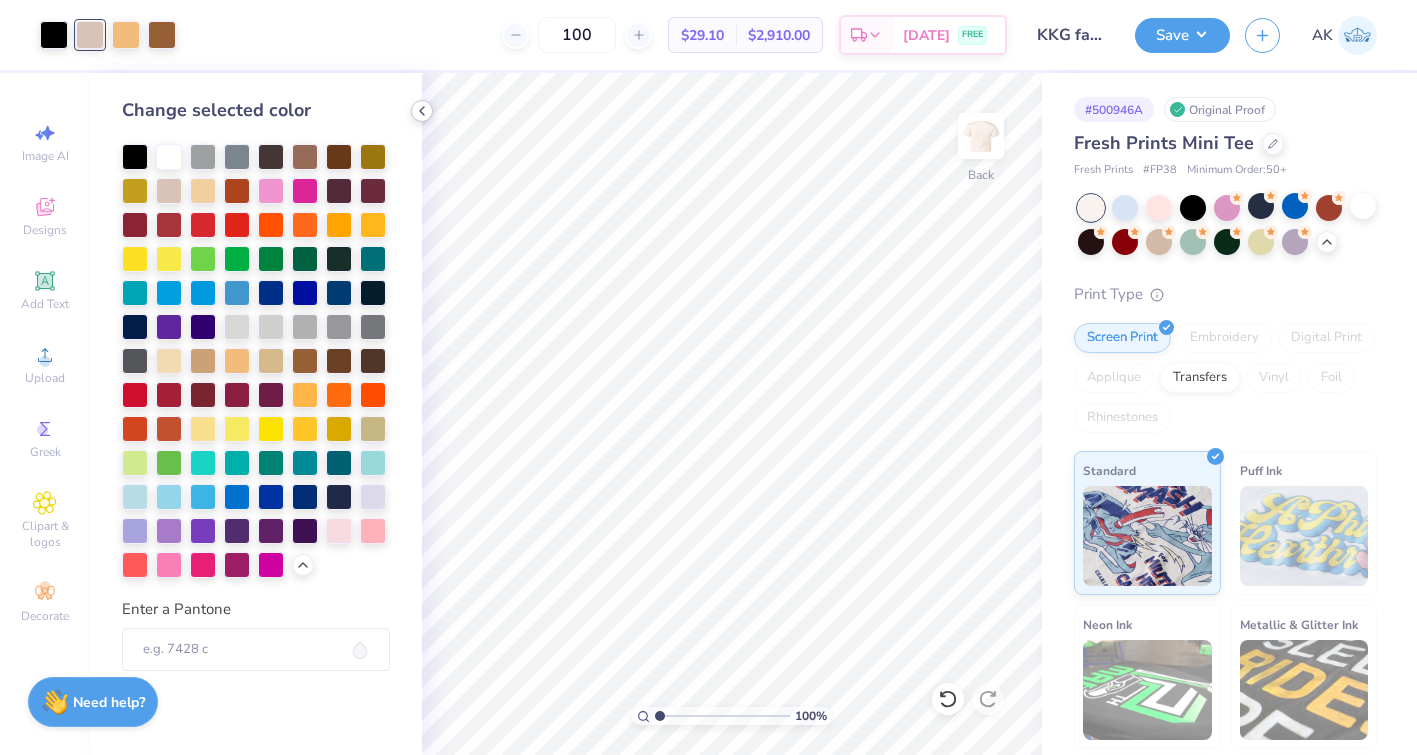 click 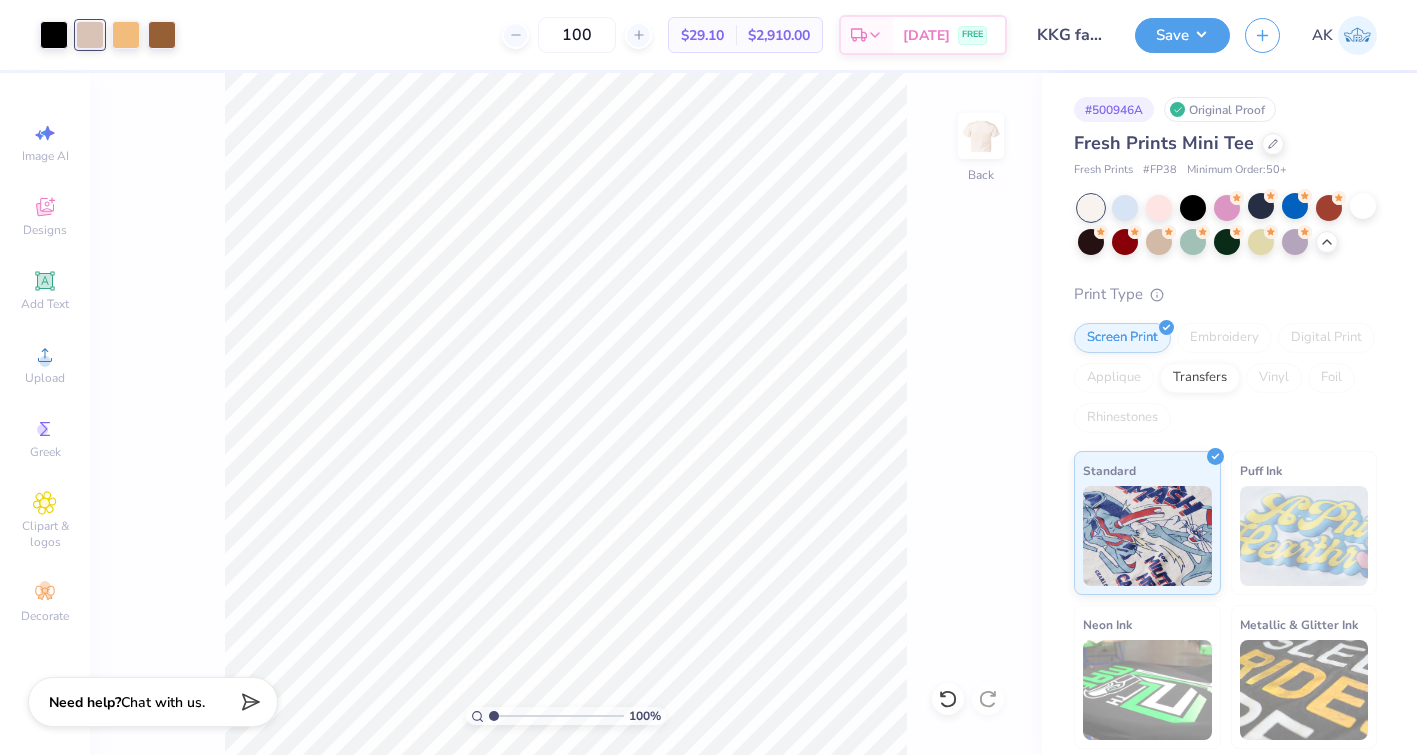 click at bounding box center [90, 35] 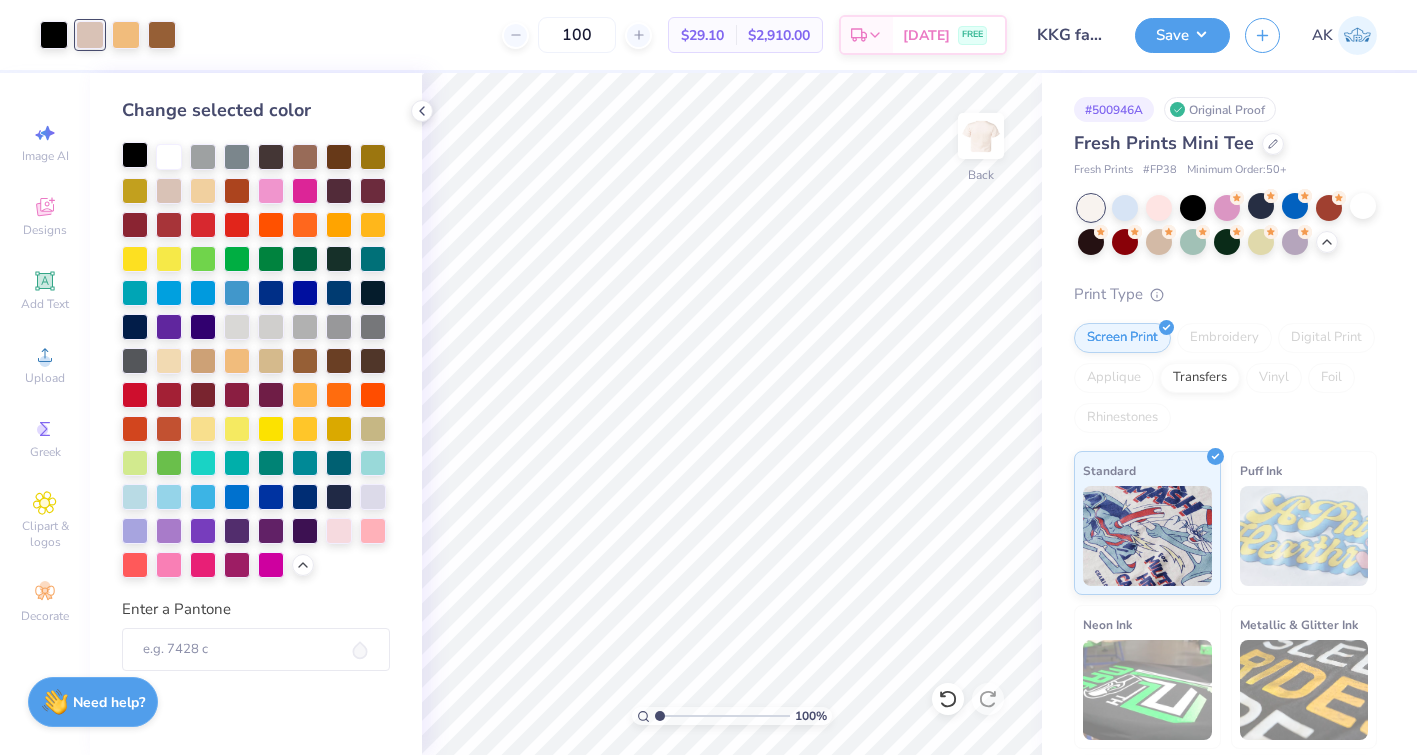 click at bounding box center (135, 155) 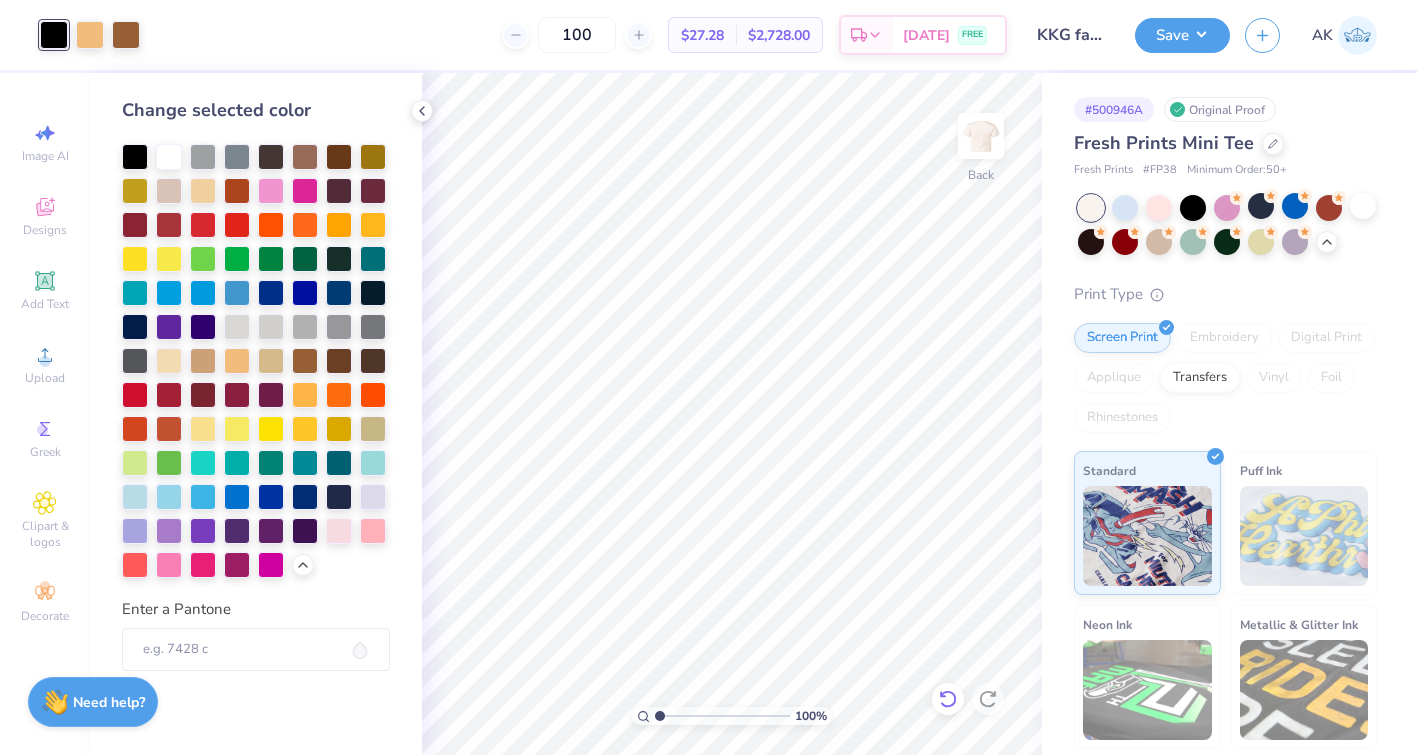 click 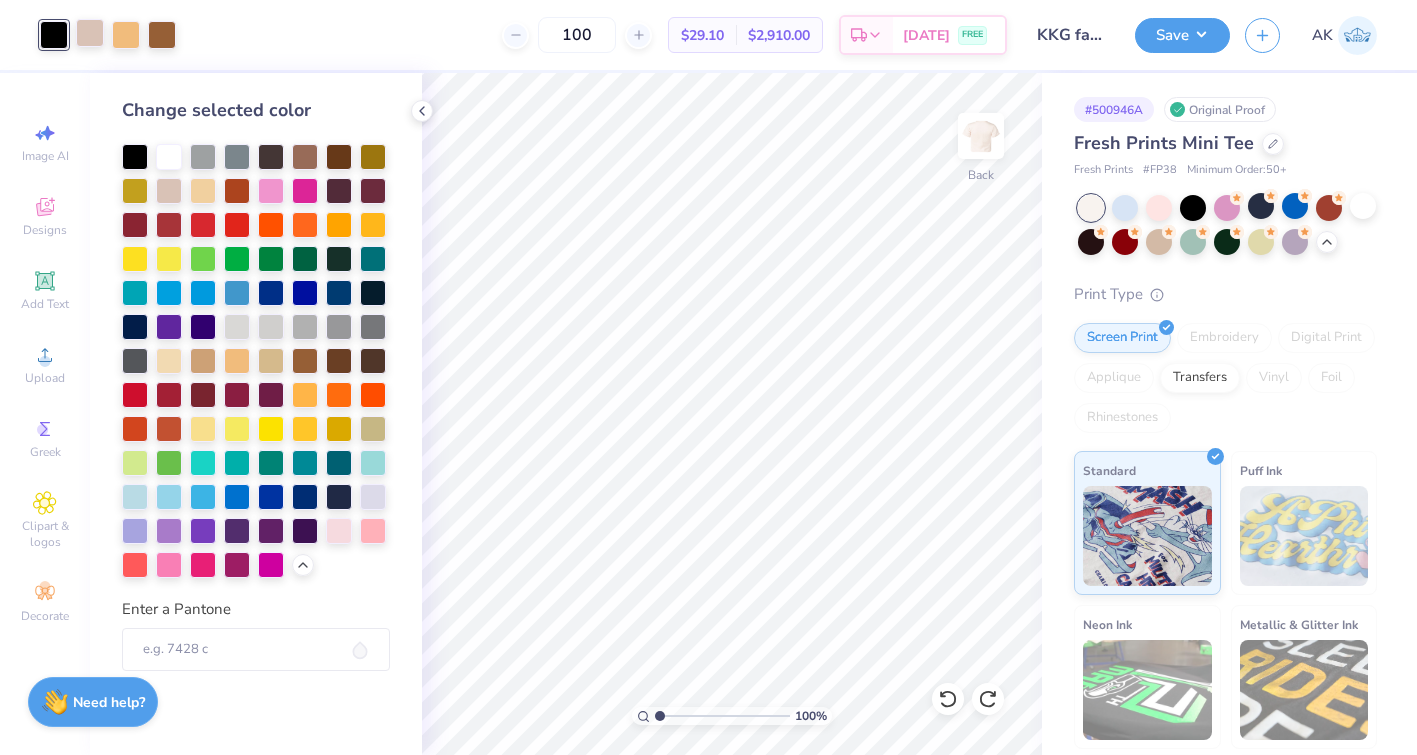 click at bounding box center [90, 33] 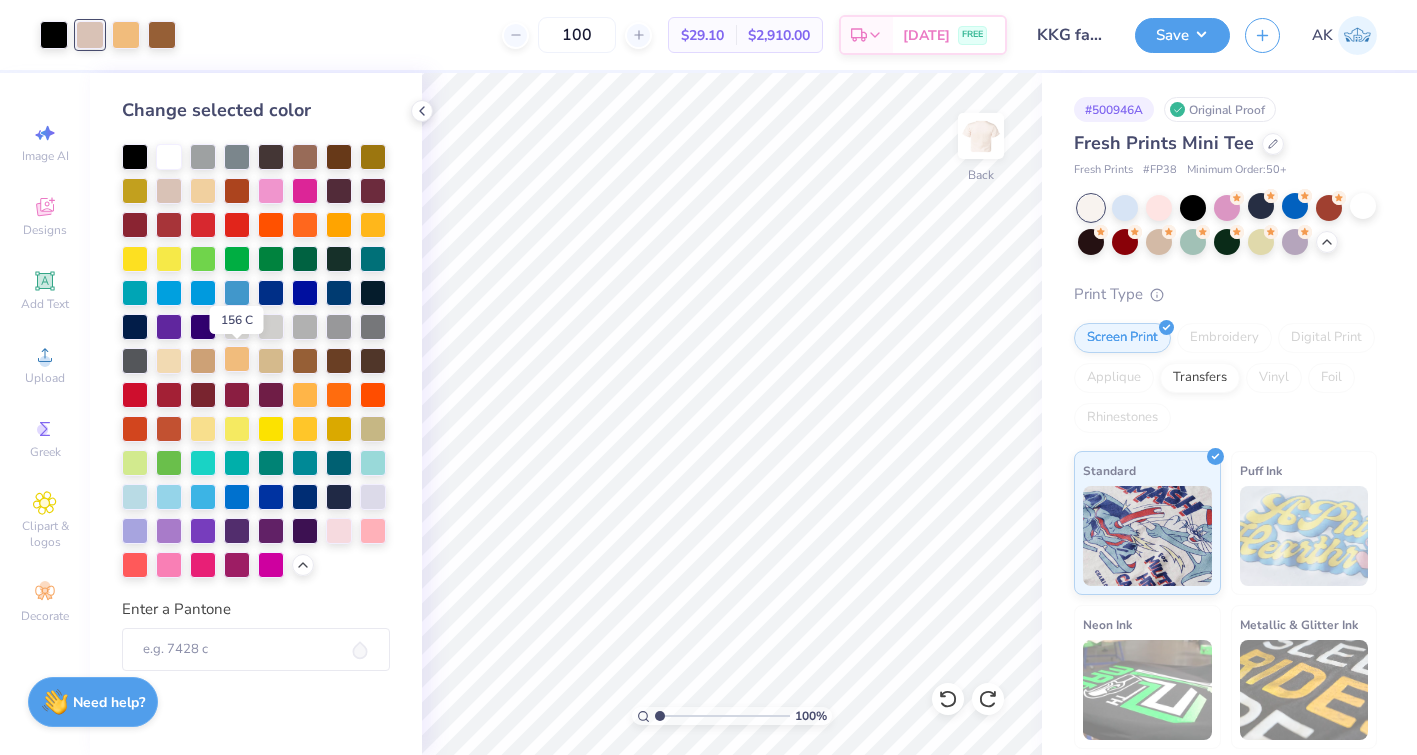 click at bounding box center [237, 359] 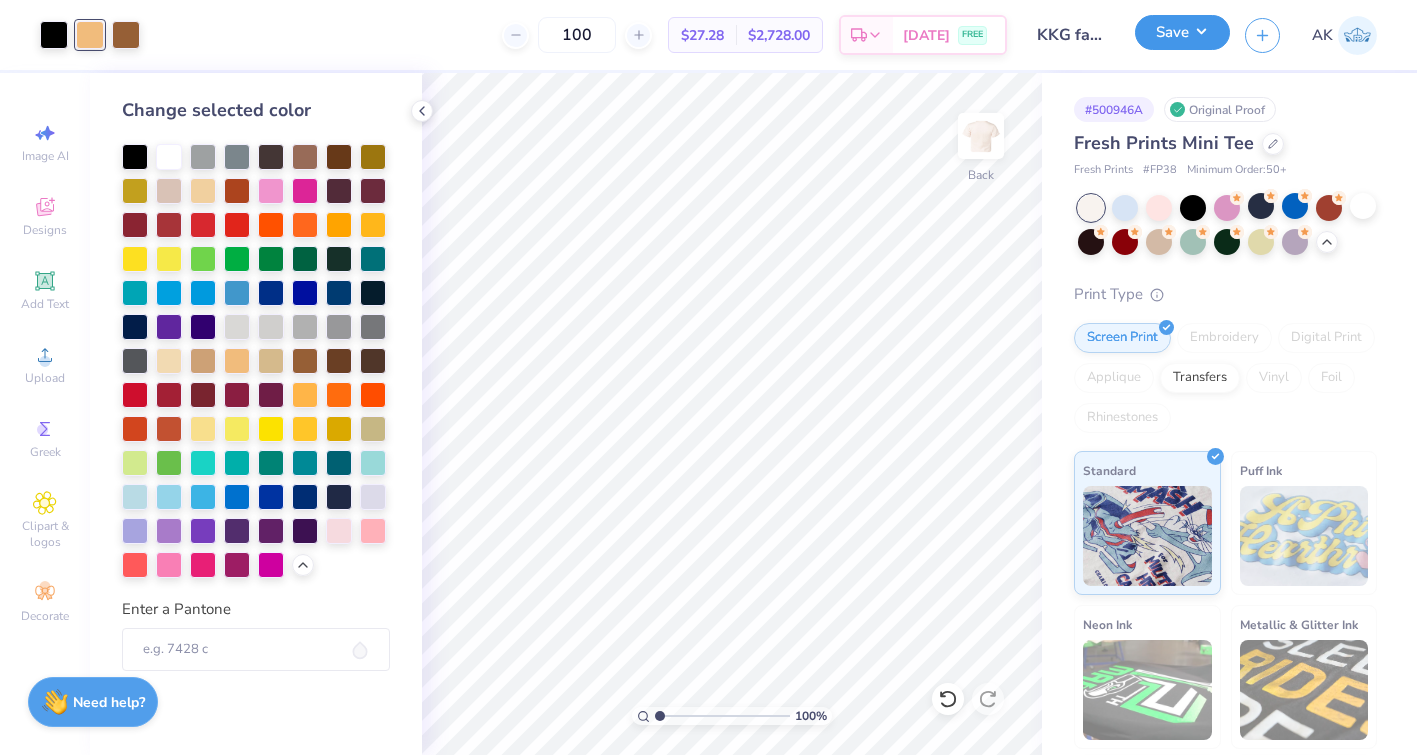 click on "Save" at bounding box center [1182, 32] 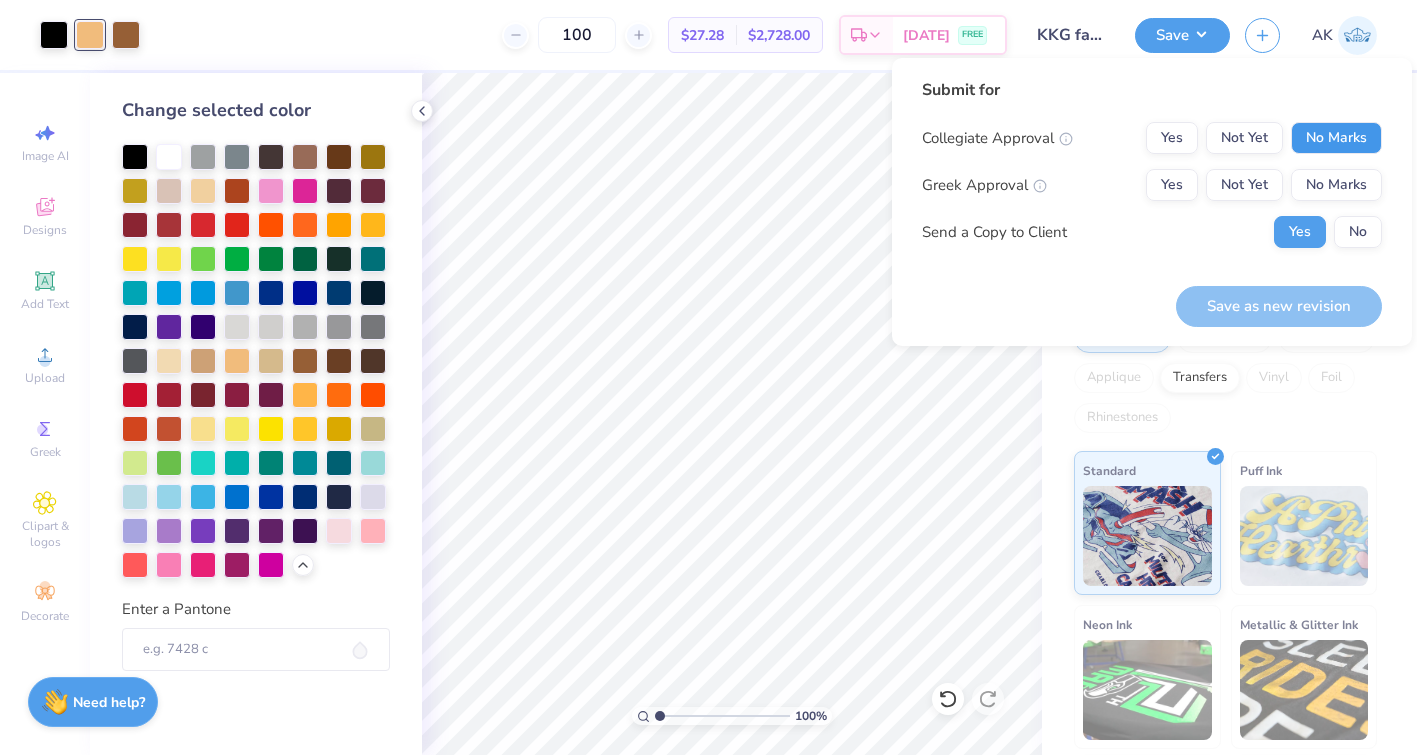 click on "No Marks" at bounding box center [1336, 138] 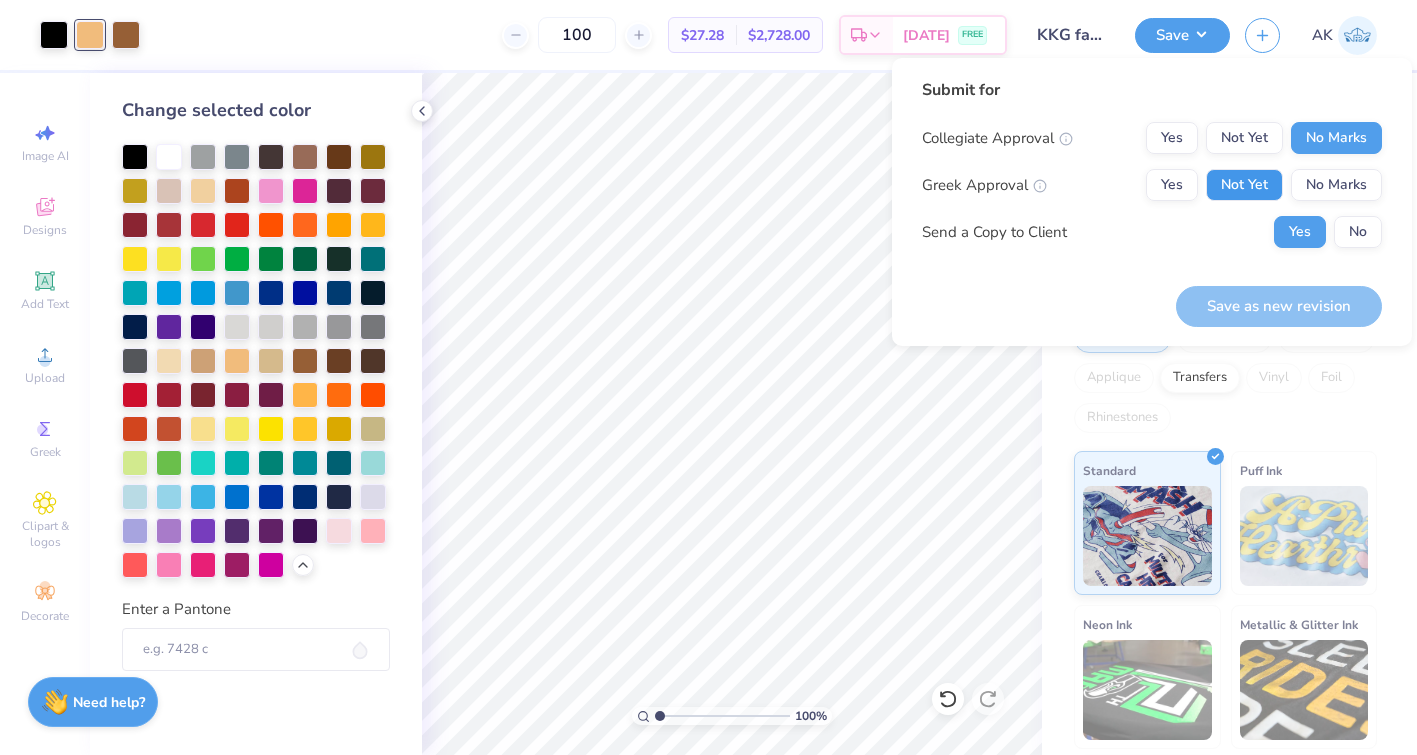 click on "Not Yet" at bounding box center (1244, 185) 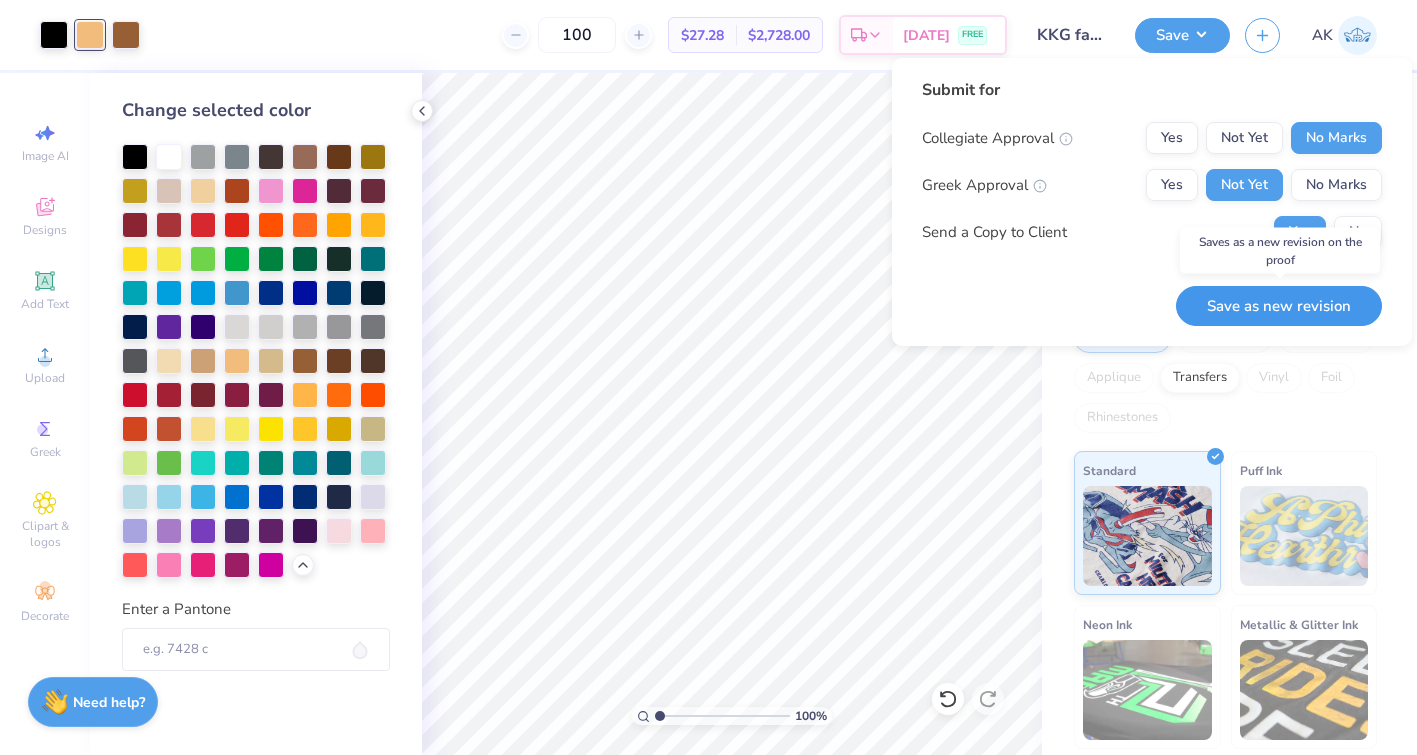 click on "Save as new revision" at bounding box center [1279, 306] 